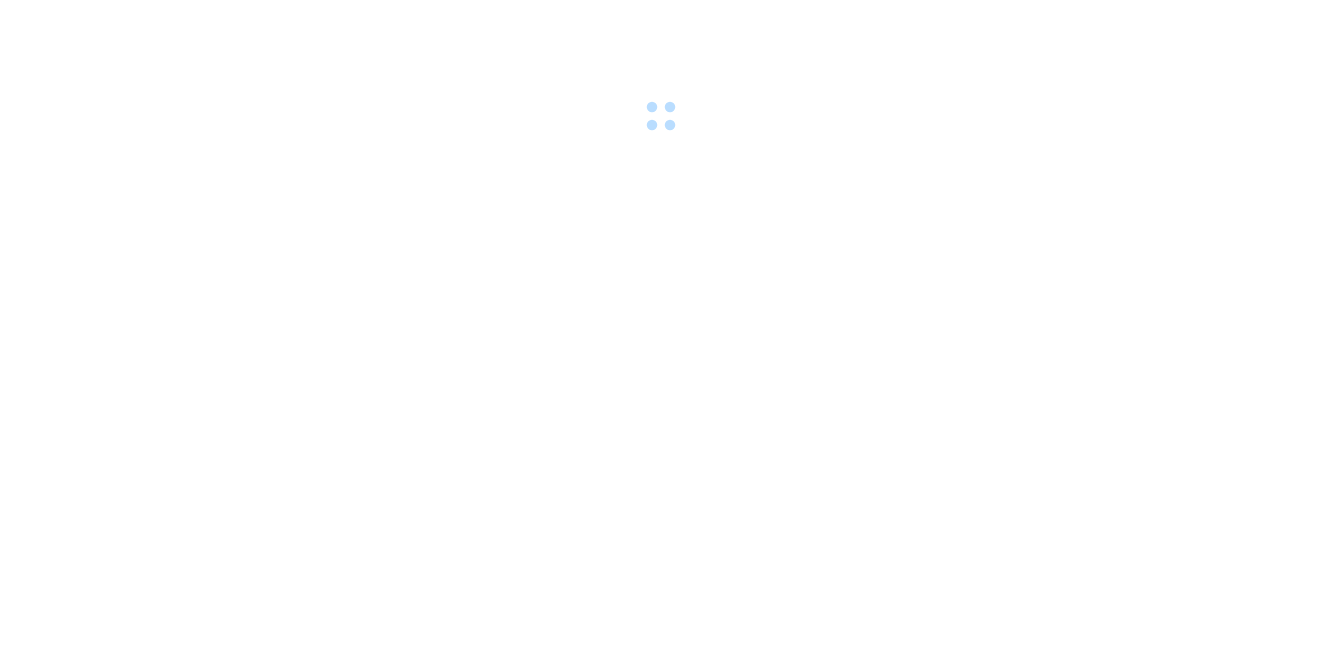 scroll, scrollTop: 0, scrollLeft: 0, axis: both 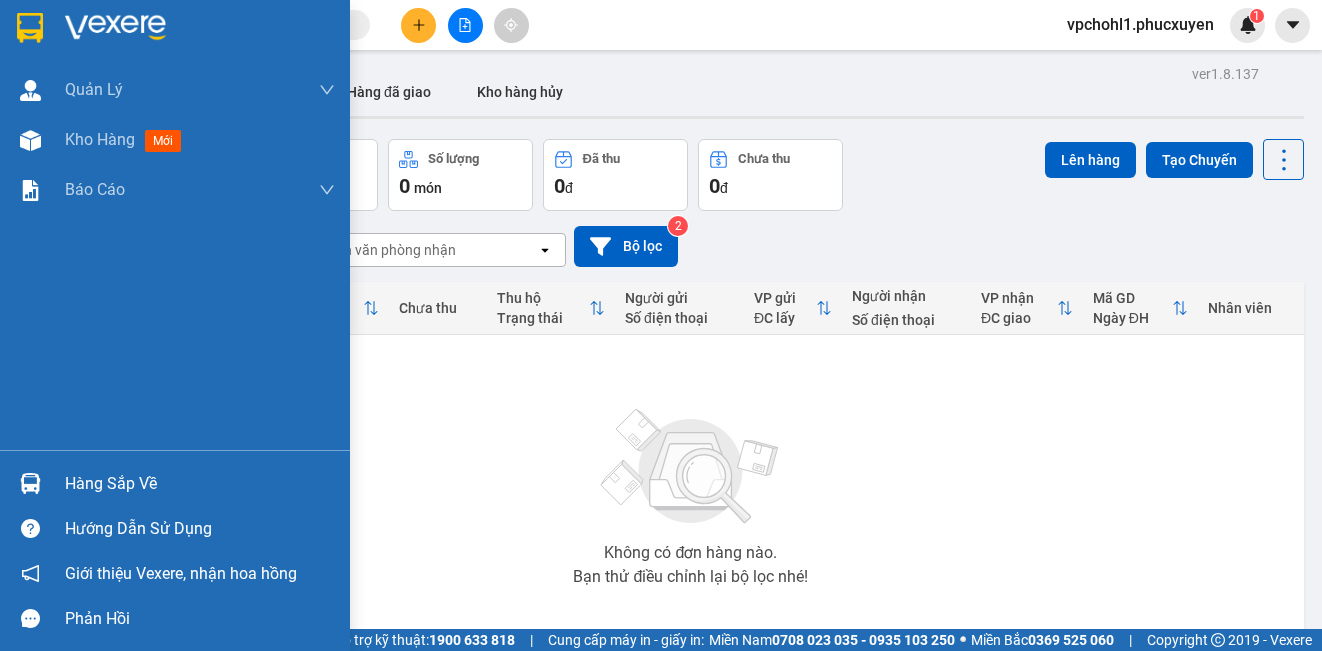 click on "Hàng sắp về" at bounding box center [200, 484] 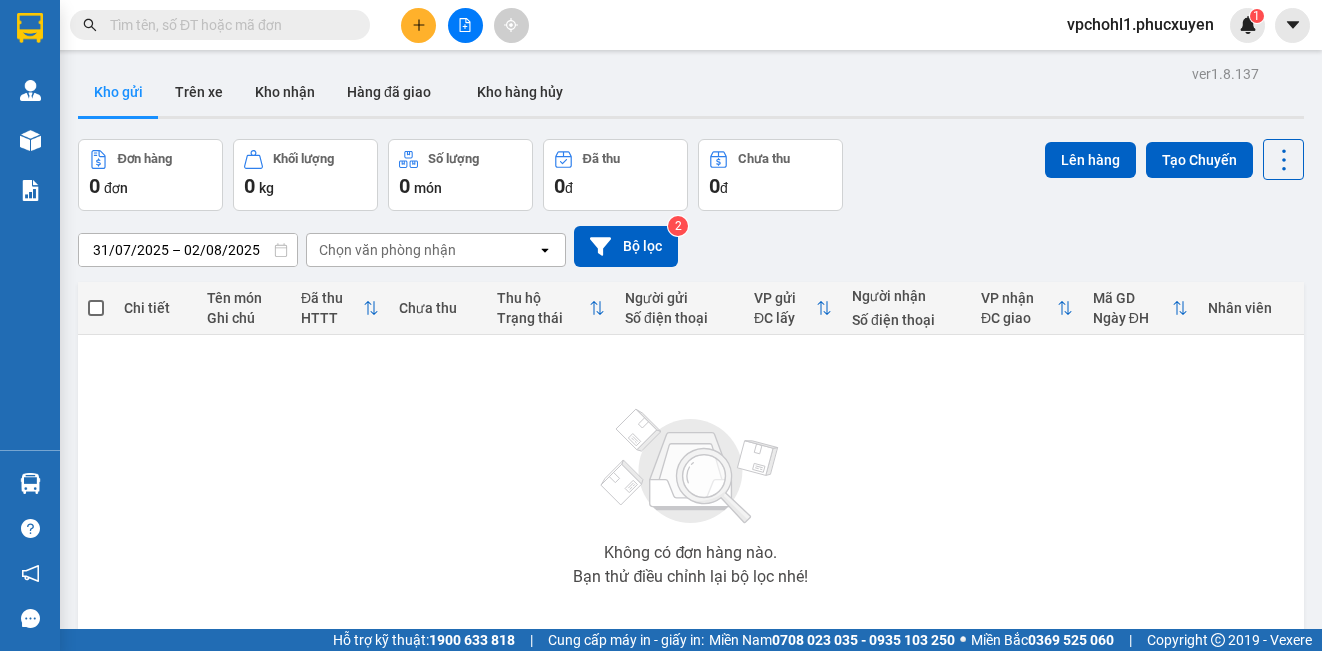 click on "Kết quả tìm kiếm ( 0 )  Bộ lọc  No Data vpchohl1.phucxuyen 1     Quản Lý Quản lý giao nhận mới Quản lý kiểm kho     Kho hàng mới     Báo cáo  11. Báo cáo đơn giao nhận nội bộ 1. Chi tiết đơn hàng văn phòng 12. Thống kê đơn đối tác 2. Tổng doanh thu theo từng văn phòng 3. Thống kê đơn hàng toàn nhà xe  4. Báo cáo dòng tiền theo nhân viên 5. Doanh thu thực tế chi tiết theo phòng hàng  8. Thống kê nhận và gửi hàng theo văn phòng 9. Thống kê chi tiết đơn hàng theo văn phòng gửi Báo cáo Dòng tiền Thực thu của Nhân viên (Tách cước) Hàng sắp về Hướng dẫn sử dụng Giới thiệu Vexere, nhận hoa hồng Phản hồi Phần mềm hỗ trợ bạn tốt chứ? ver  1.8.137 Kho gửi Trên xe Kho nhận Hàng đã giao Kho hàng hủy Đơn hàng 0 đơn Khối lượng 0 kg Số lượng 0 món Đã thu 0  đ Chưa thu 0  đ Lên hàng Tạo Chuyến [DATE] – [DATE] open 2" at bounding box center (661, 325) 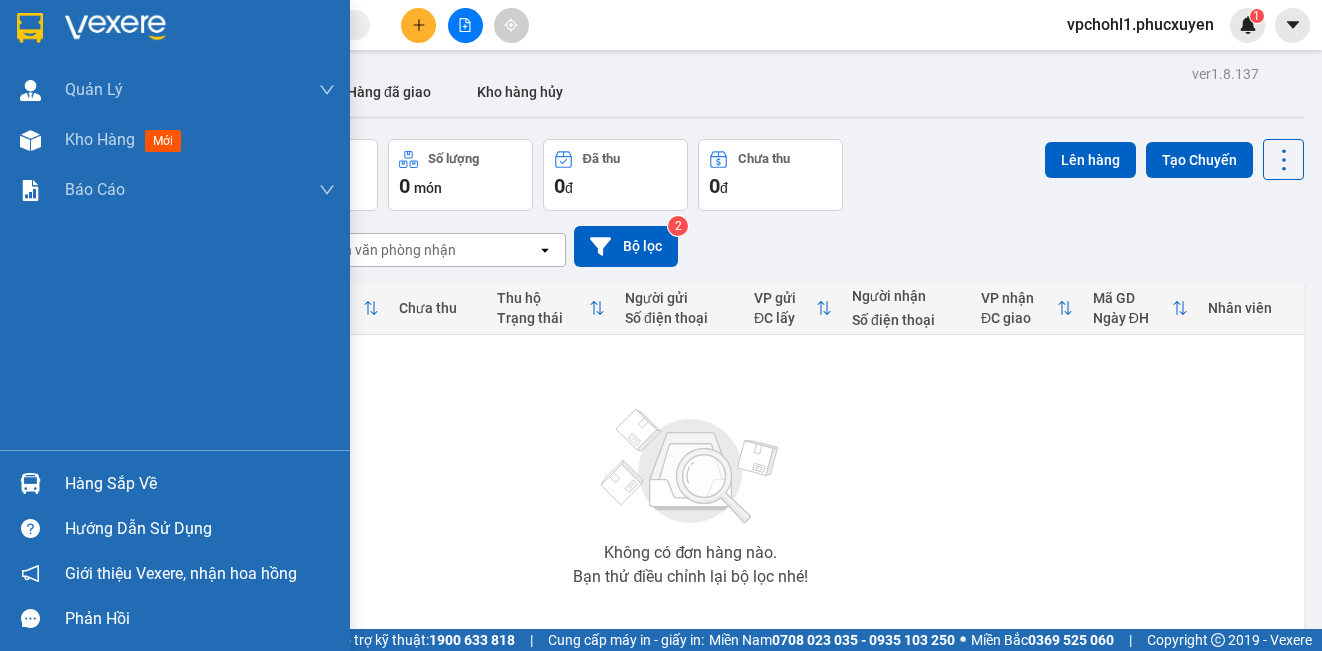 click on "Hàng sắp về" at bounding box center [175, 483] 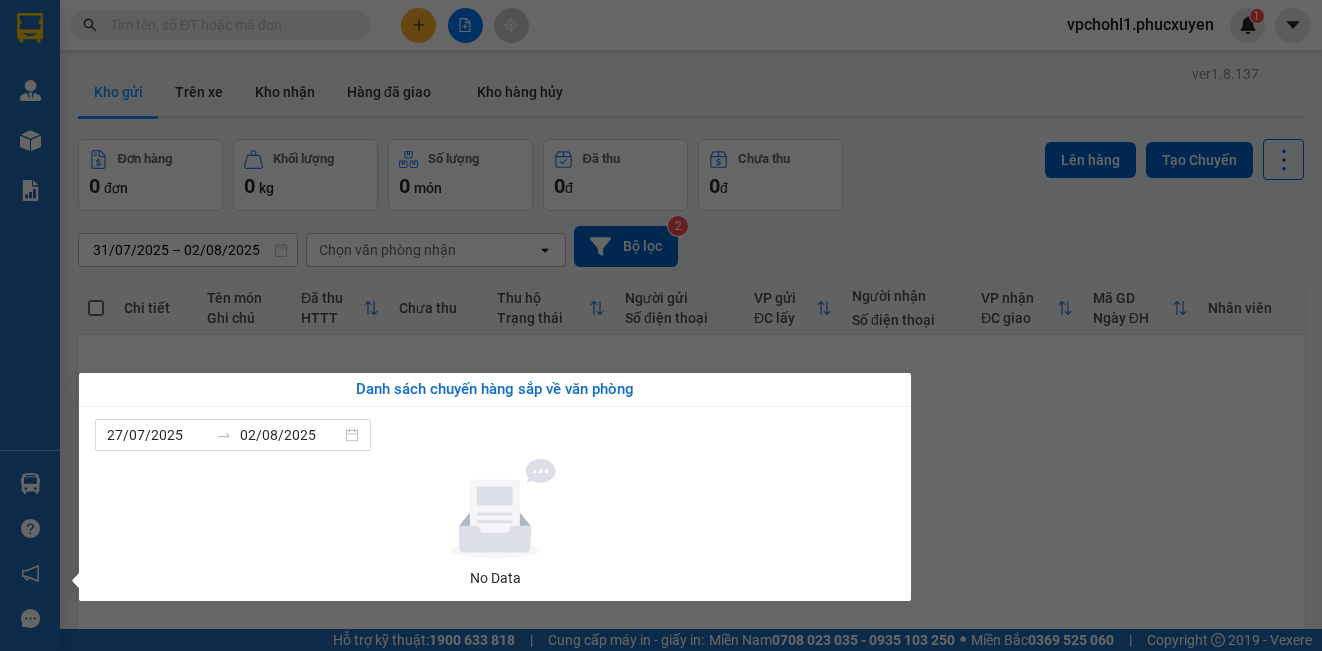 click on "Kết quả tìm kiếm ( 0 )  Bộ lọc  No Data vpchohl1.phucxuyen 1     Quản Lý Quản lý giao nhận mới Quản lý kiểm kho     Kho hàng mới     Báo cáo  11. Báo cáo đơn giao nhận nội bộ 1. Chi tiết đơn hàng văn phòng 12. Thống kê đơn đối tác 2. Tổng doanh thu theo từng văn phòng 3. Thống kê đơn hàng toàn nhà xe  4. Báo cáo dòng tiền theo nhân viên 5. Doanh thu thực tế chi tiết theo phòng hàng  8. Thống kê nhận và gửi hàng theo văn phòng 9. Thống kê chi tiết đơn hàng theo văn phòng gửi Báo cáo Dòng tiền Thực thu của Nhân viên (Tách cước) Hàng sắp về Hướng dẫn sử dụng Giới thiệu Vexere, nhận hoa hồng Phản hồi Phần mềm hỗ trợ bạn tốt chứ? ver  1.8.137 Kho gửi Trên xe Kho nhận Hàng đã giao Kho hàng hủy Đơn hàng 0 đơn Khối lượng 0 kg Số lượng 0 món Đã thu 0  đ Chưa thu 0  đ Lên hàng Tạo Chuyến [DATE] – [DATE] open 2" at bounding box center [661, 325] 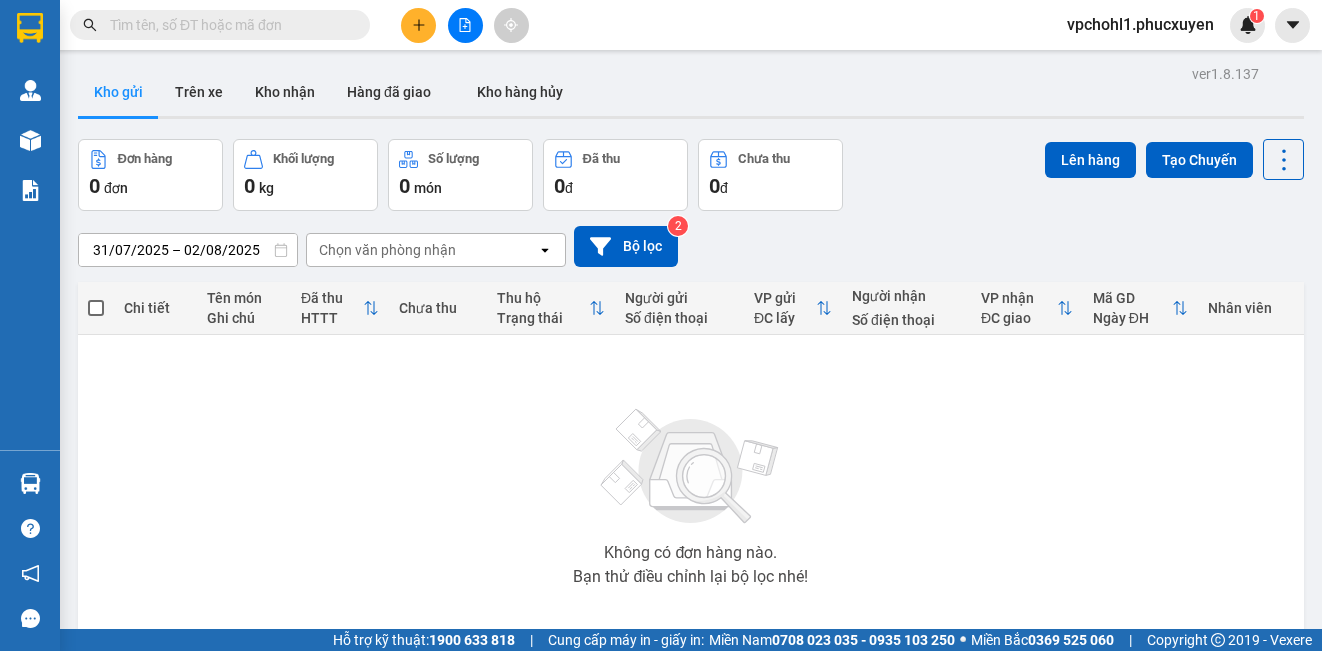 click at bounding box center (228, 25) 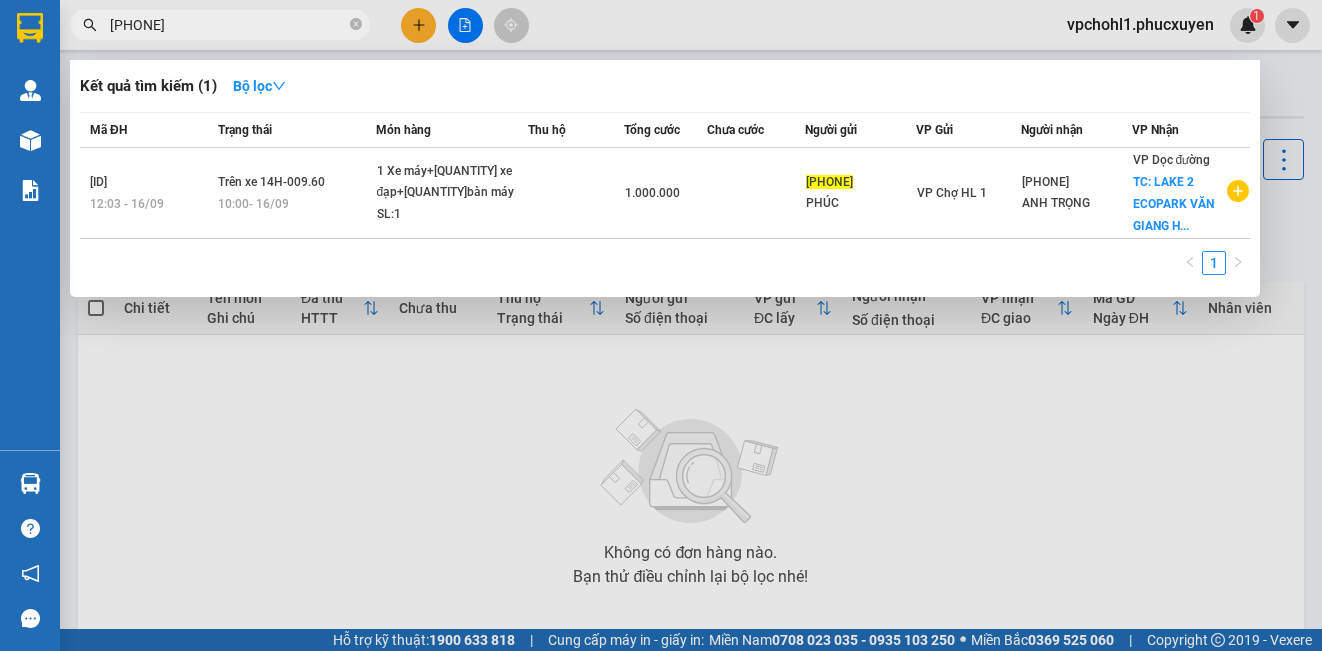 type on "[PHONE]" 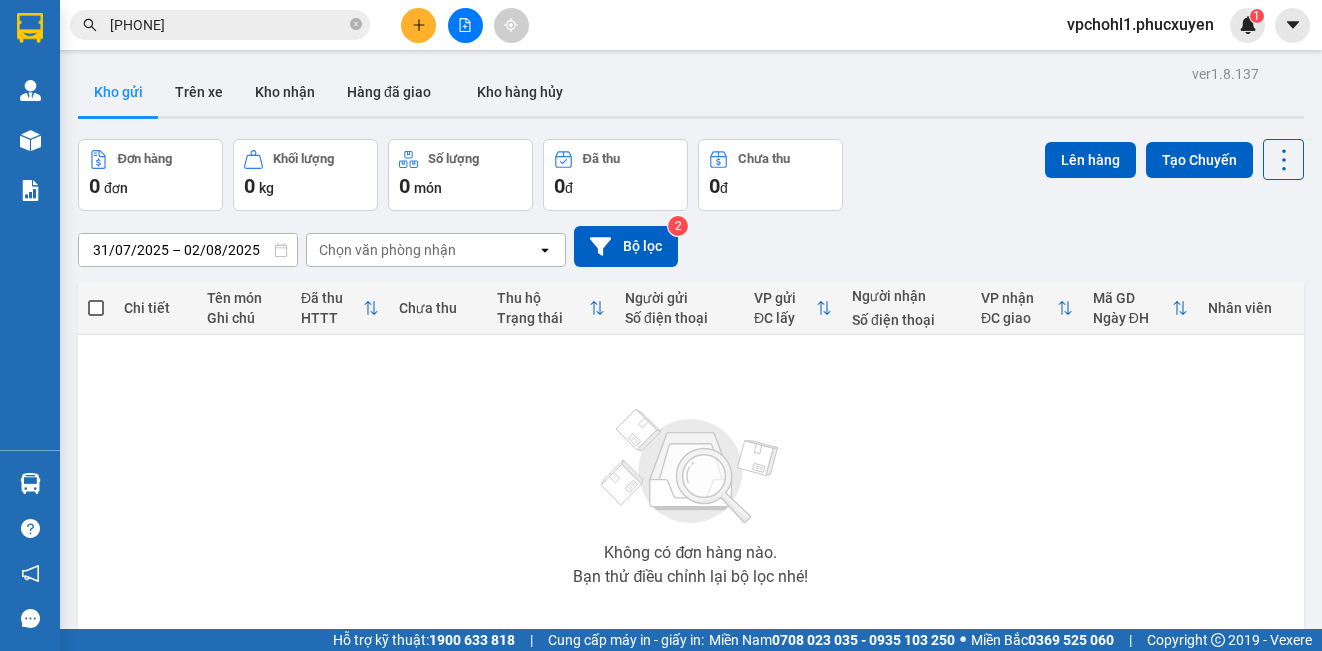 click at bounding box center (418, 25) 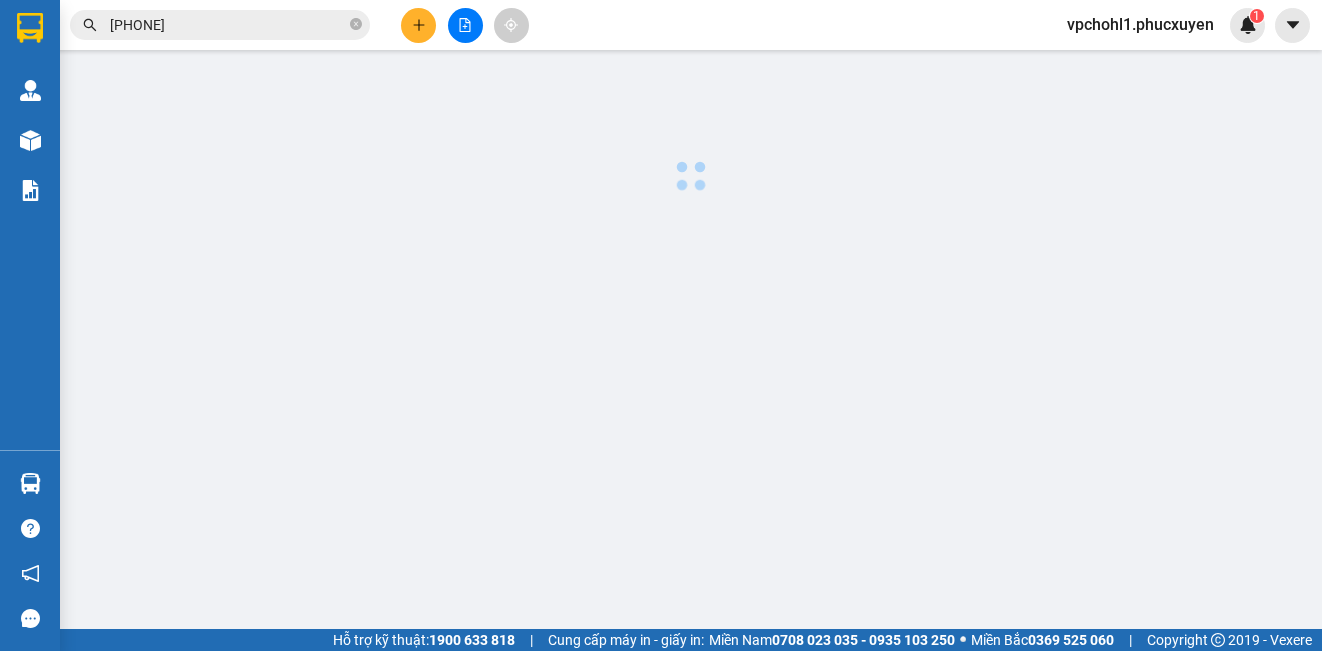 click at bounding box center [418, 25] 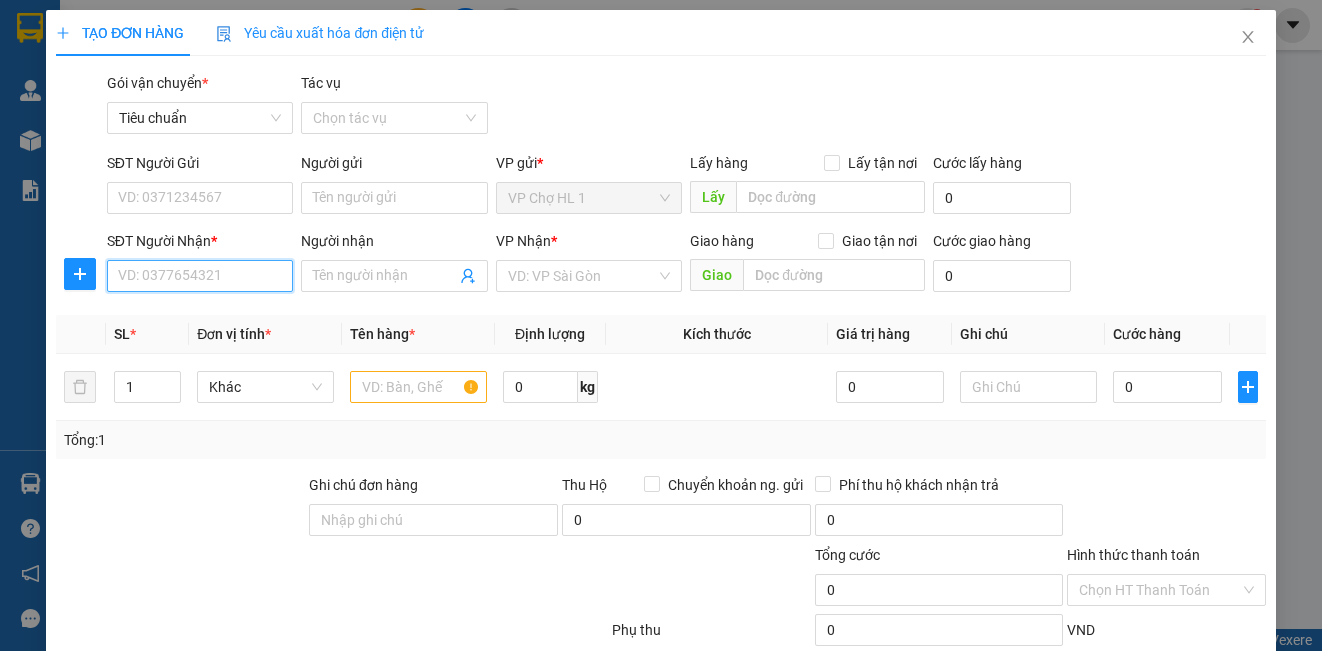 click on "SĐT Người Nhận  *" at bounding box center (200, 276) 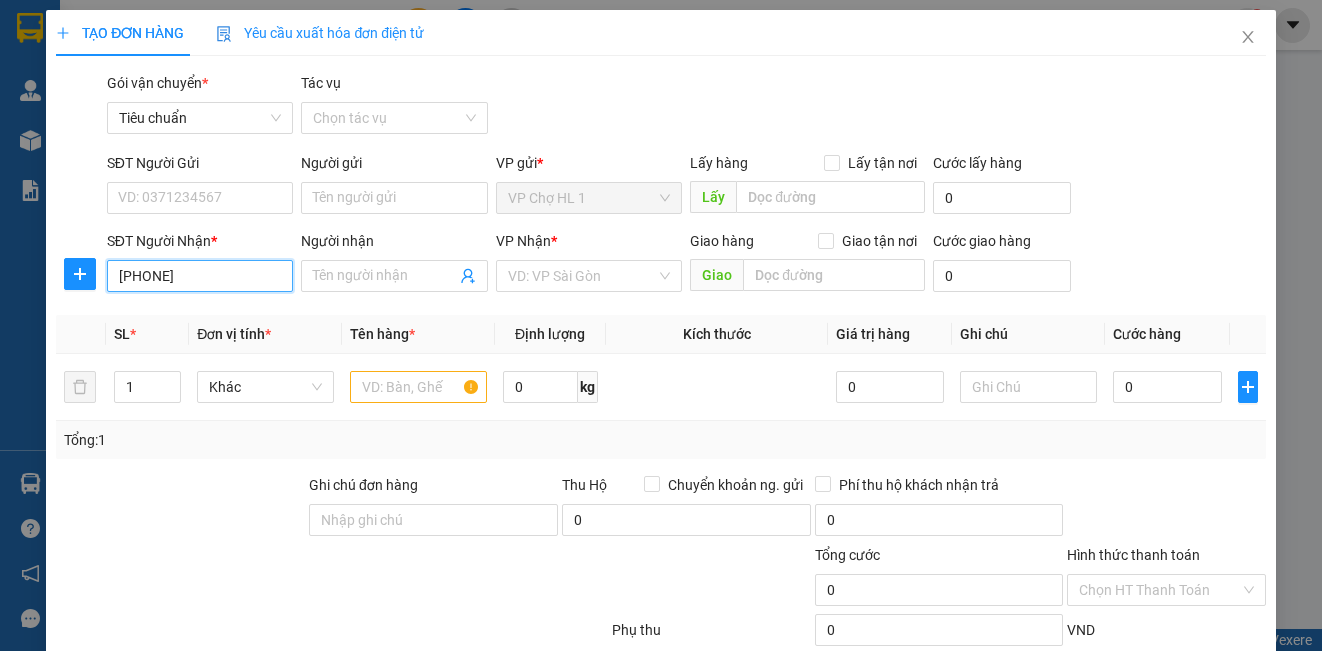 click on "[PHONE]" at bounding box center [200, 276] 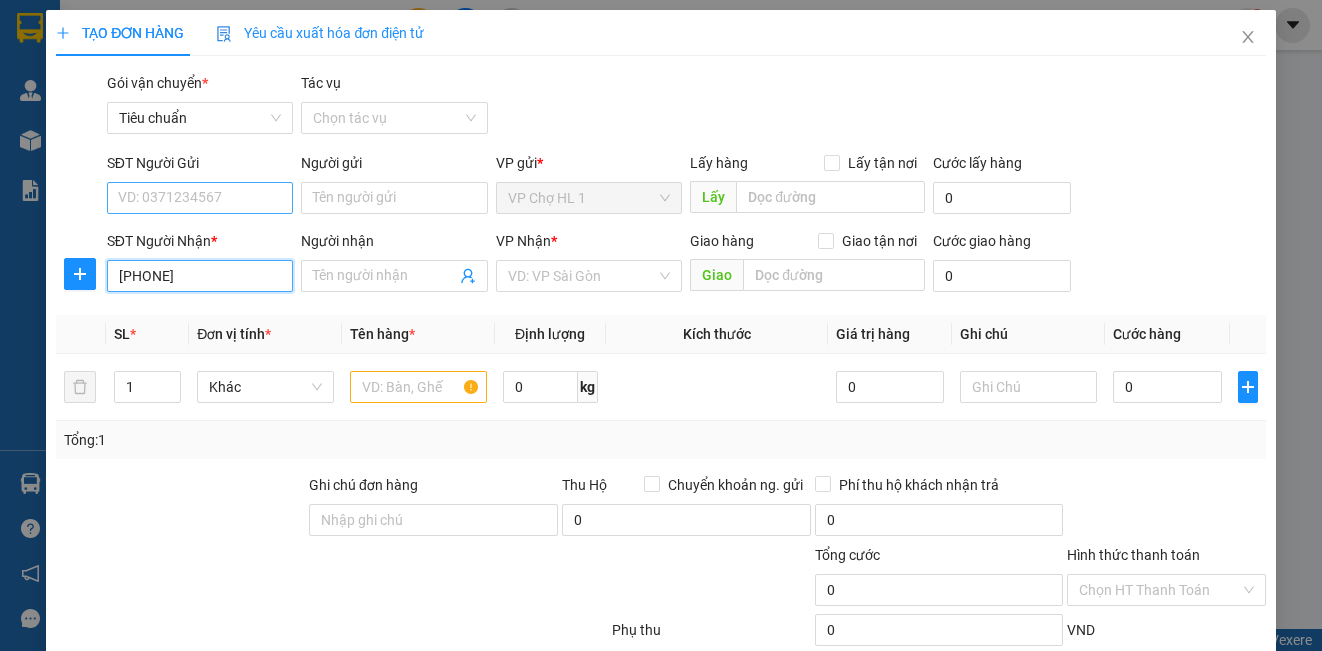 type on "[PHONE]" 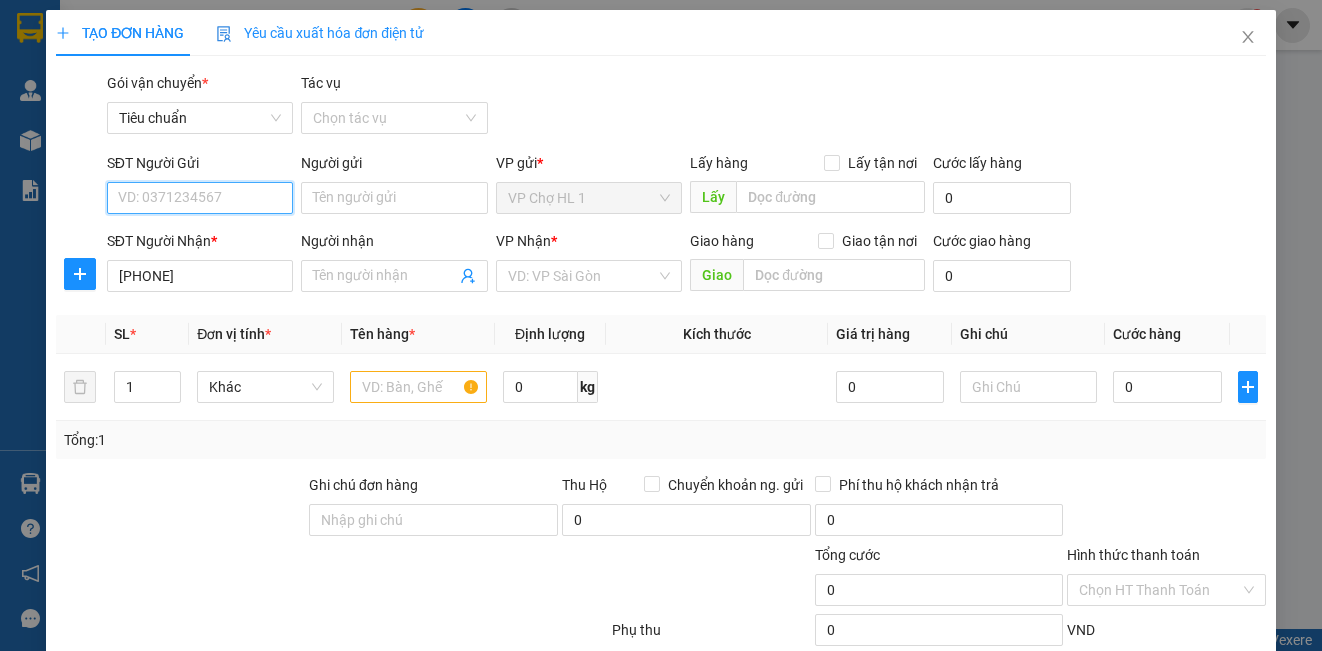 click on "SĐT Người Gửi" at bounding box center (200, 198) 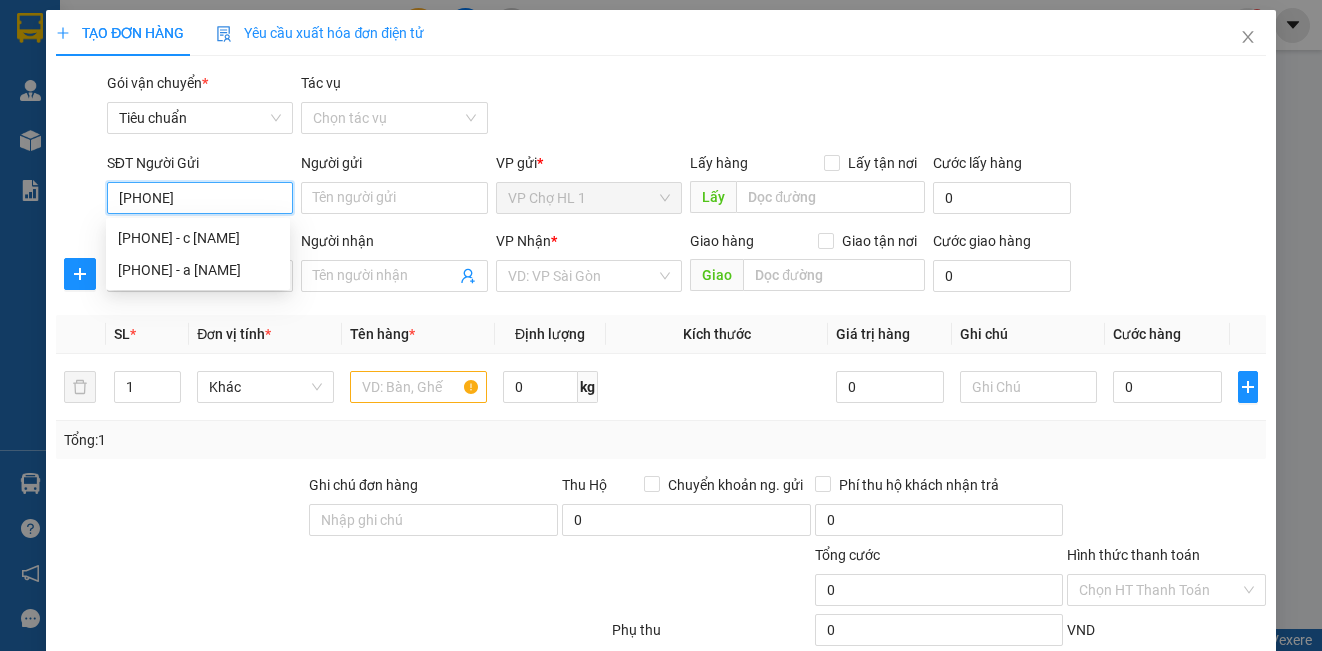 type on "[PHONE]" 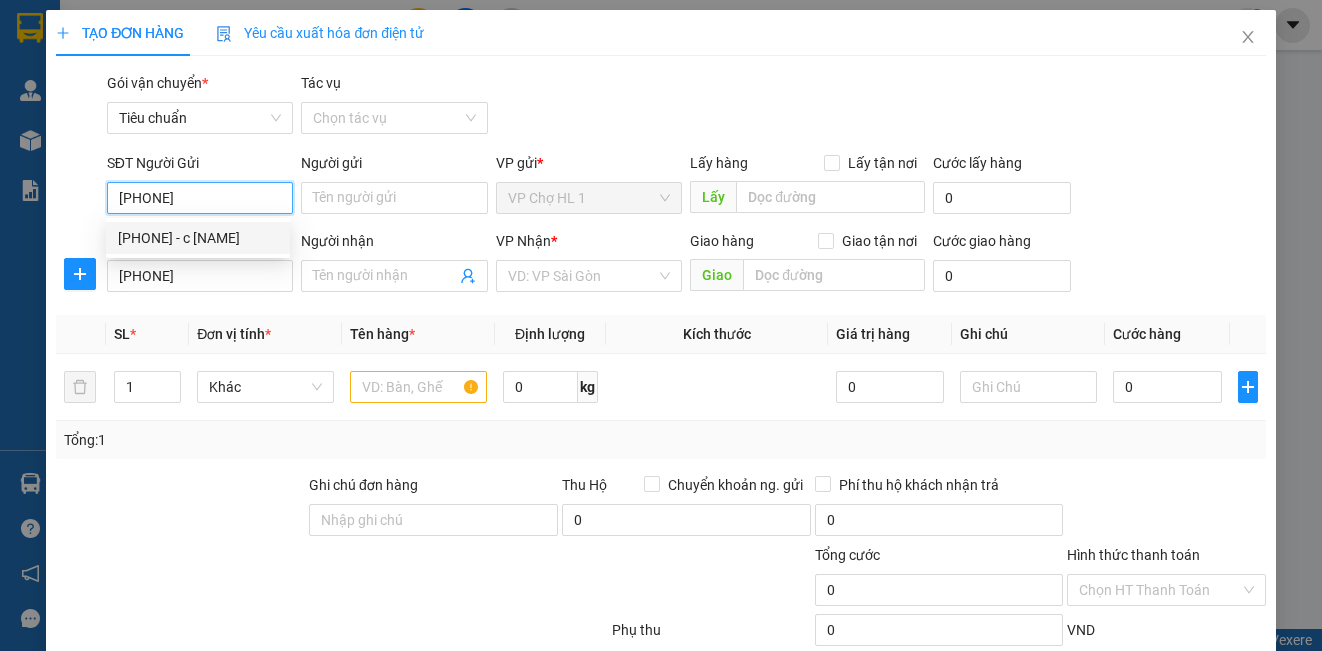 click on "[PHONE] - c [NAME]" at bounding box center (198, 238) 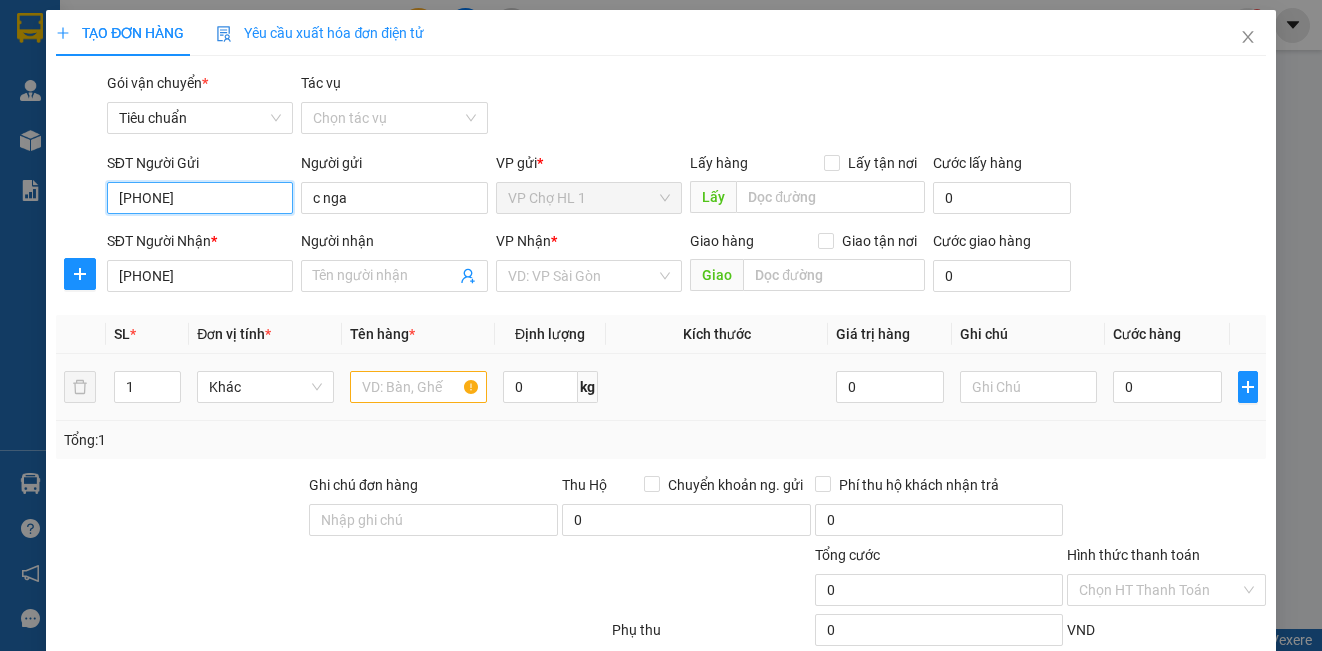 type on "[PHONE]" 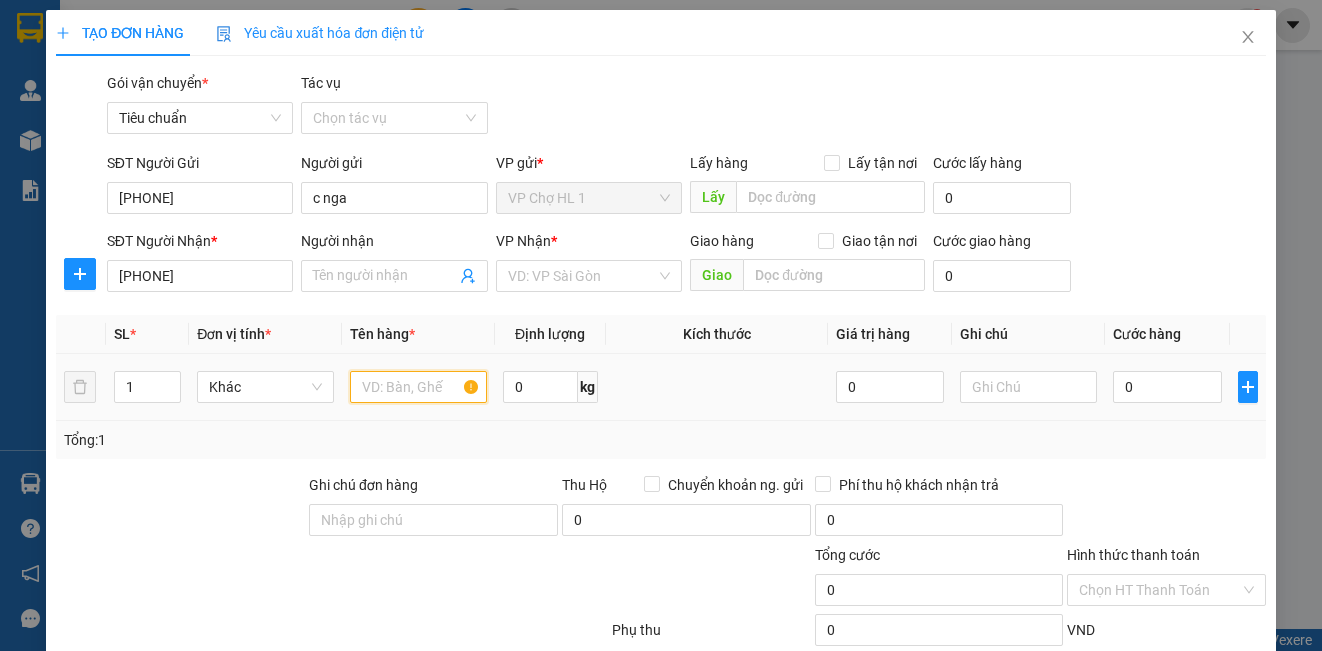 click at bounding box center [418, 387] 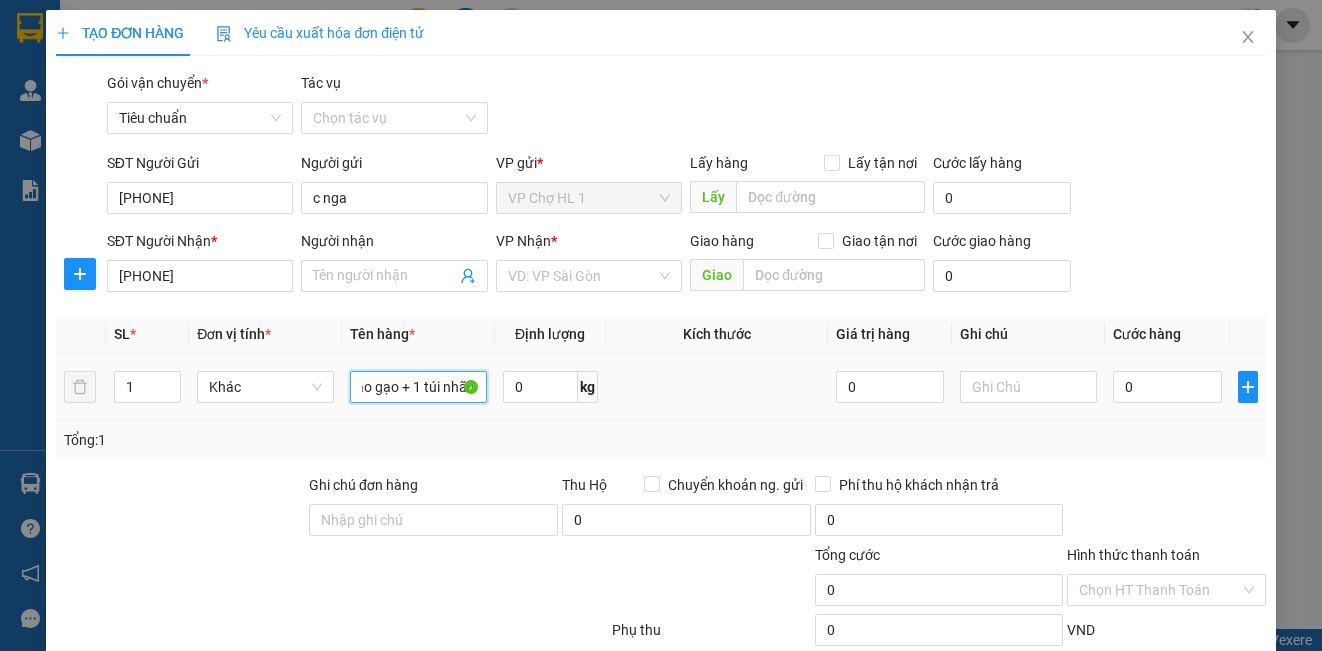 scroll, scrollTop: 0, scrollLeft: 34, axis: horizontal 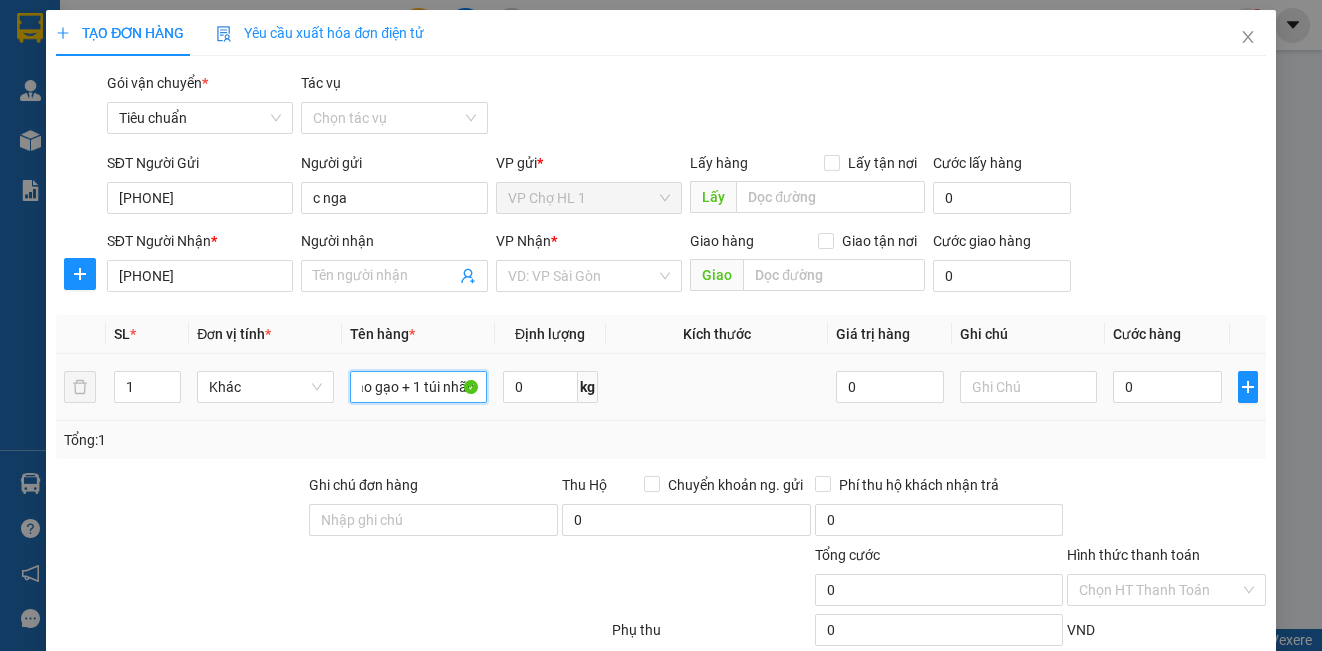 type on "1 bao gạo + 1 túi nhãn" 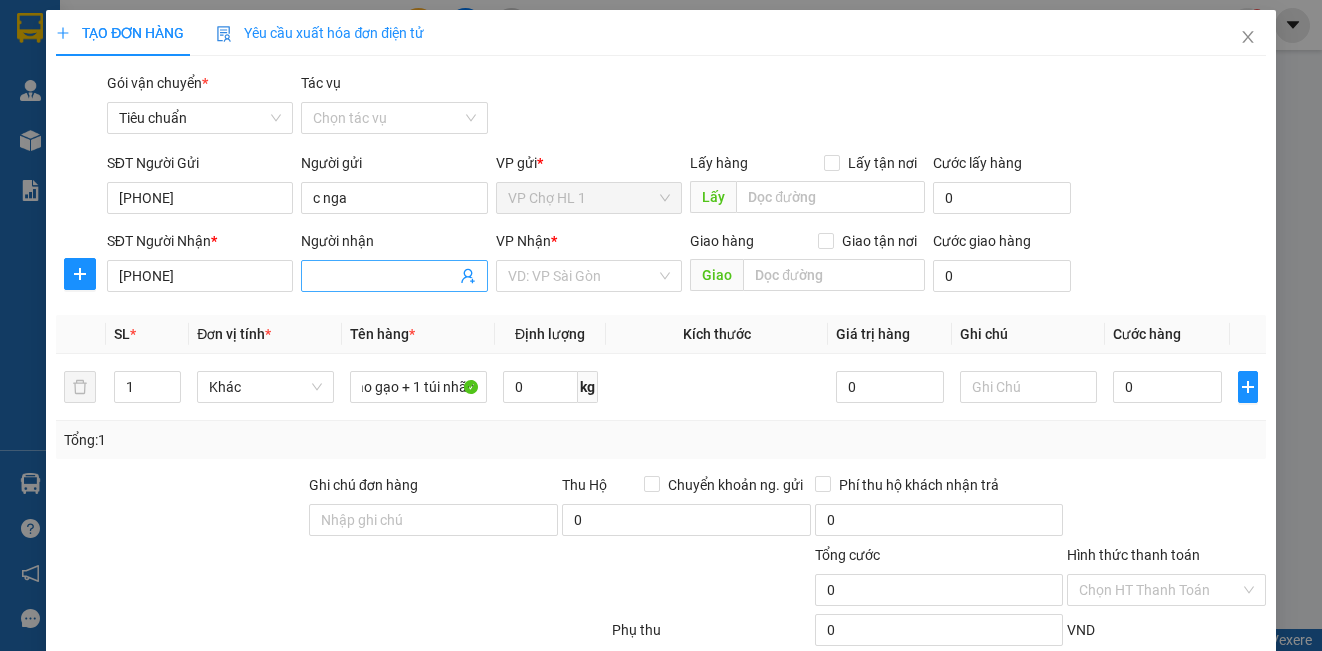 click on "Người nhận" at bounding box center (384, 276) 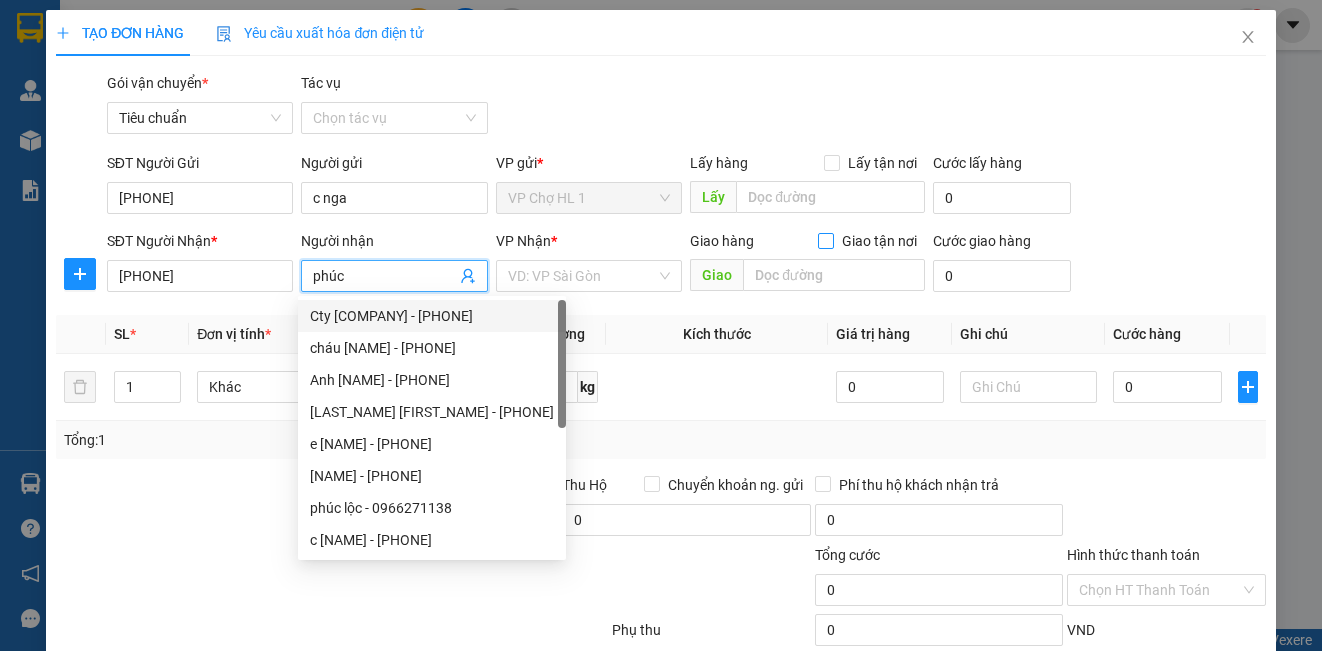 type on "phúc" 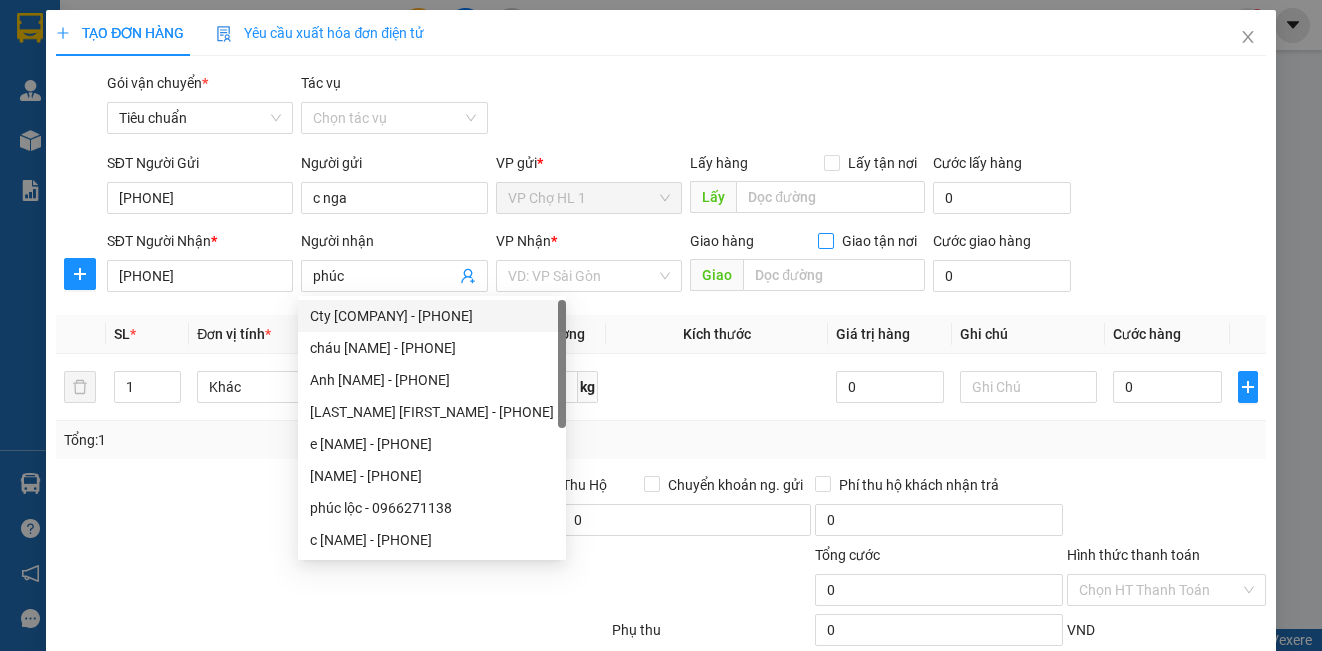 click on "Giao tận nơi" at bounding box center [825, 240] 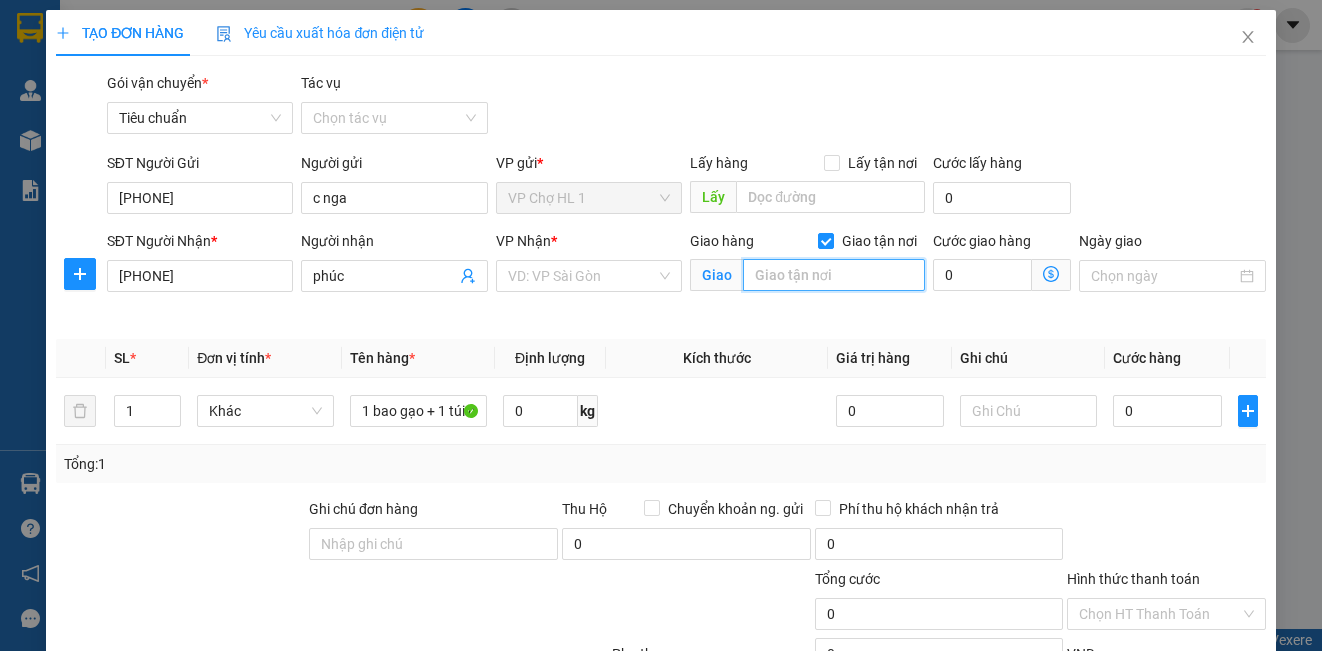 click at bounding box center [834, 275] 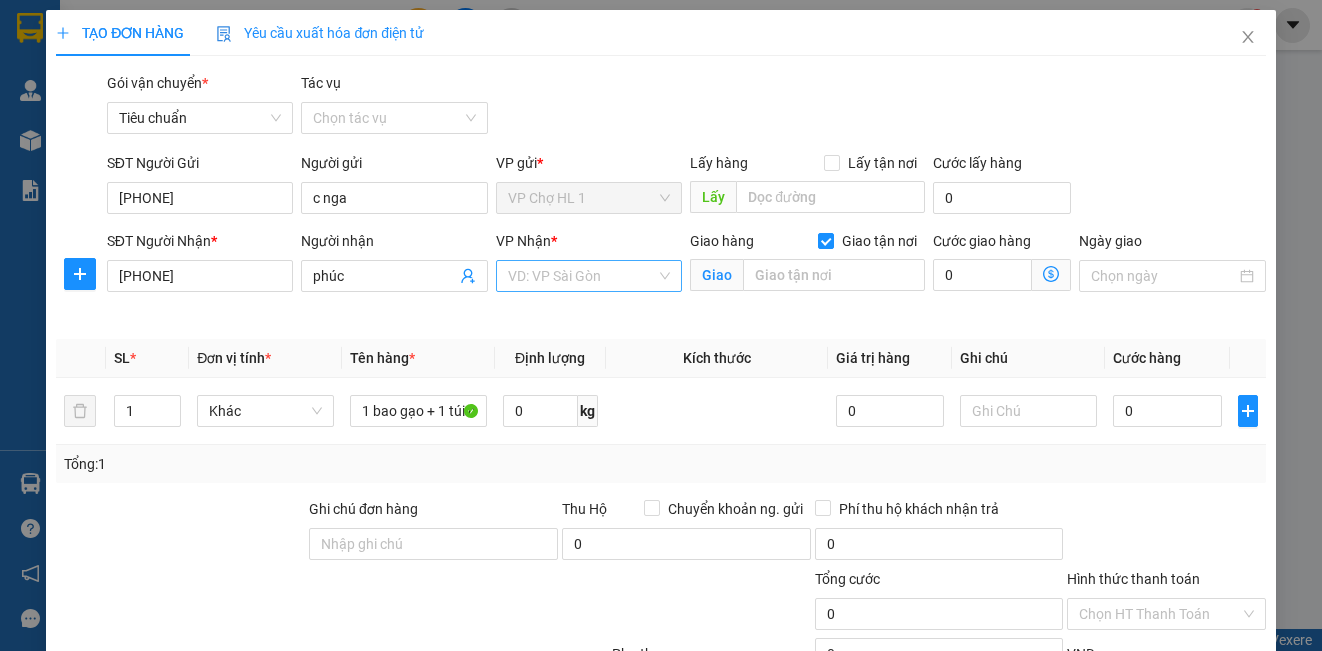 click at bounding box center [582, 276] 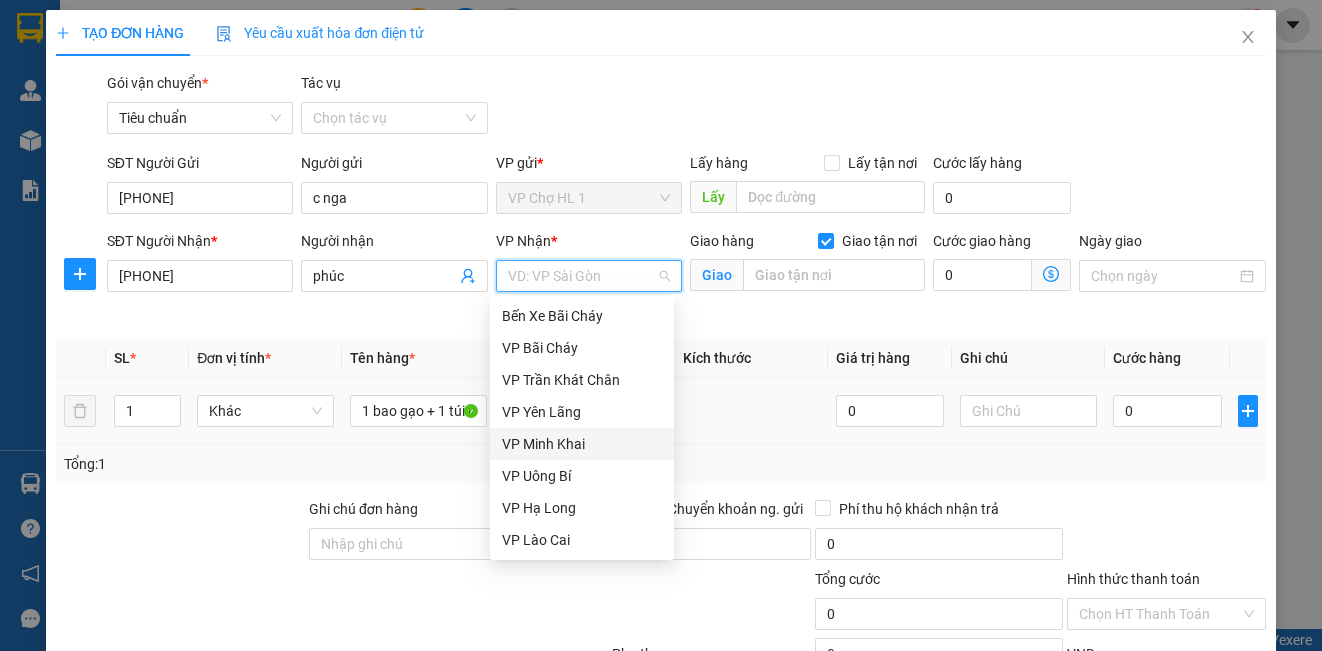 drag, startPoint x: 554, startPoint y: 447, endPoint x: 651, endPoint y: 418, distance: 101.24229 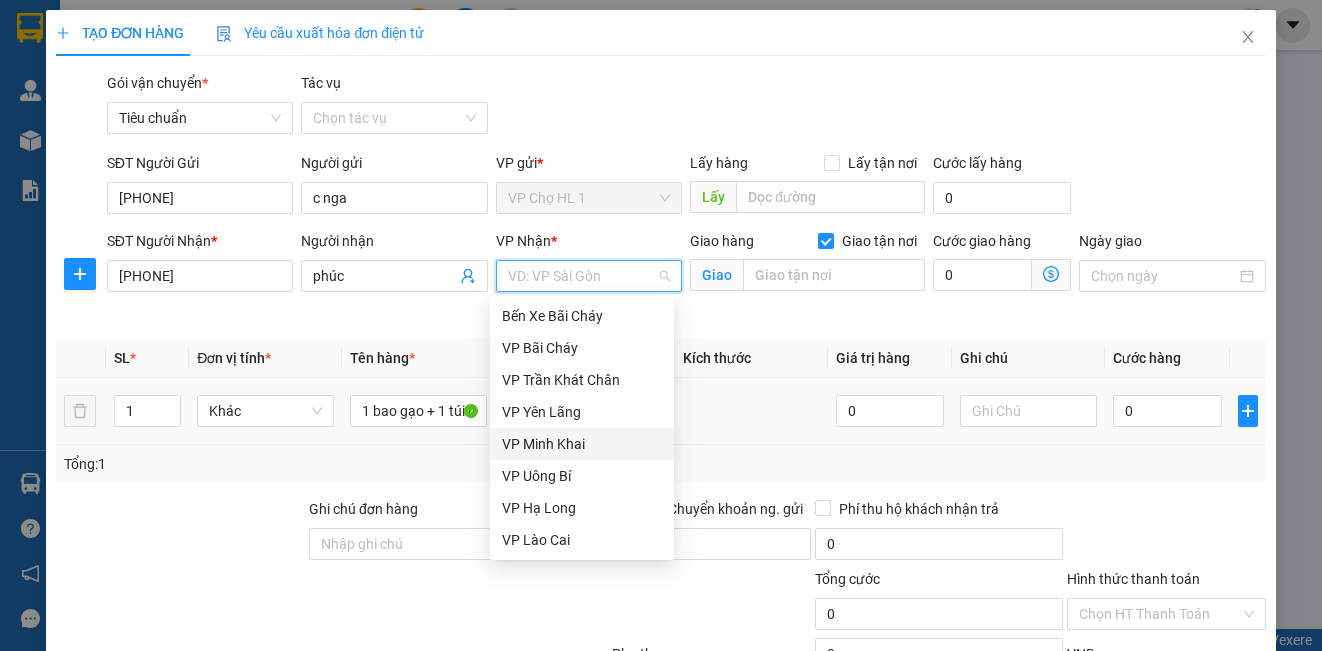 click on "VP Minh Khai" at bounding box center (582, 444) 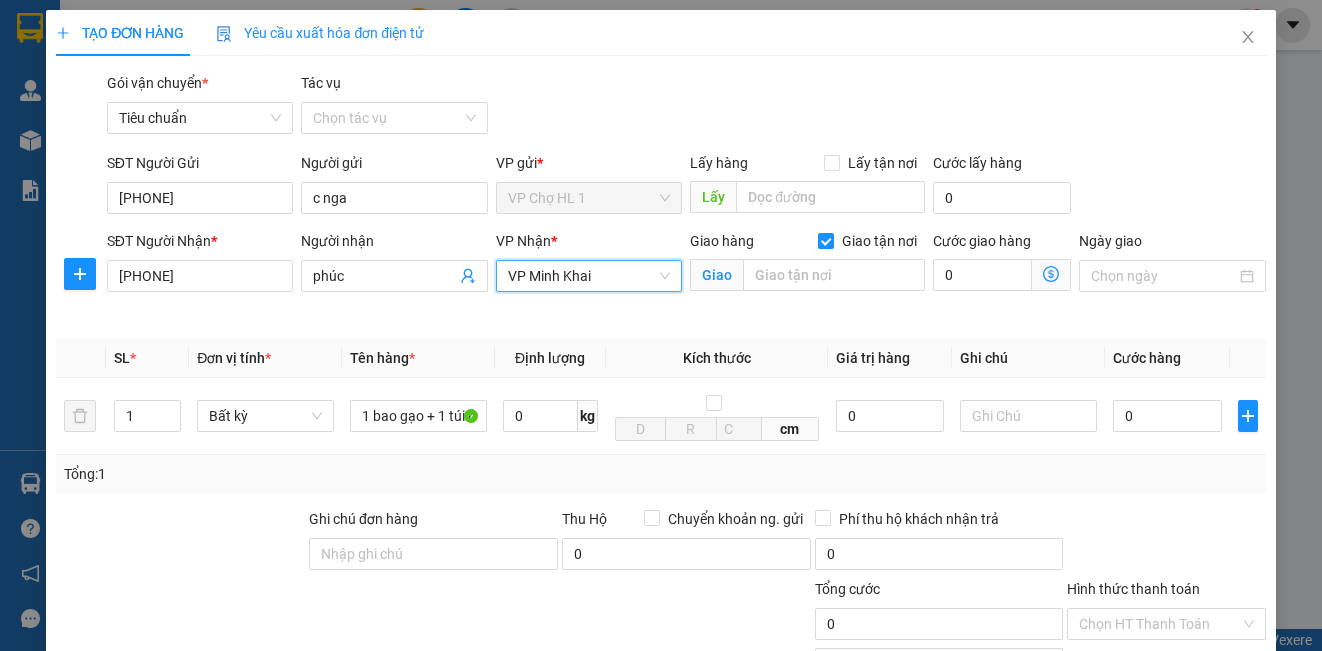 click on "Giao" at bounding box center (807, 276) 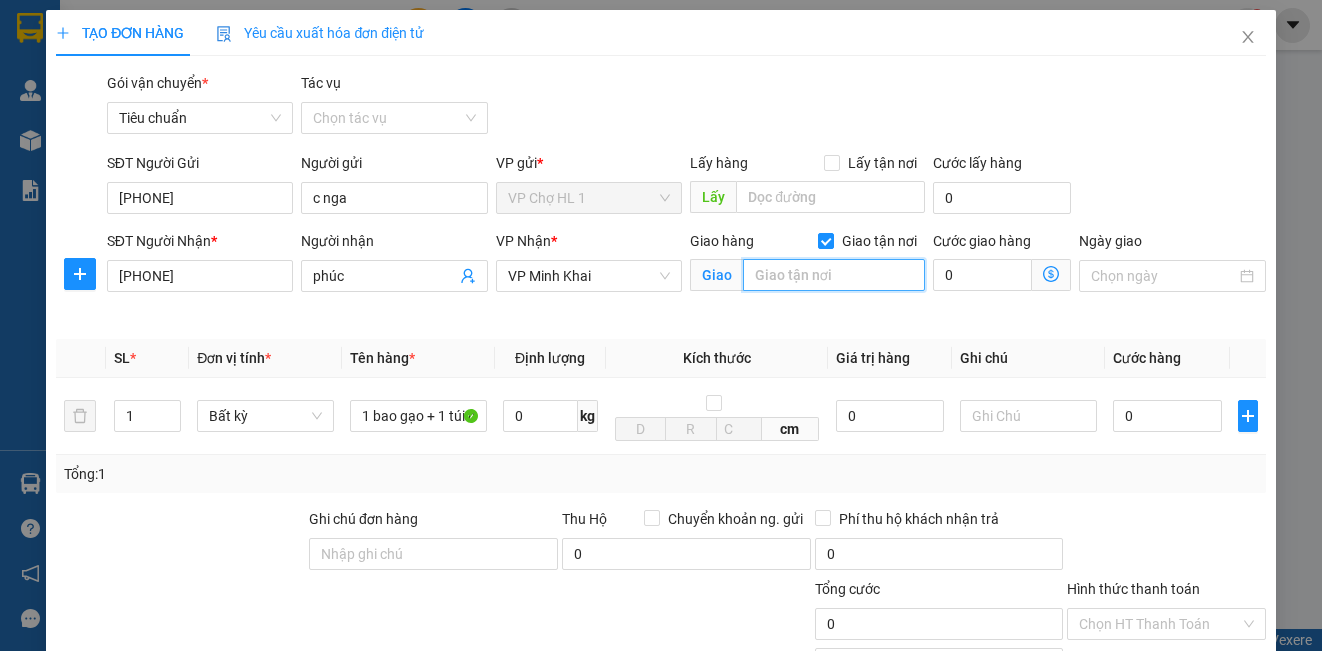 click at bounding box center (834, 275) 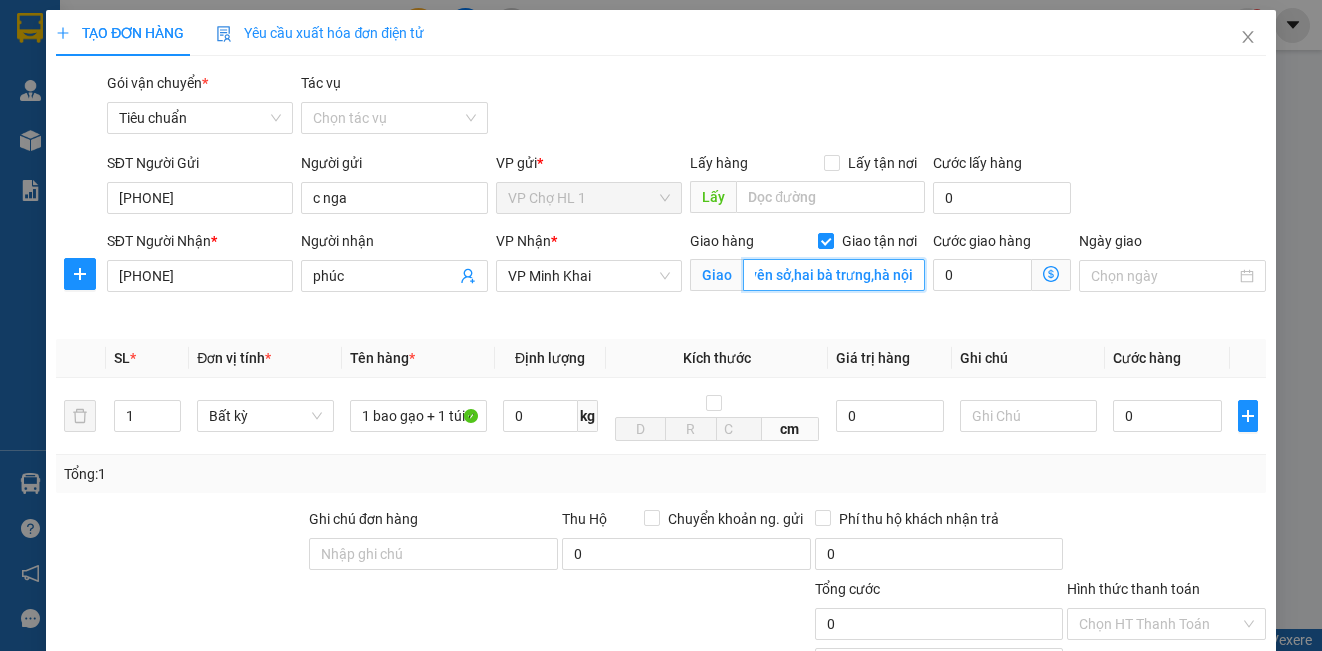 scroll, scrollTop: 0, scrollLeft: 99, axis: horizontal 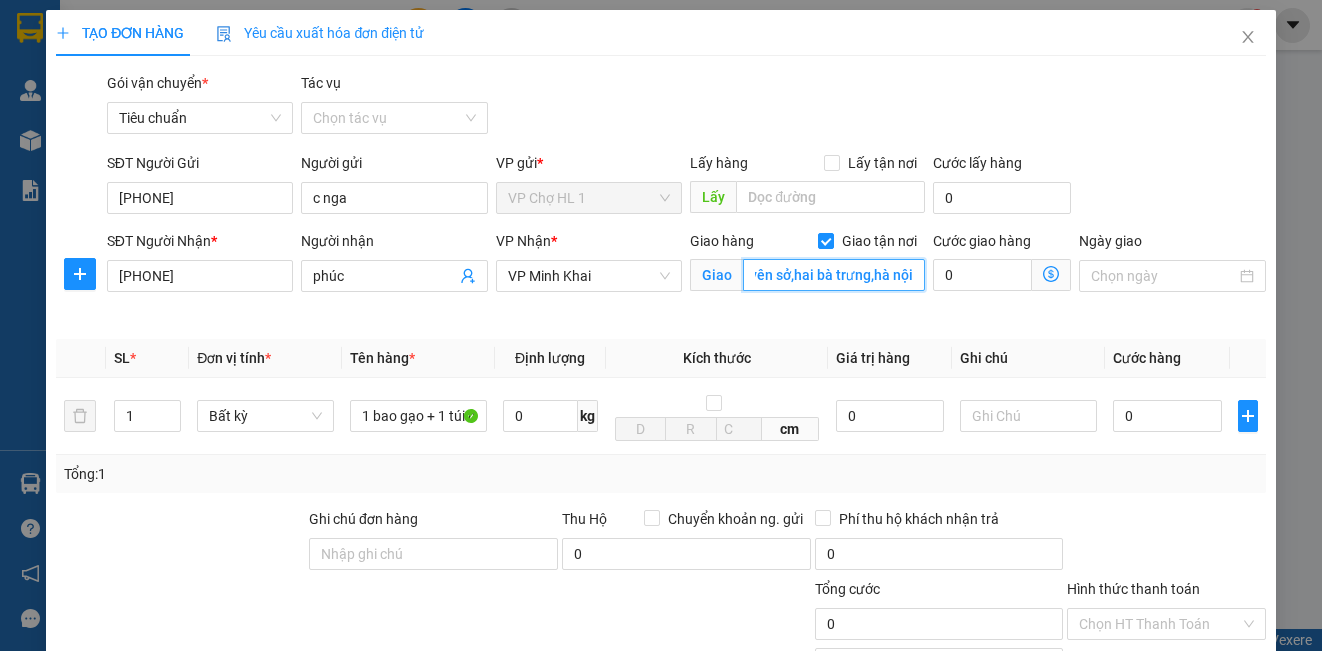 type on "228 tam trinh,yên sở,hai bà trưng,hà nội" 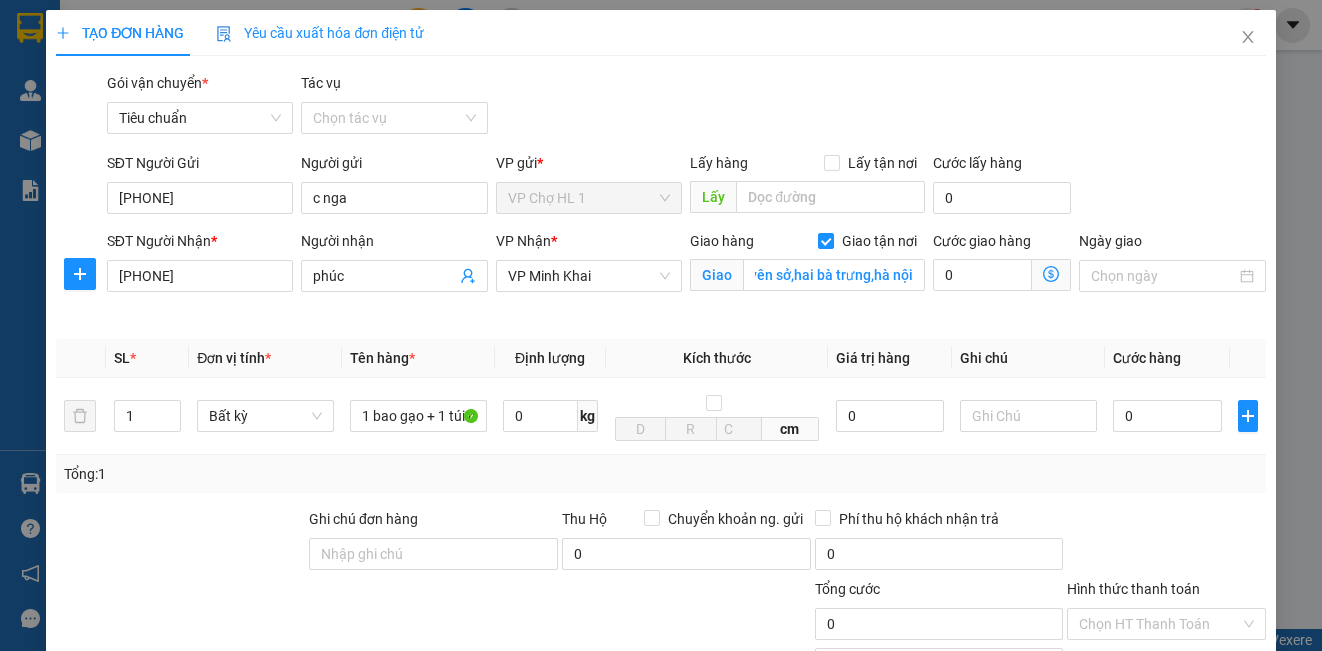 click on "Gói vận chuyển  * Tiêu chuẩn Tác vụ Chọn tác vụ" at bounding box center (686, 107) 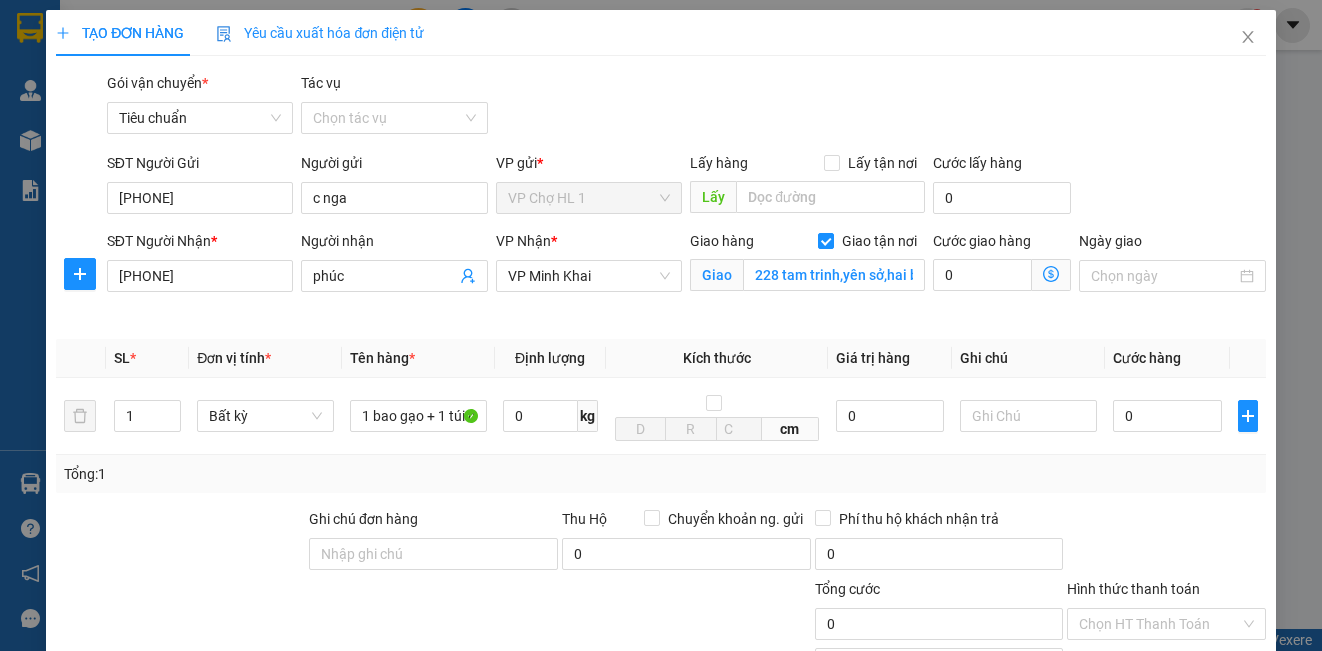click 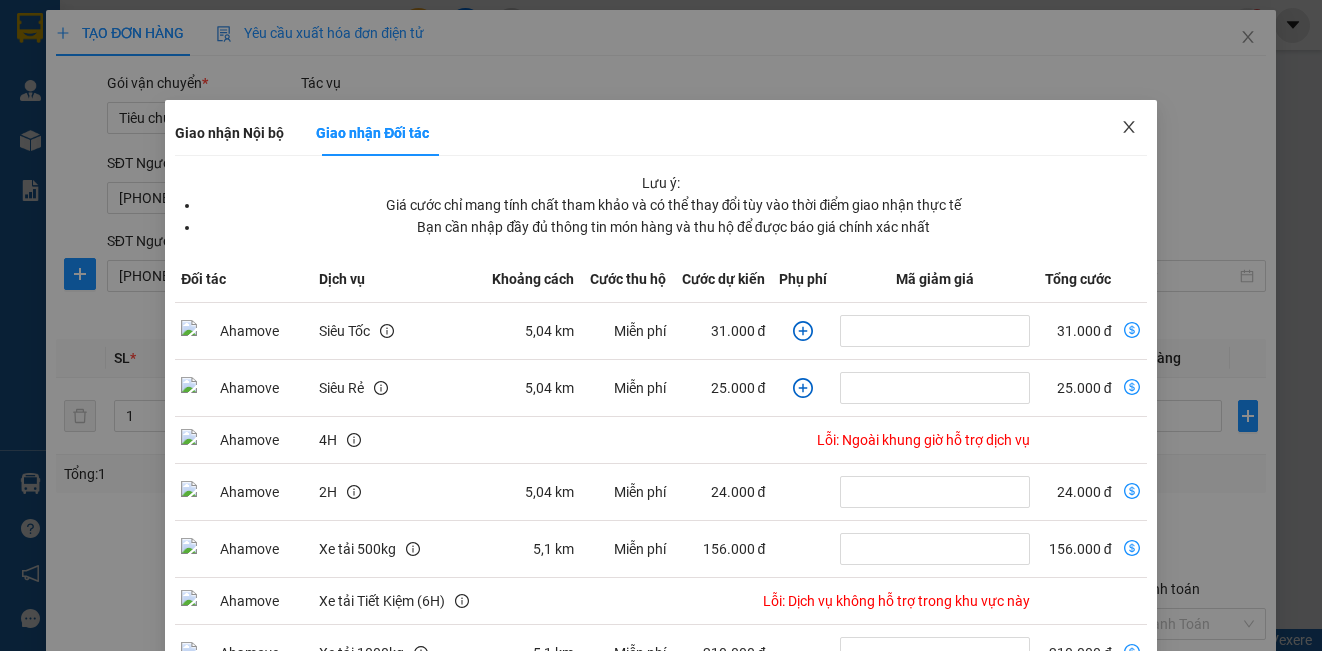 click 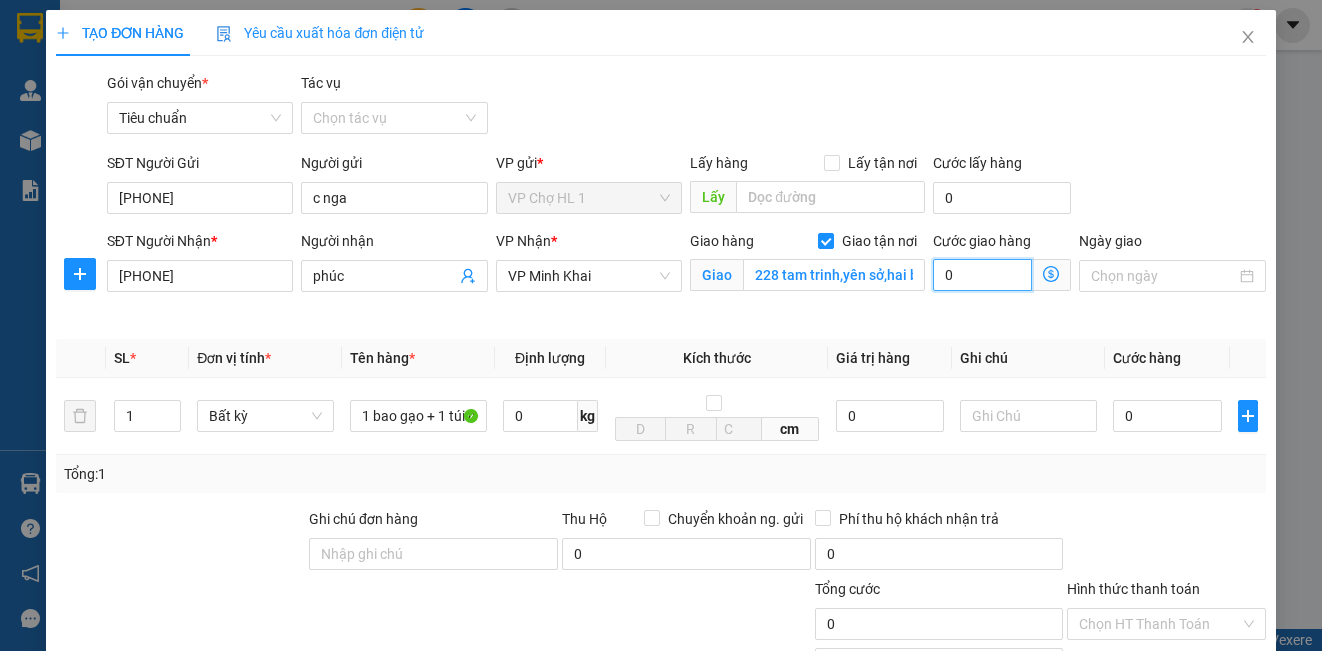 click on "0" at bounding box center [982, 275] 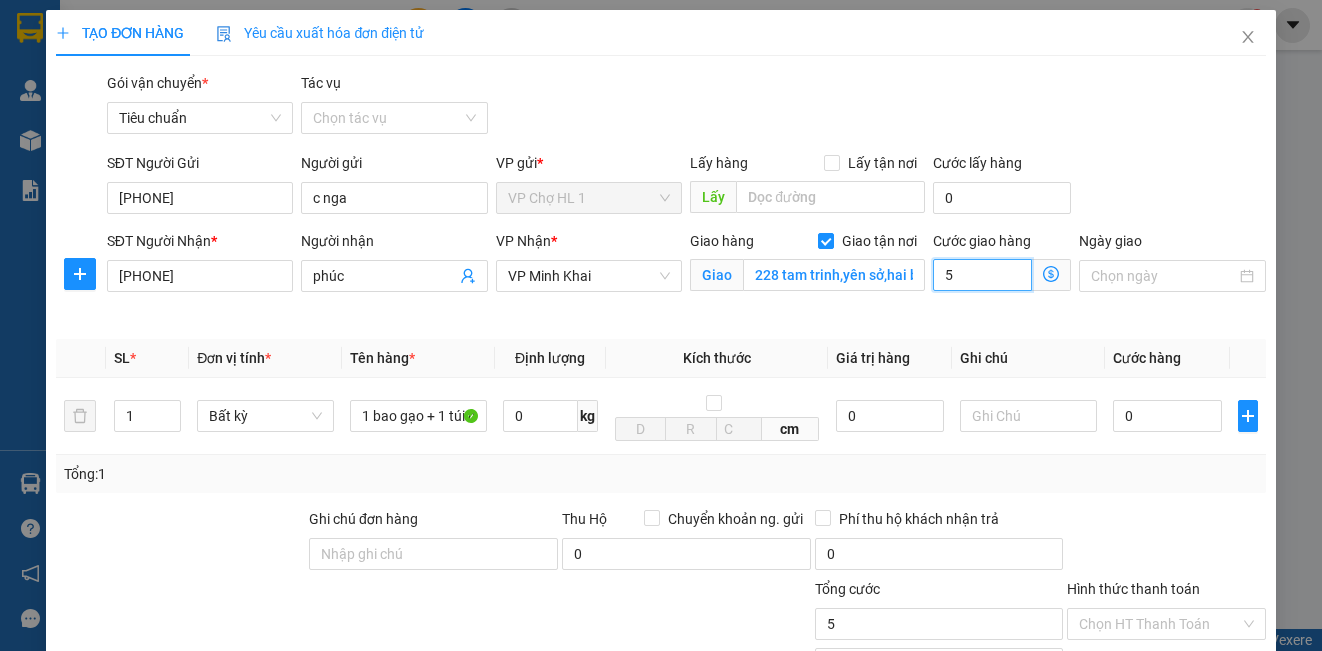 type on "50" 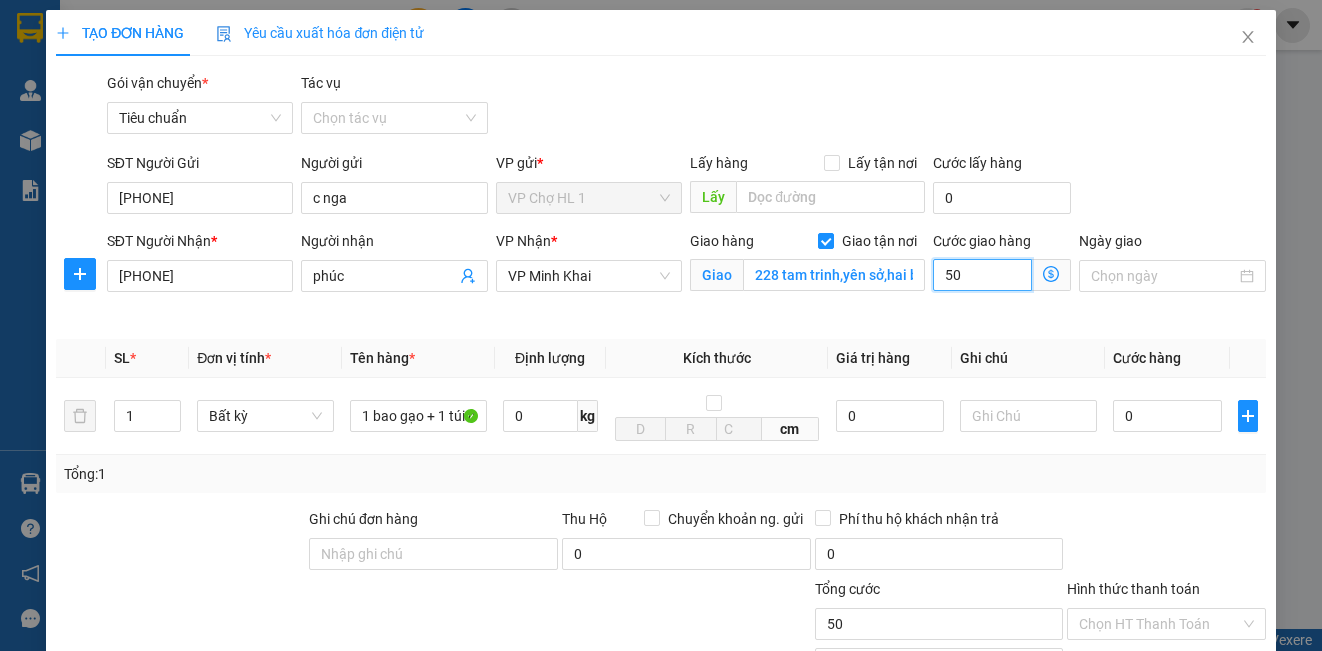 type on "50" 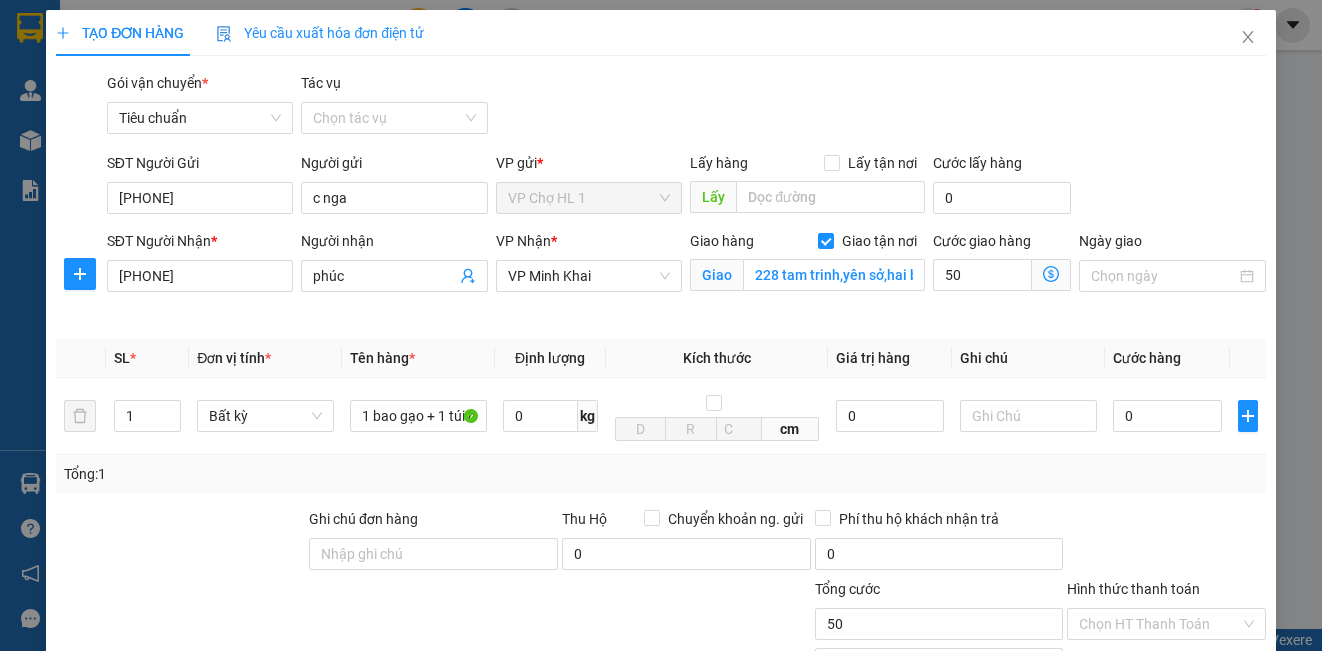 type on "50.000" 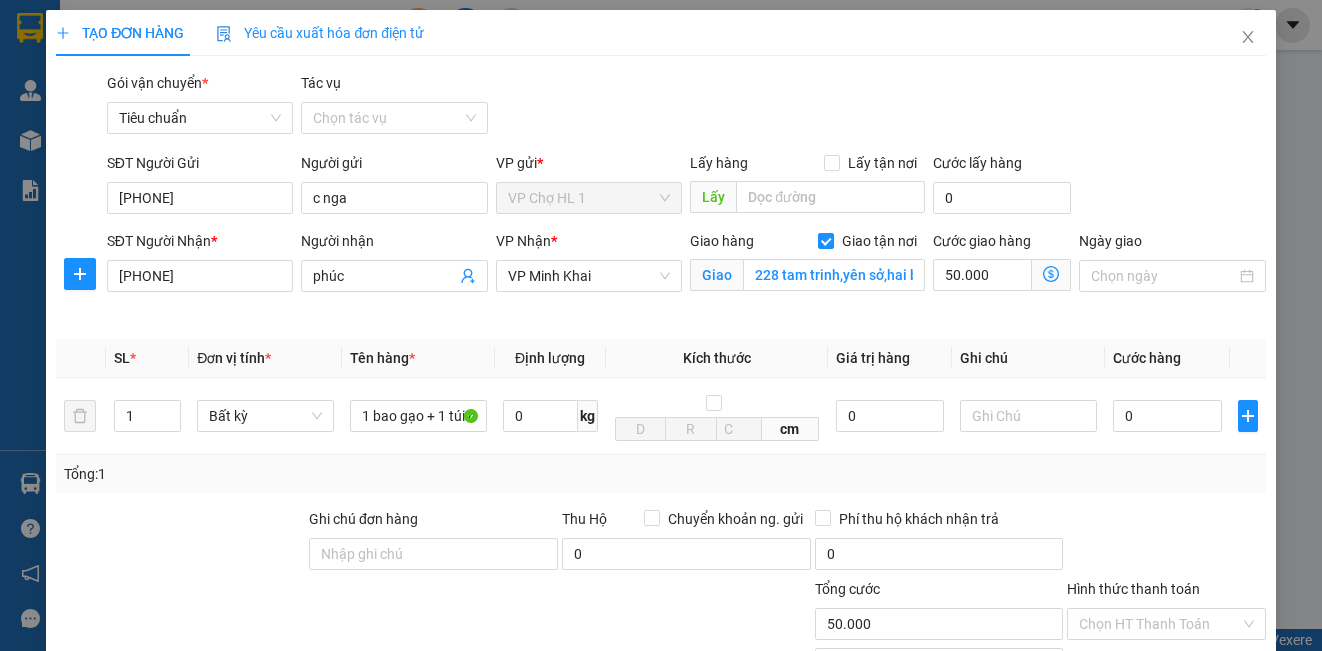 click on "SĐT Người Gửi [PHONE] Người gửi c [NAME] VP gửi  * VP Chợ HL 1 Lấy hàng Lấy tận nơi Lấy Cước lấy hàng 0" at bounding box center (686, 187) 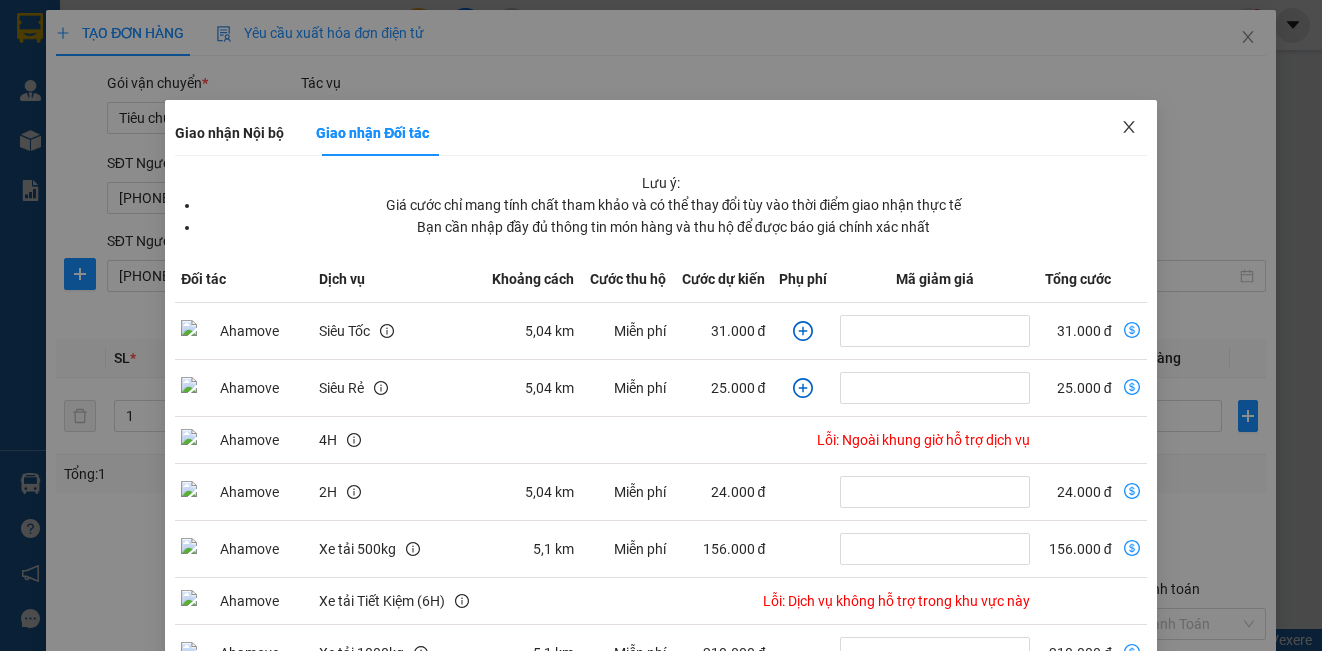 click 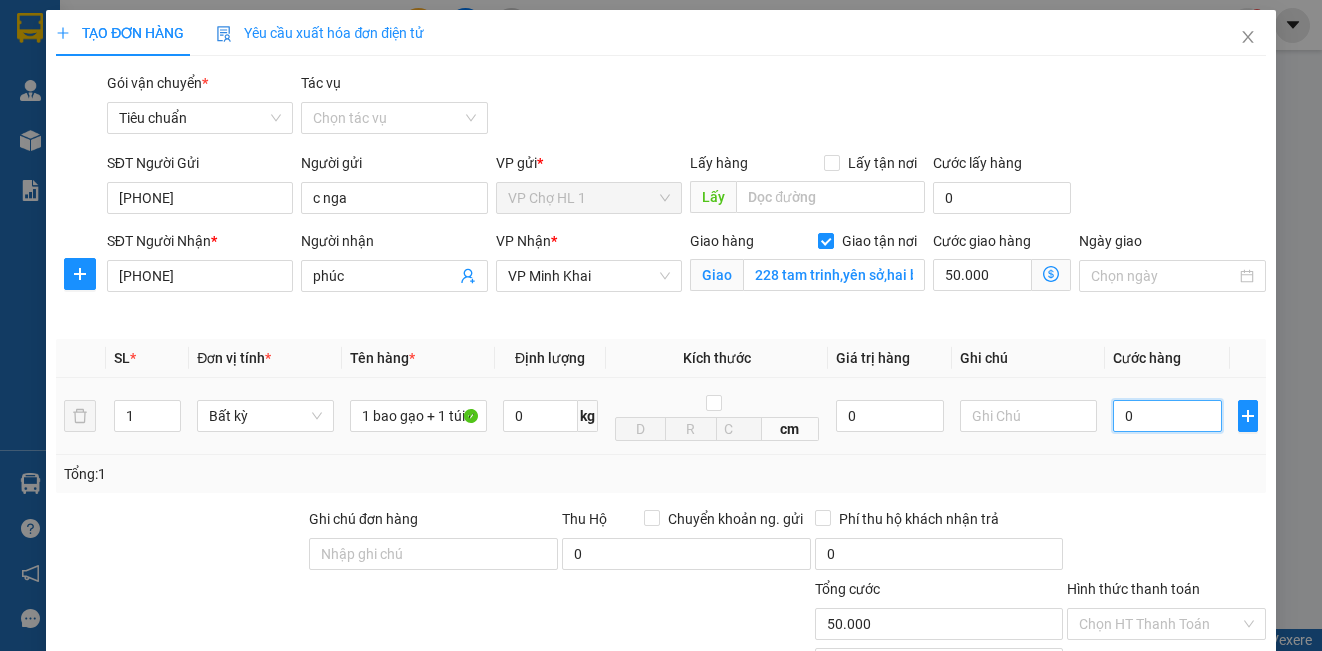 click on "0" at bounding box center [1167, 416] 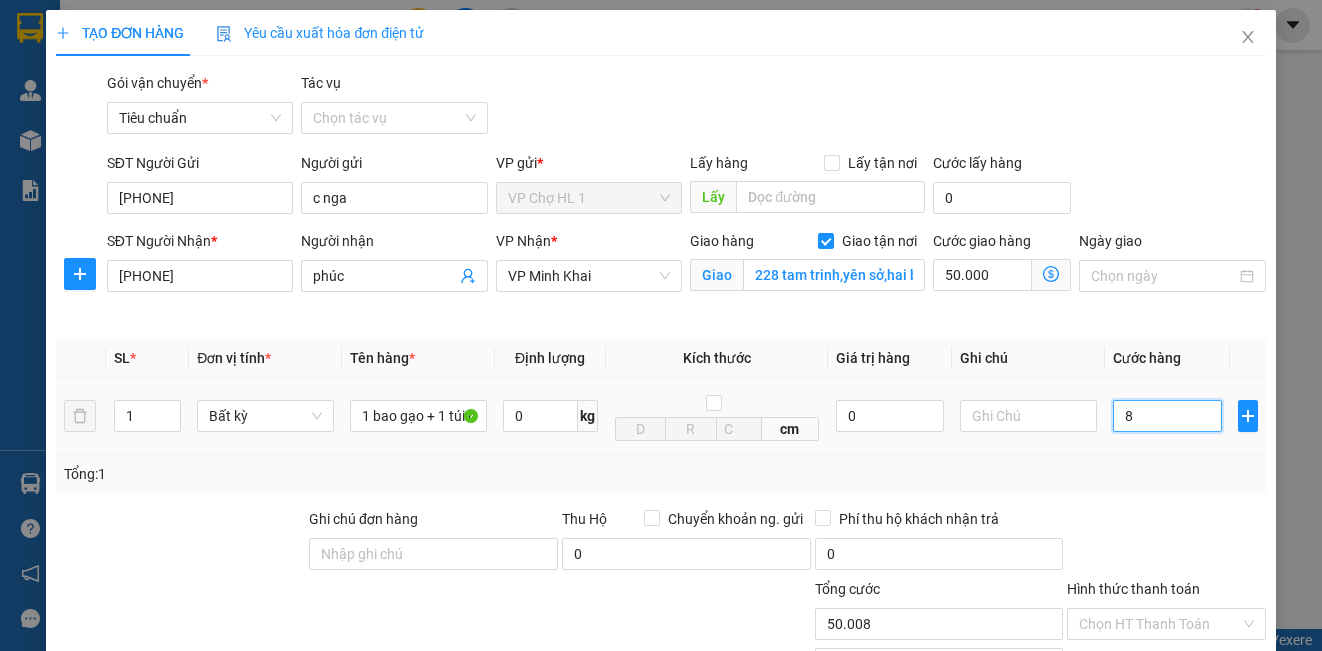 type on "80" 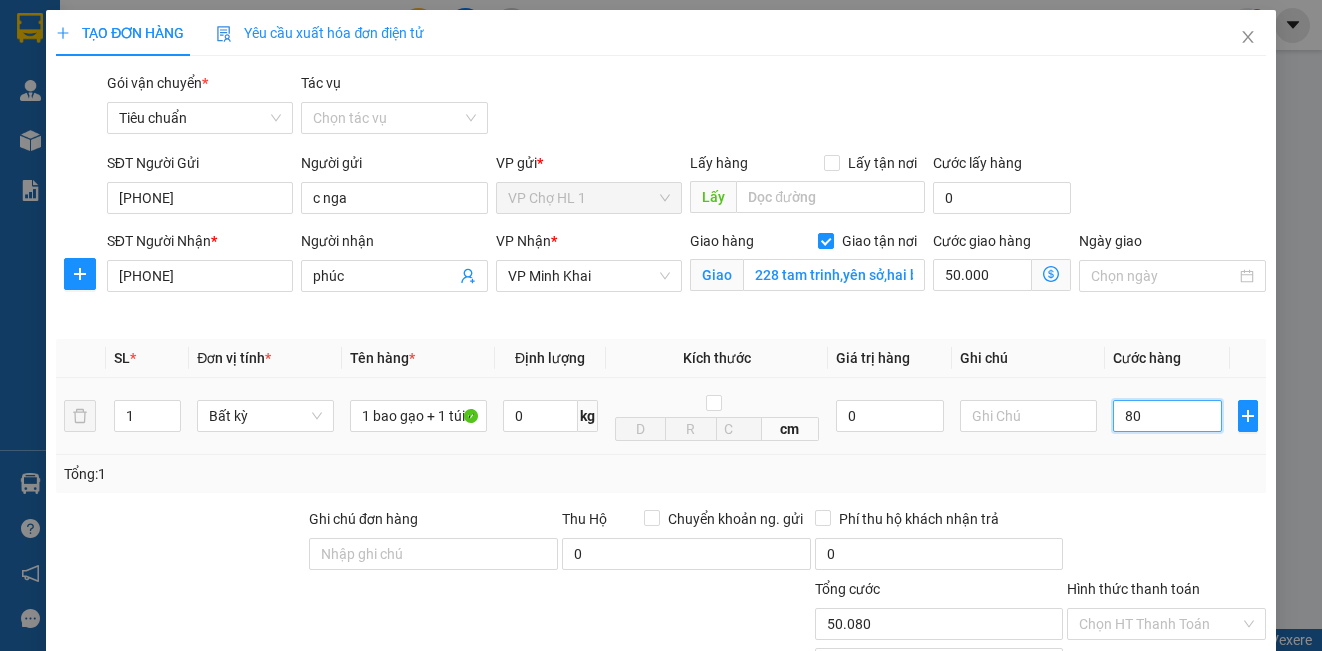 type on "8" 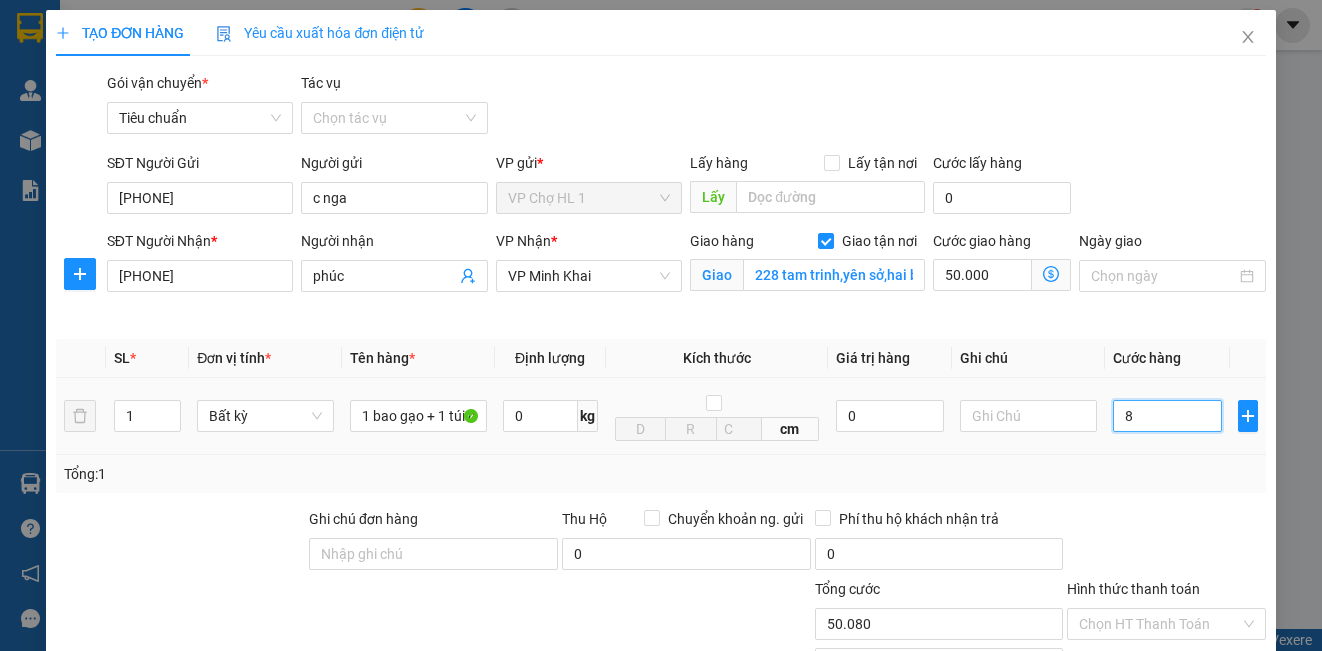 type on "50.008" 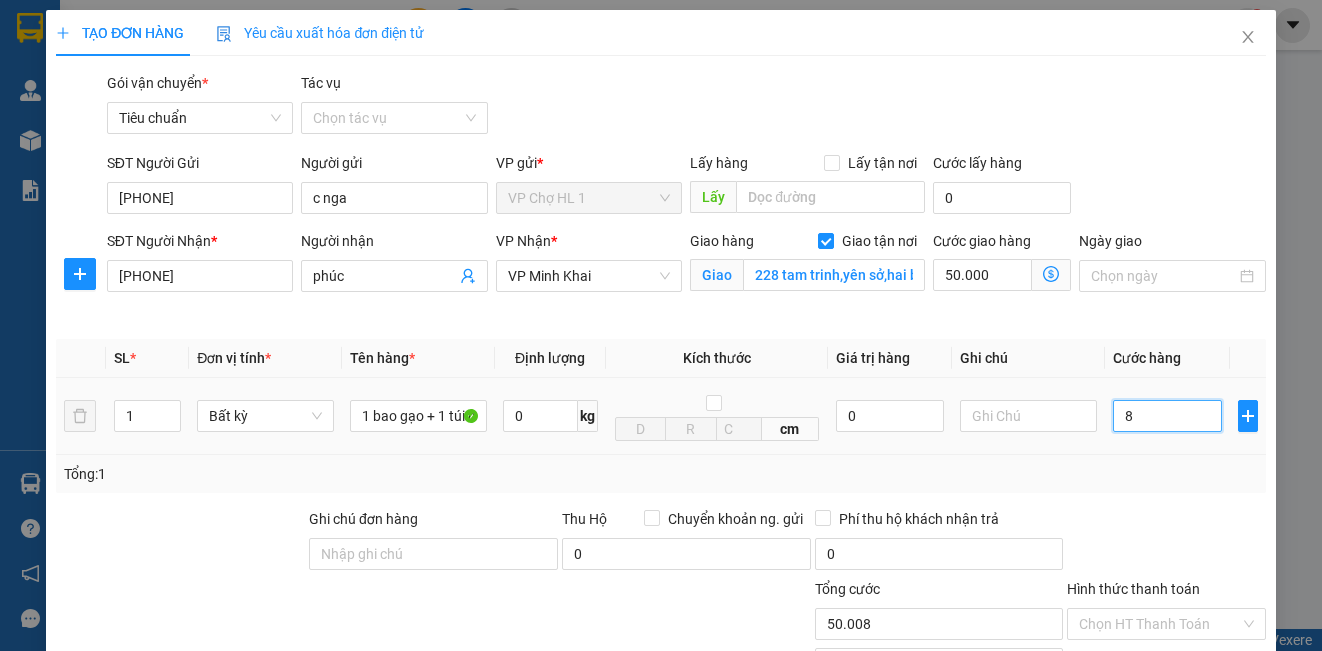 type on "0" 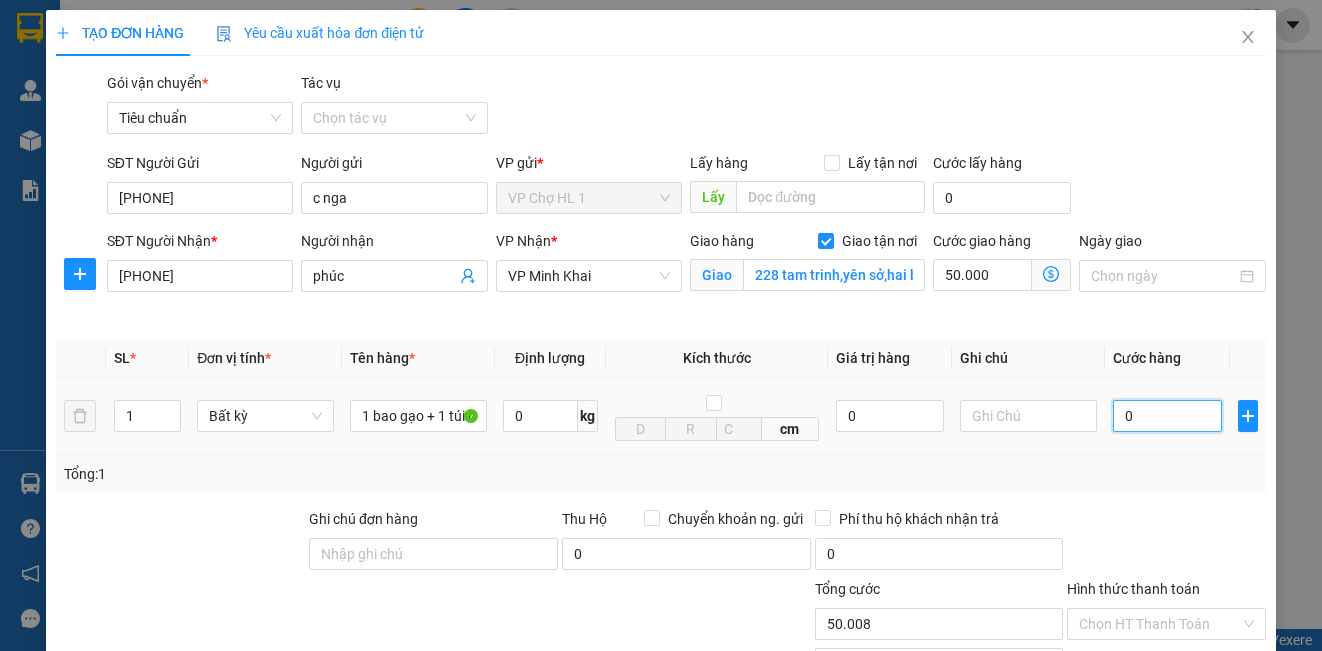 type on "50.000" 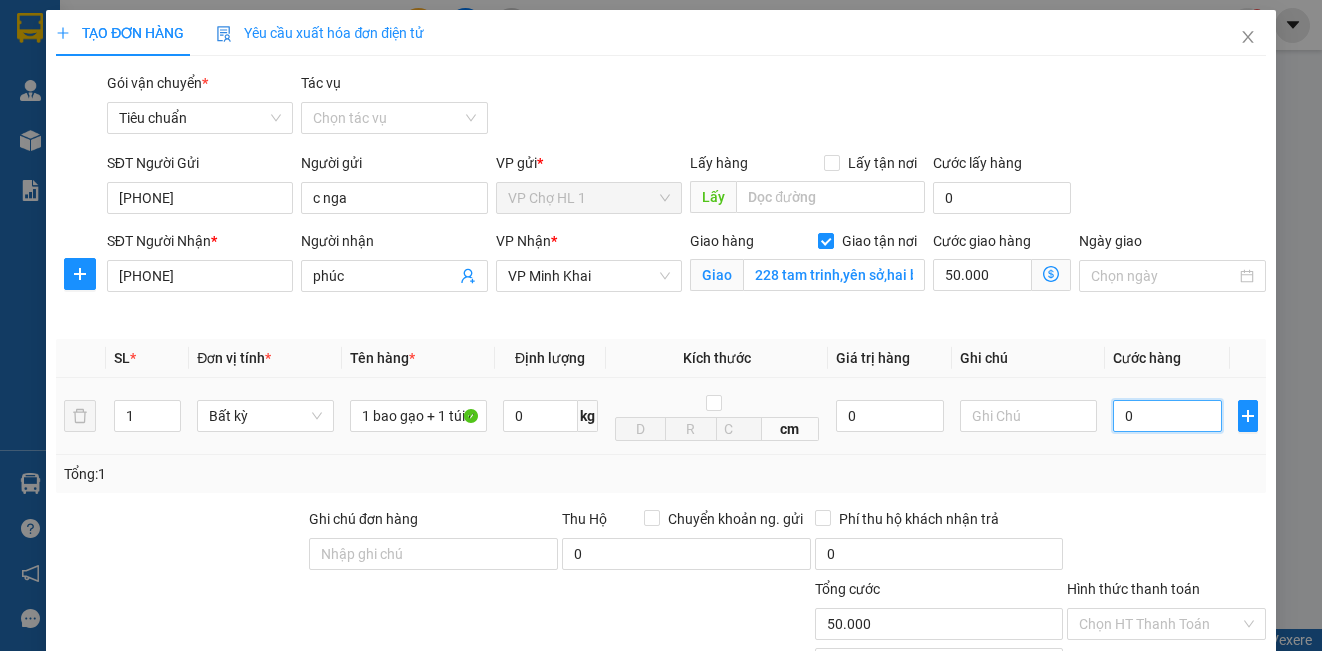 type on "01" 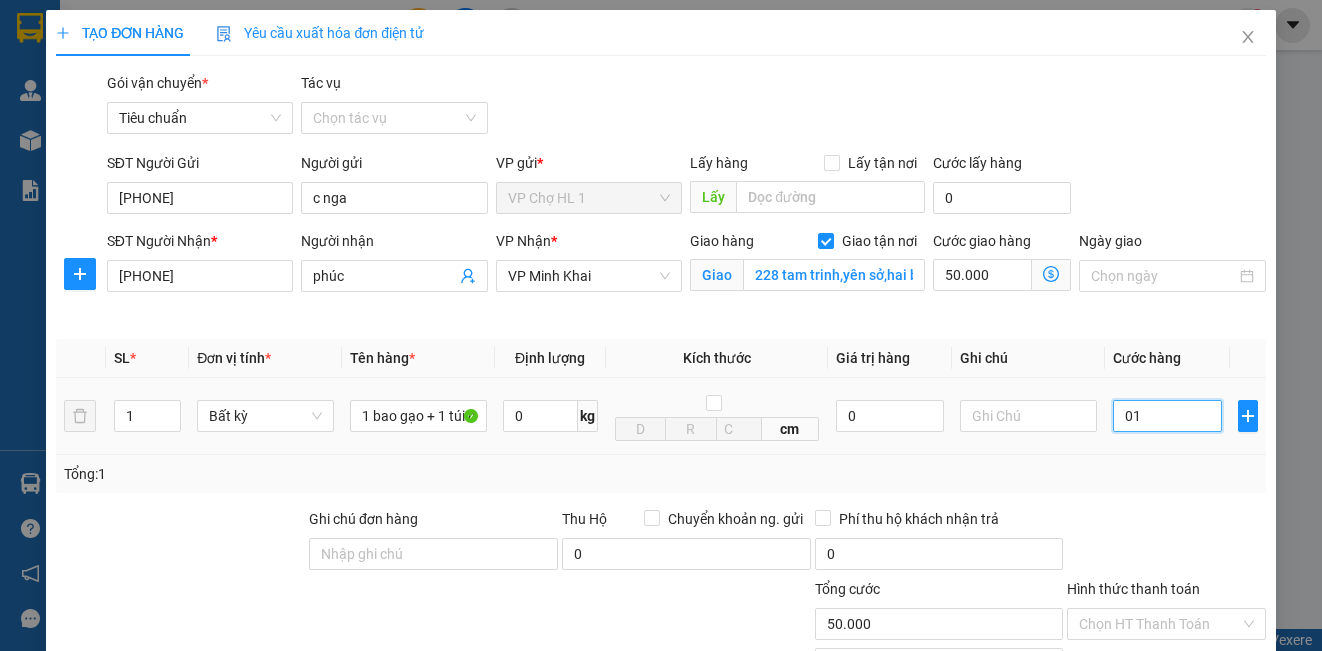 type on "50.001" 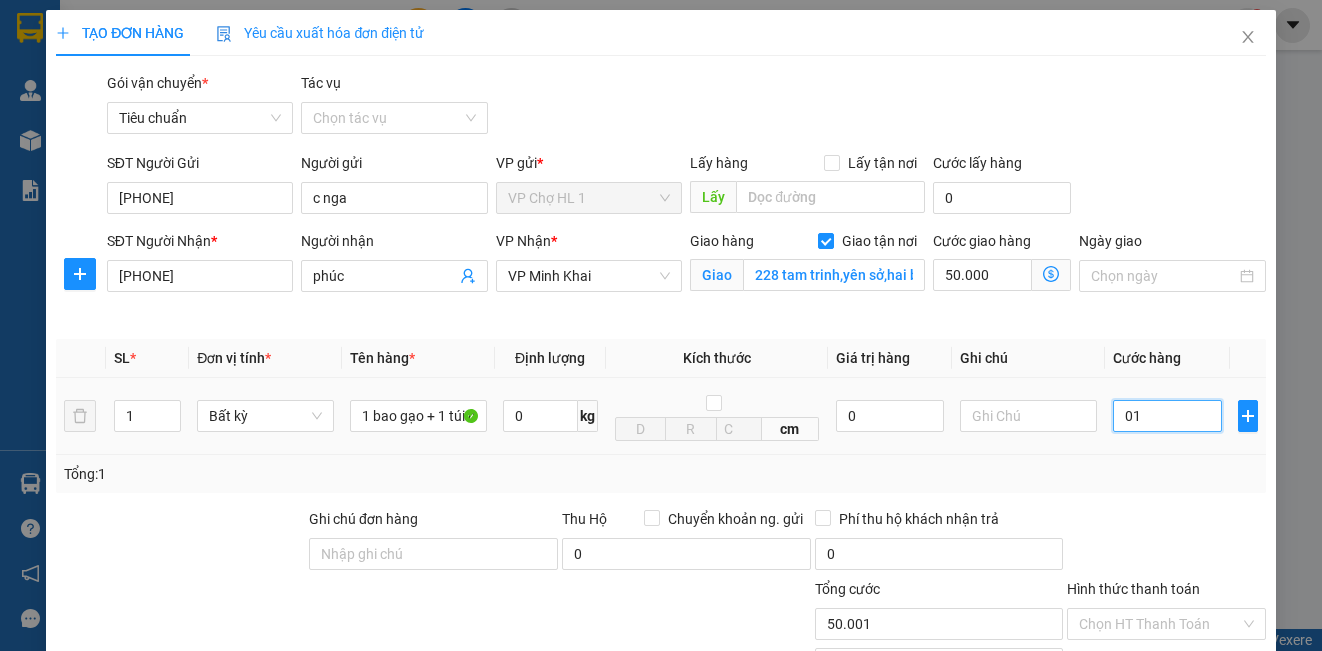 type on "015" 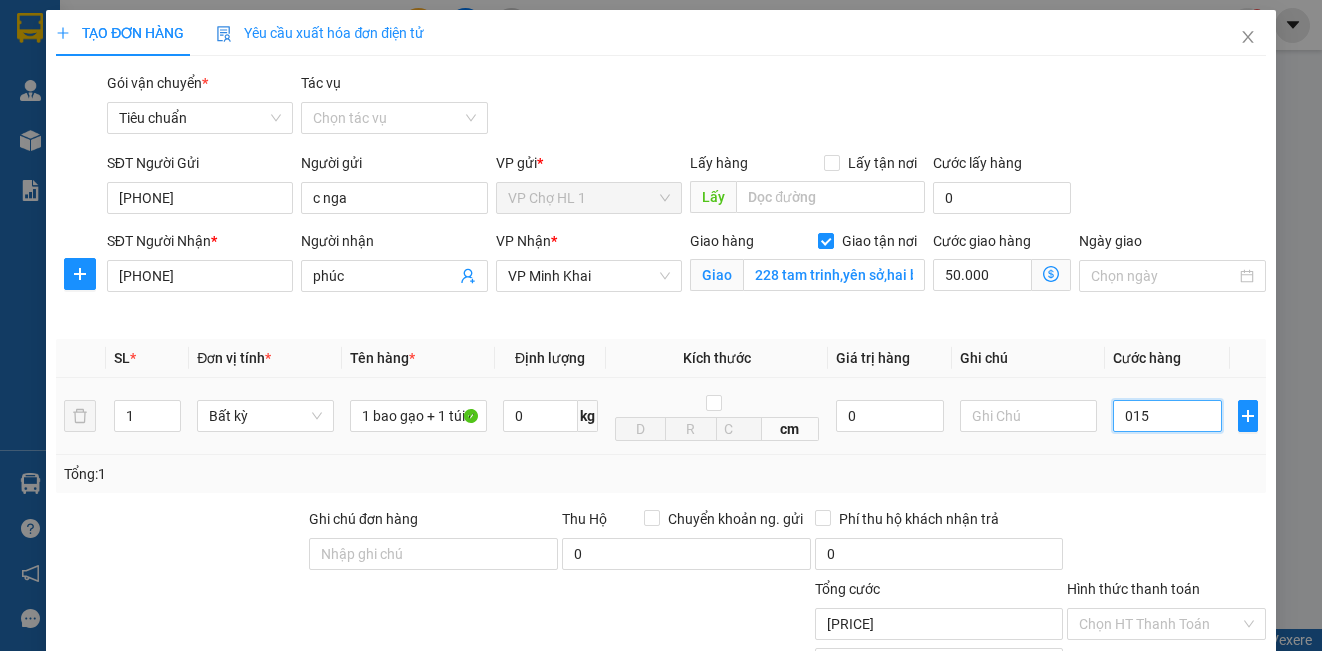 type on "0.150" 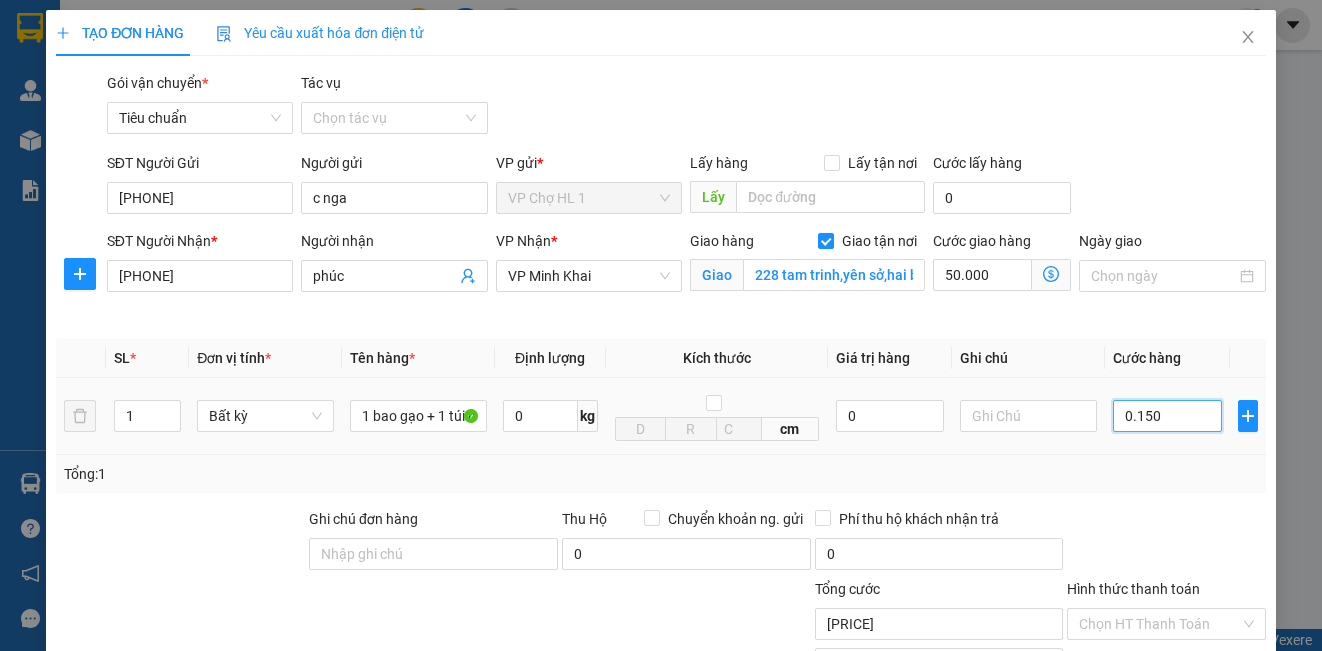 type on "[PRICE]" 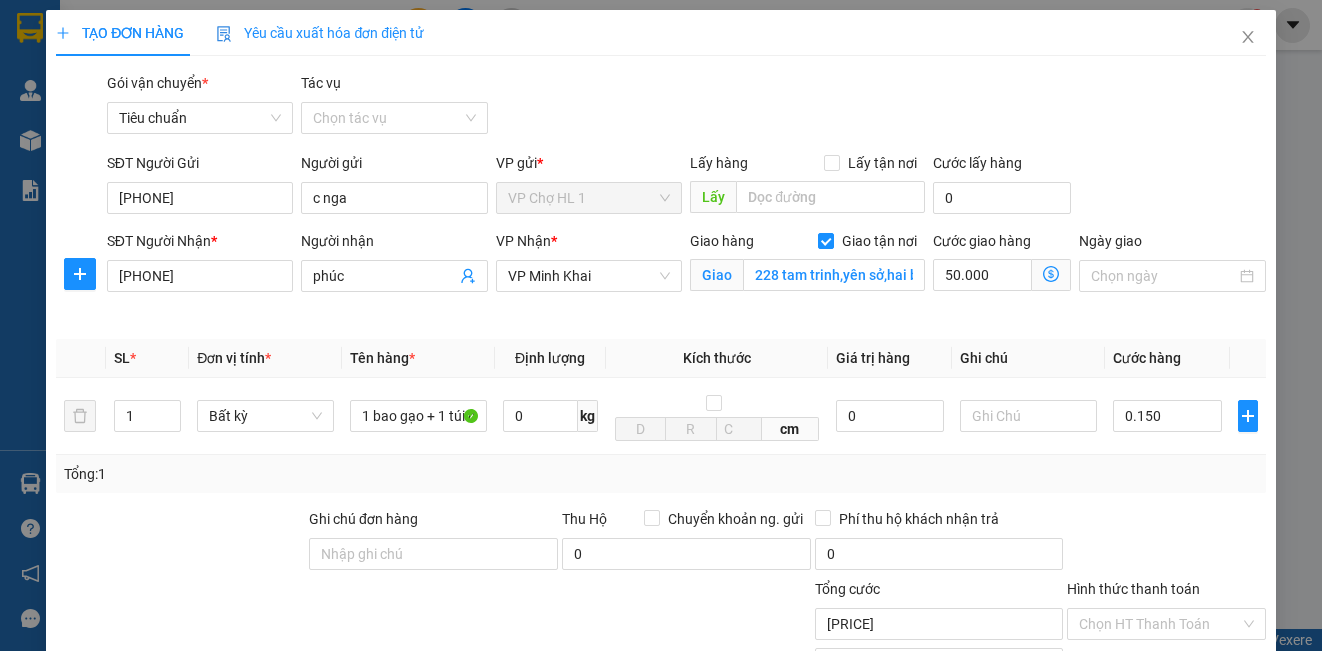 click on "SĐT Người Gửi [PHONE] Người gửi c [NAME] VP gửi  * VP Chợ HL 1 Lấy hàng Lấy tận nơi Lấy Cước lấy hàng 0" at bounding box center (686, 187) 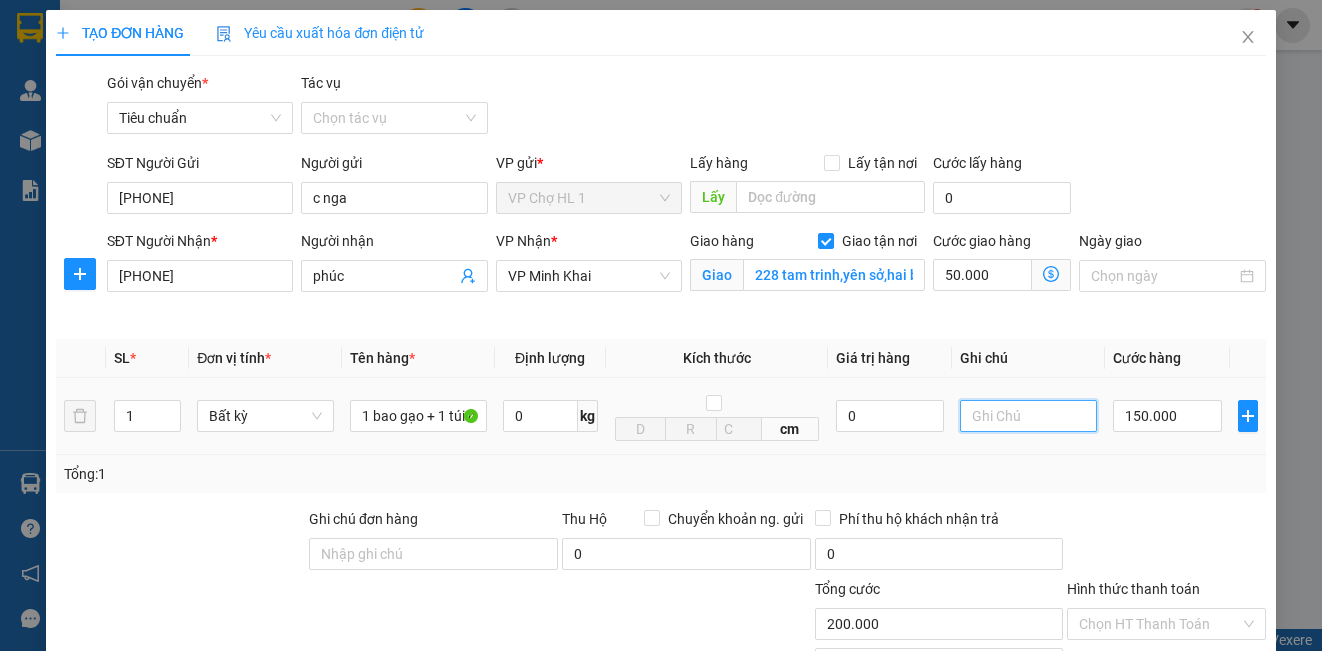click at bounding box center [1028, 416] 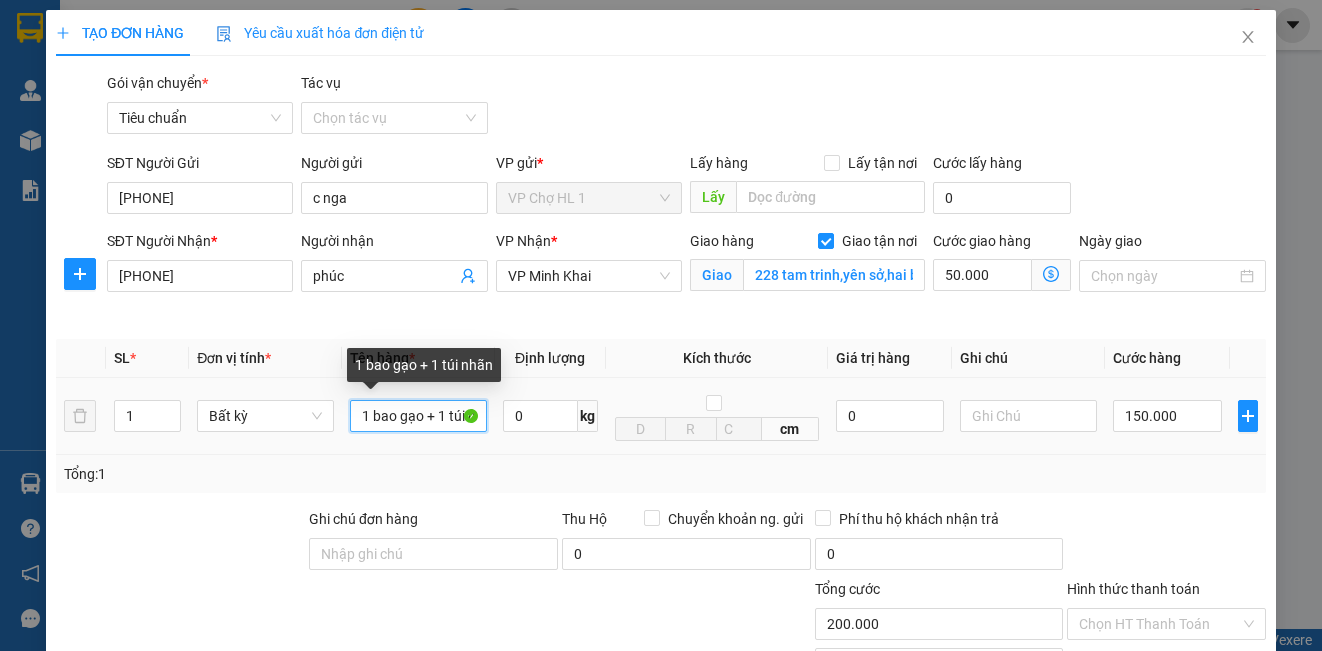 click on "1 bao gạo + 1 túi nhãn" at bounding box center [418, 416] 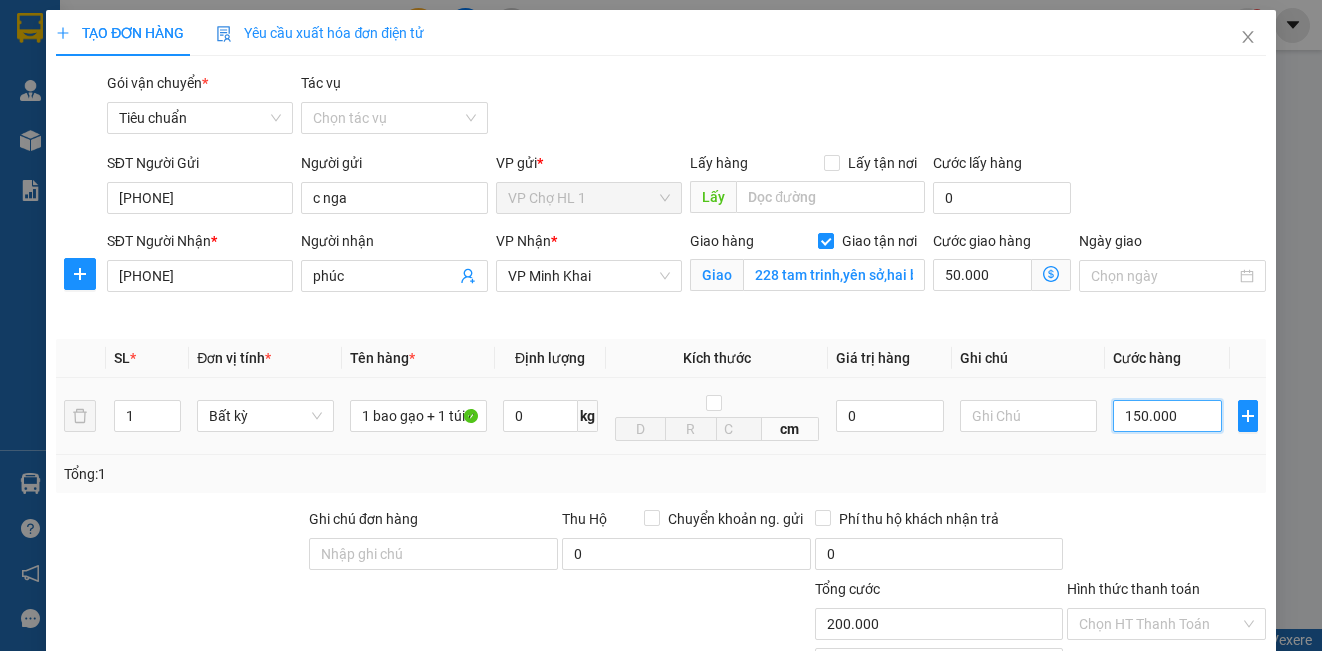 click on "150.000" at bounding box center (1167, 416) 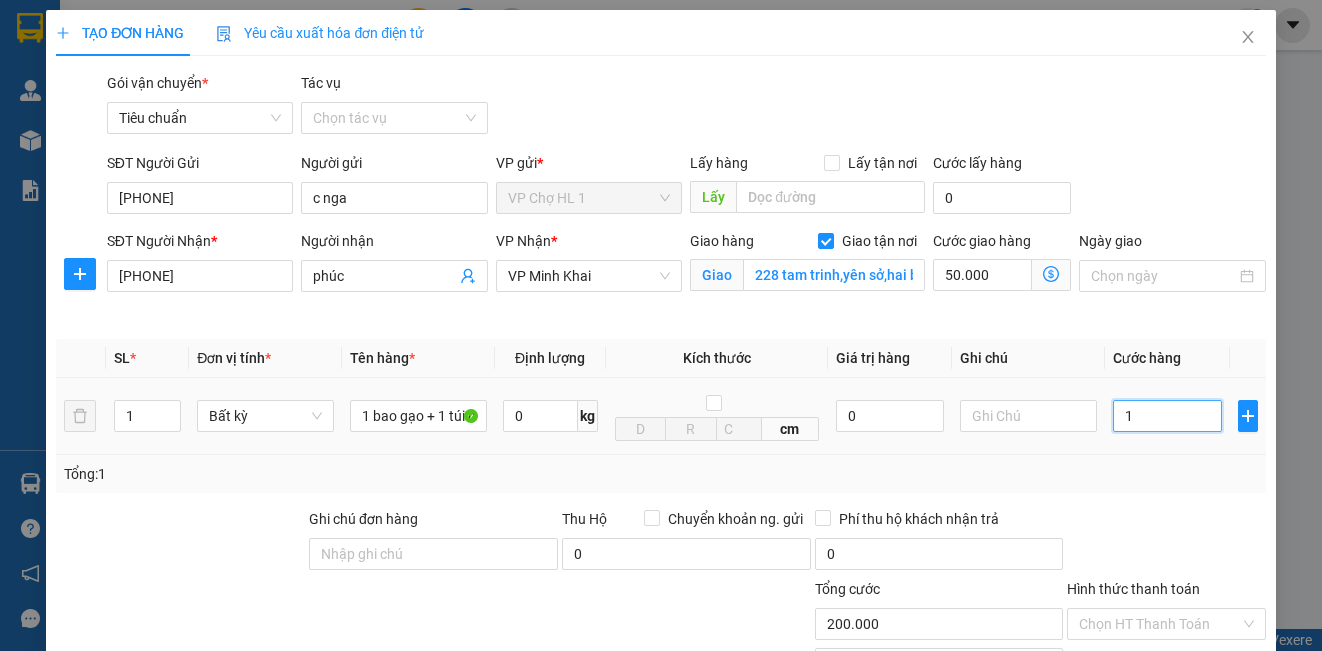 type on "50.001" 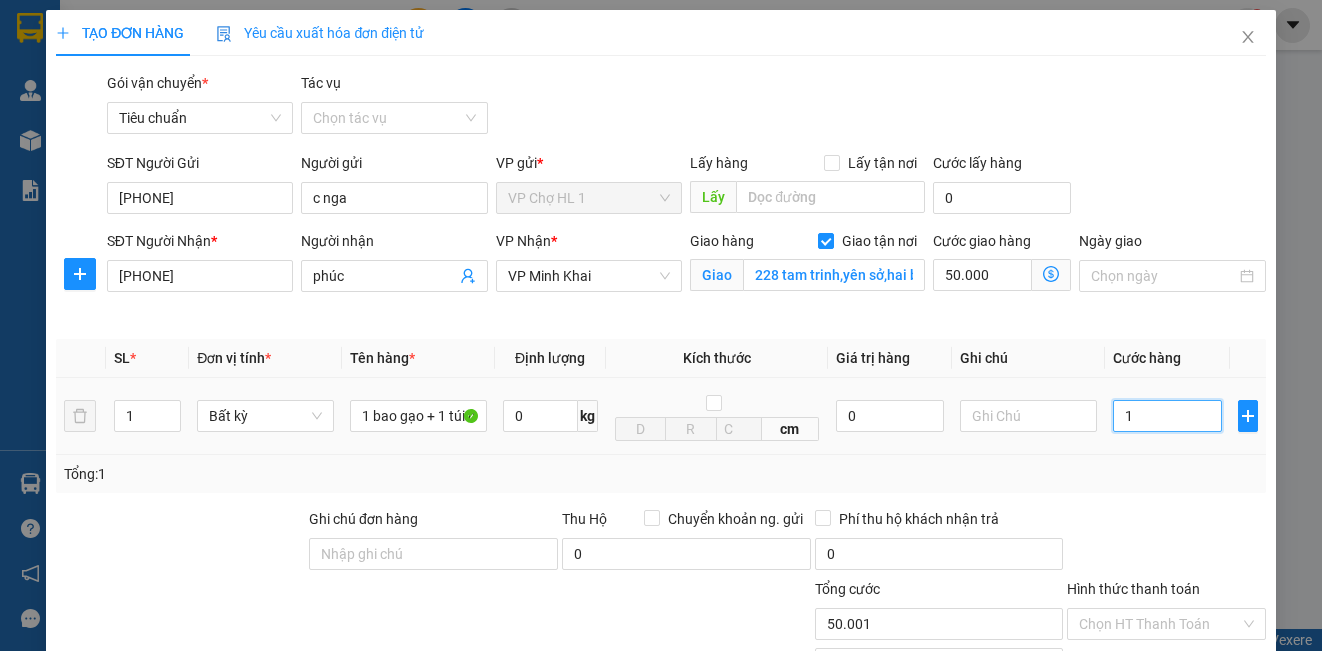 type on "14" 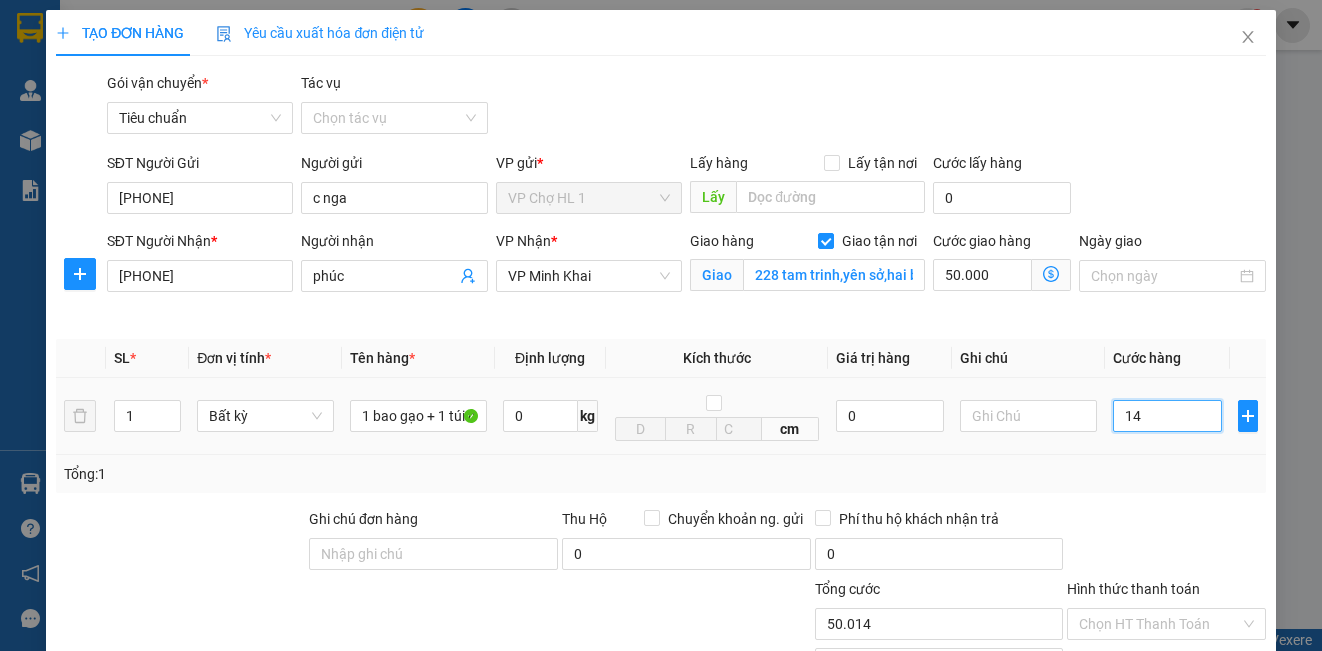 type on "140" 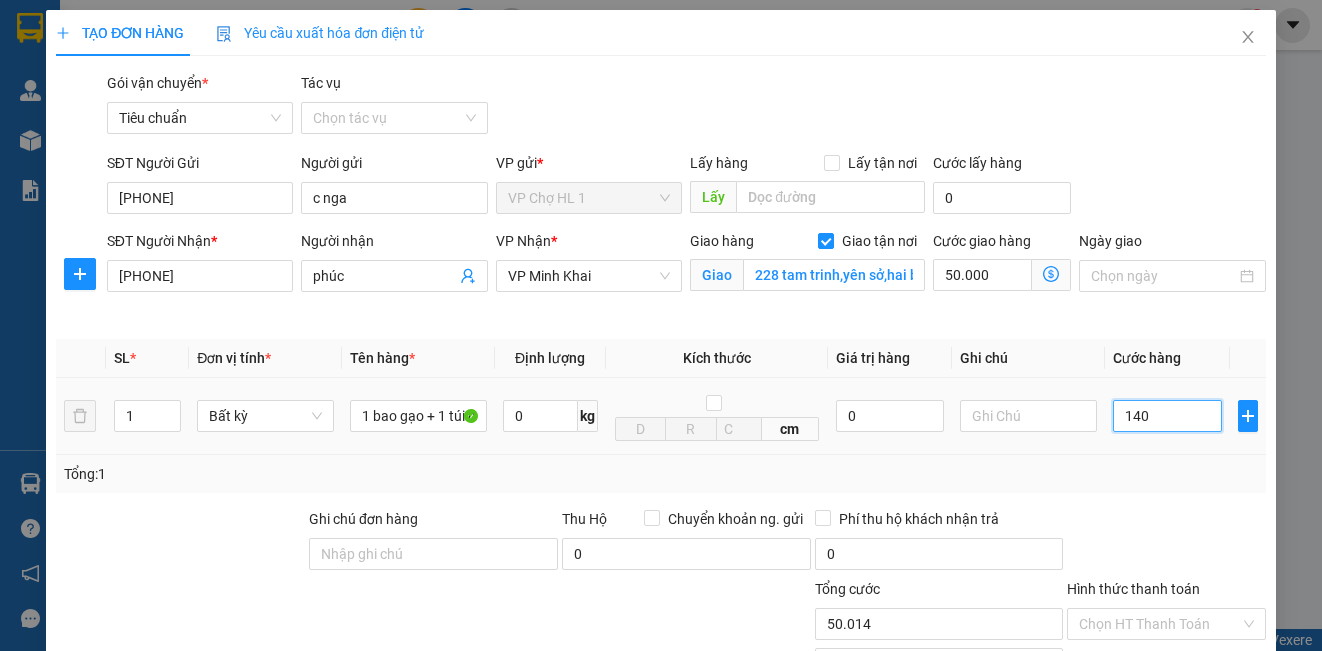 type on "50.140" 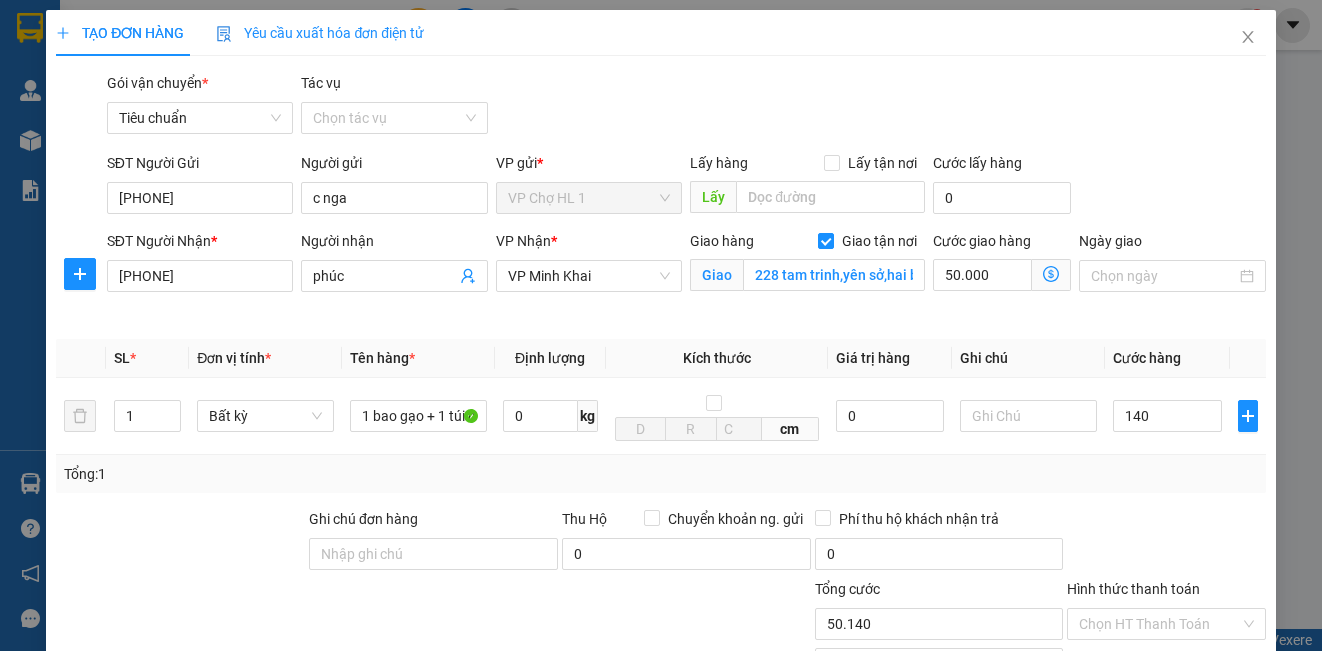 type on "140.000" 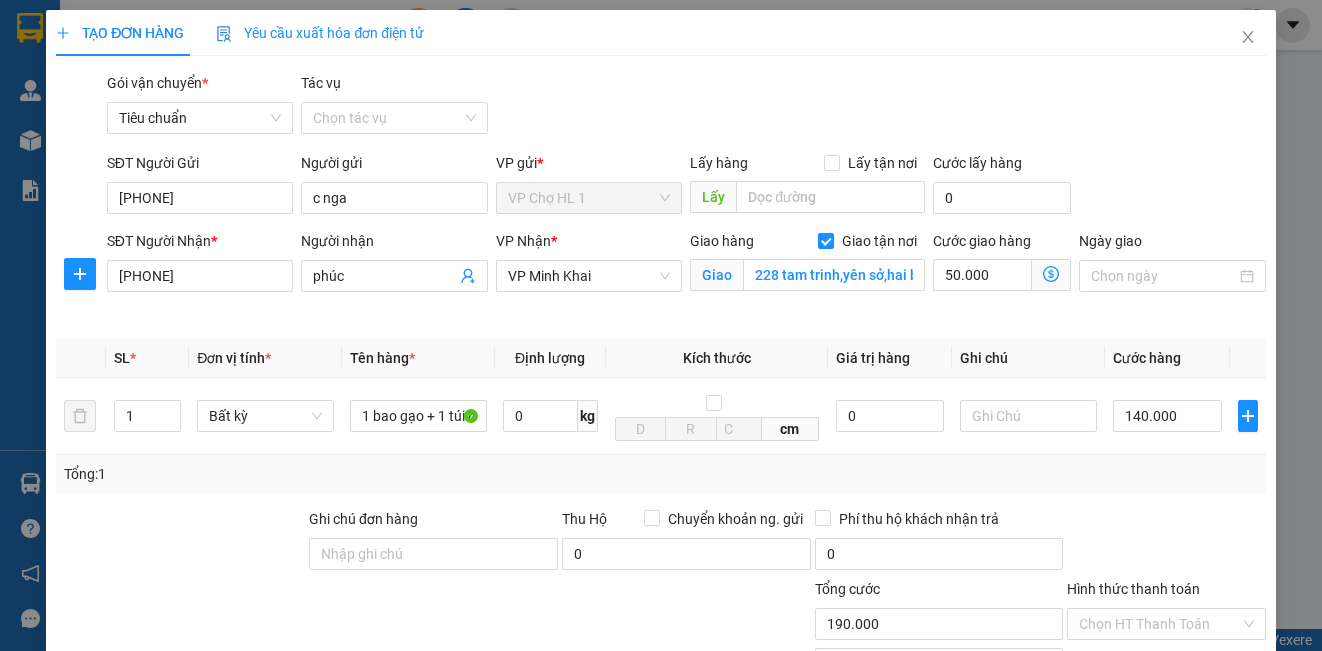 drag, startPoint x: 1204, startPoint y: 170, endPoint x: 1150, endPoint y: 187, distance: 56.61272 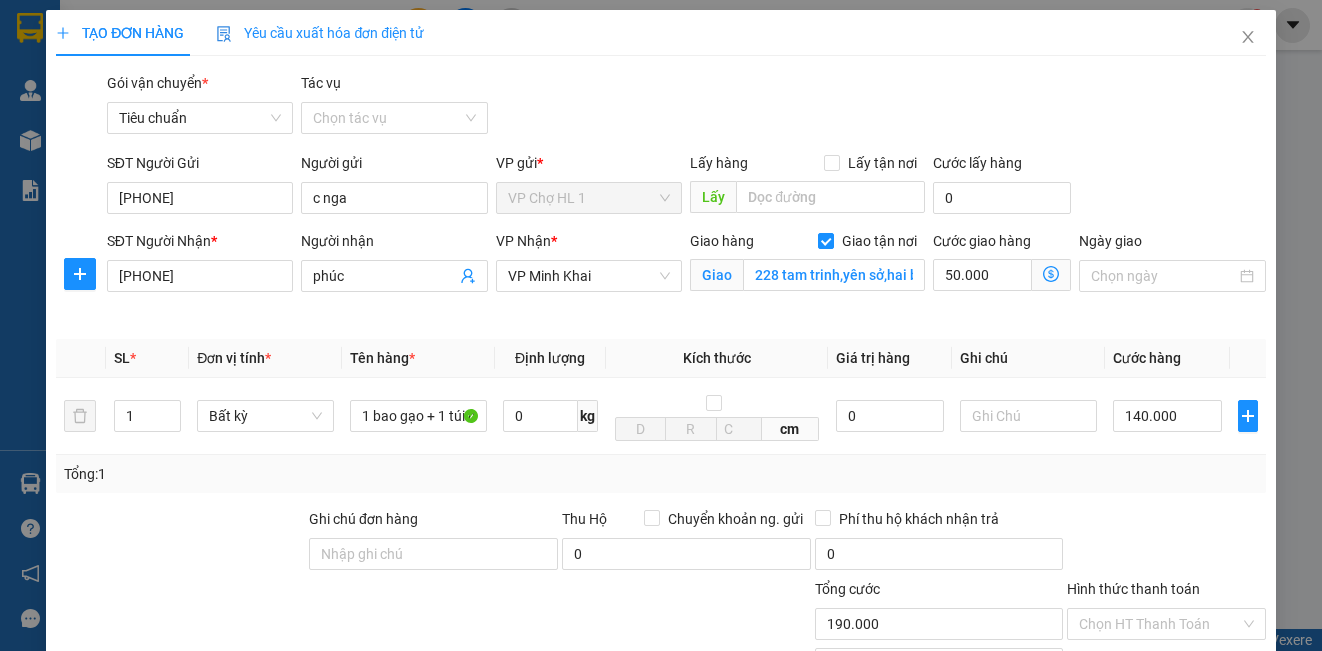 click 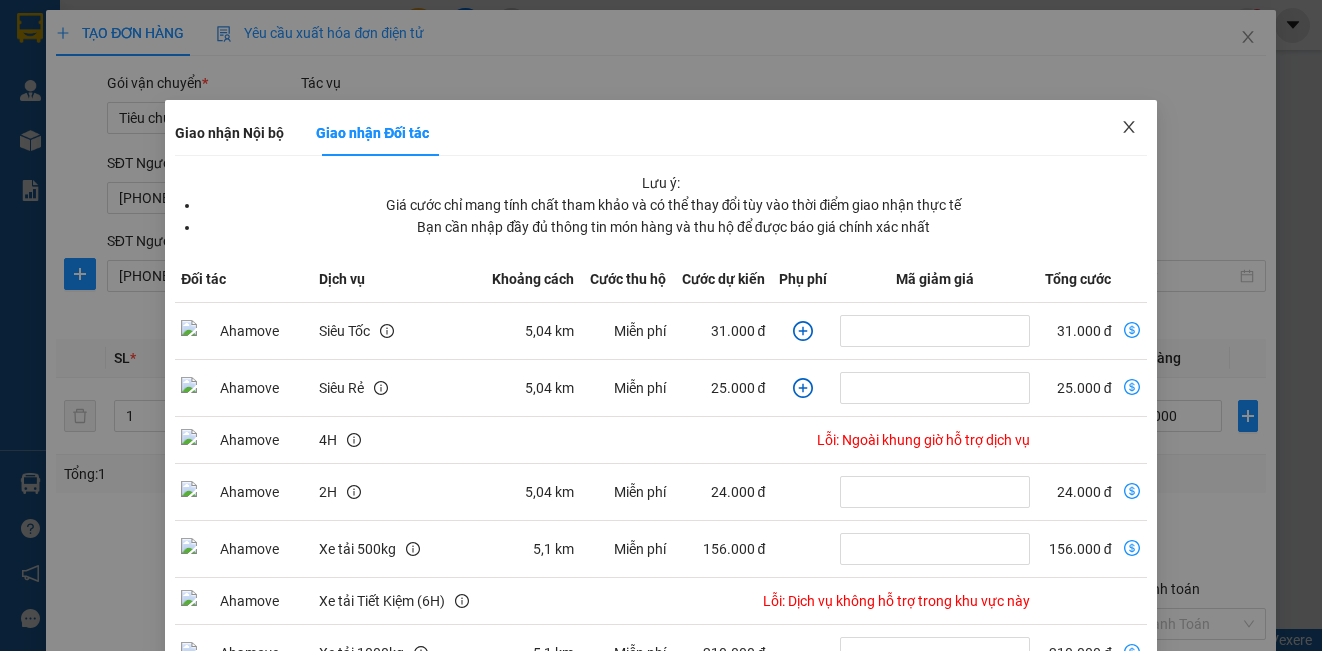 click 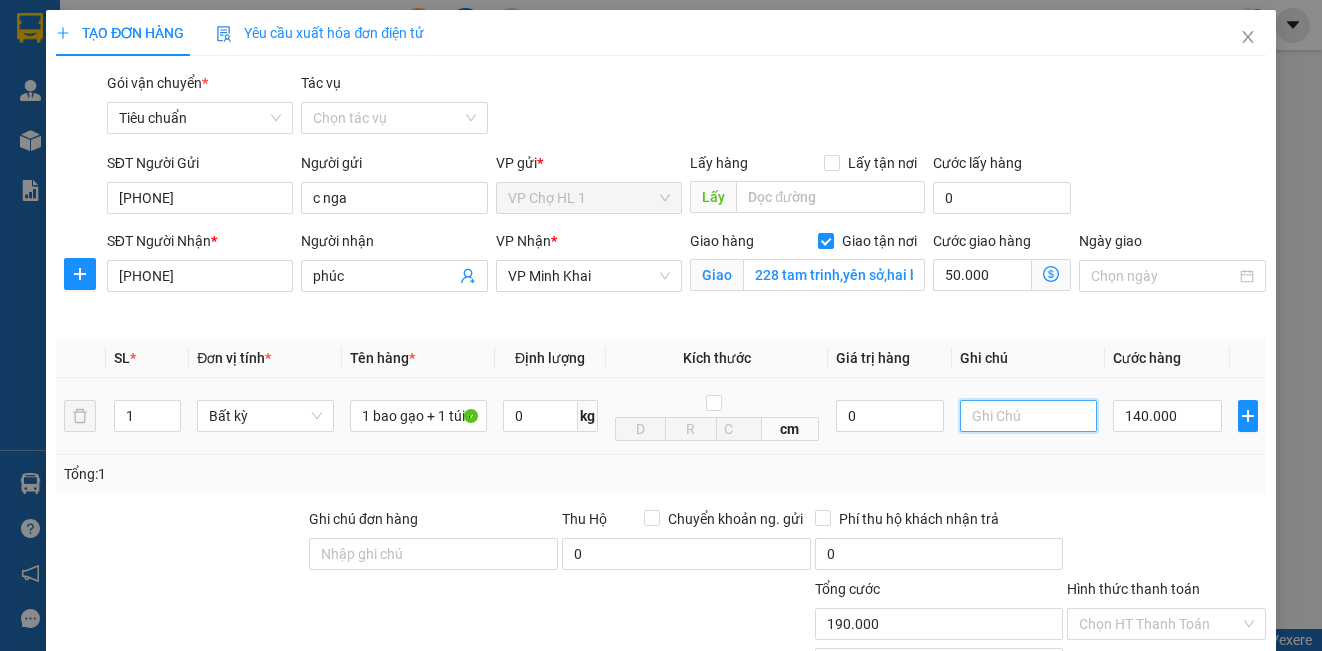 drag, startPoint x: 1030, startPoint y: 422, endPoint x: 1030, endPoint y: 401, distance: 21 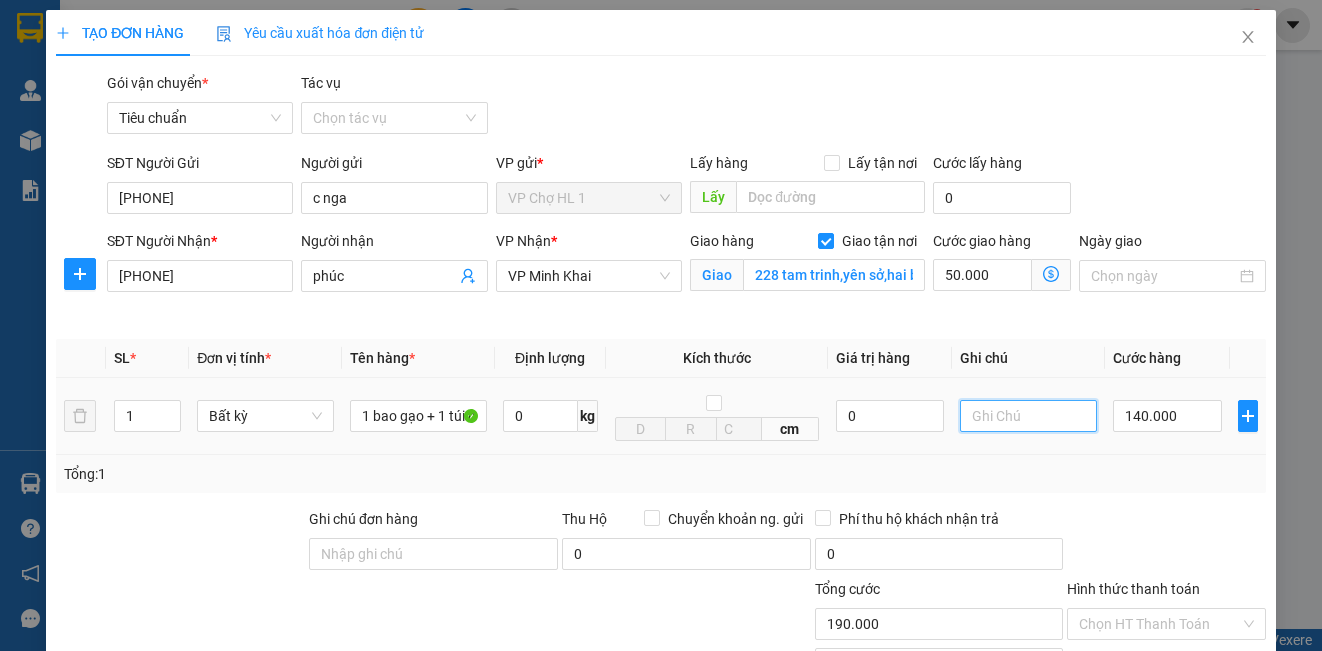click at bounding box center [1028, 416] 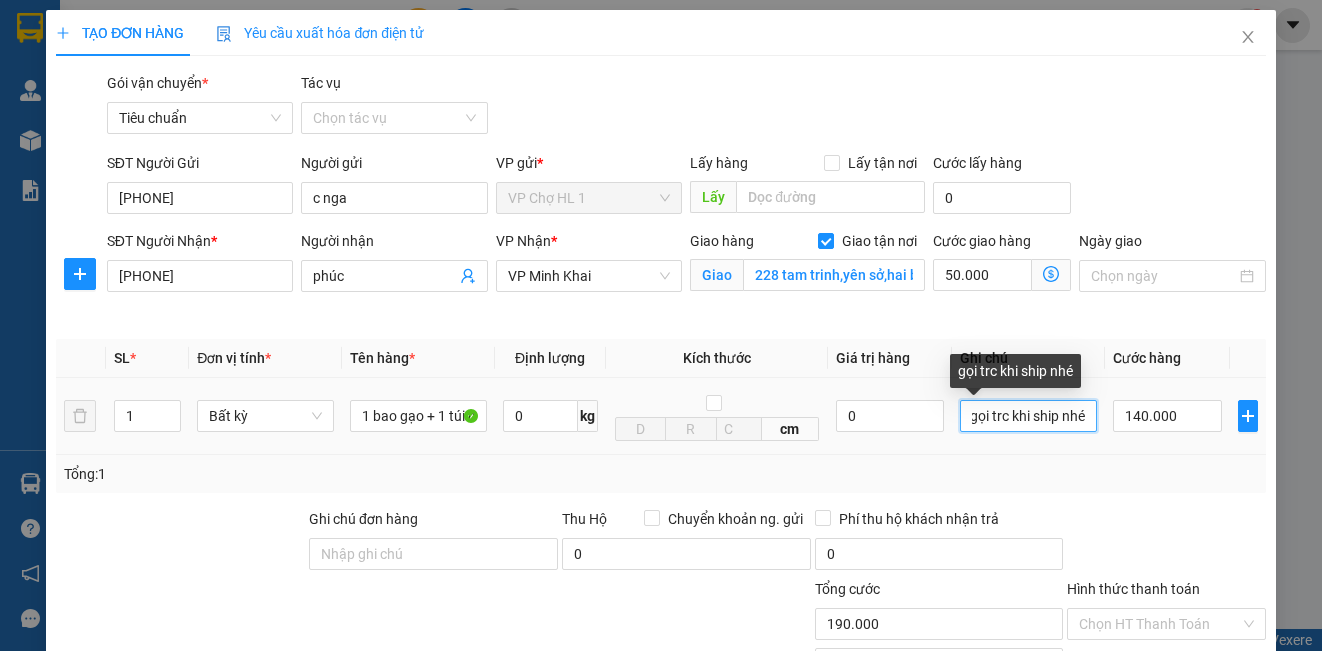 scroll, scrollTop: 0, scrollLeft: 11, axis: horizontal 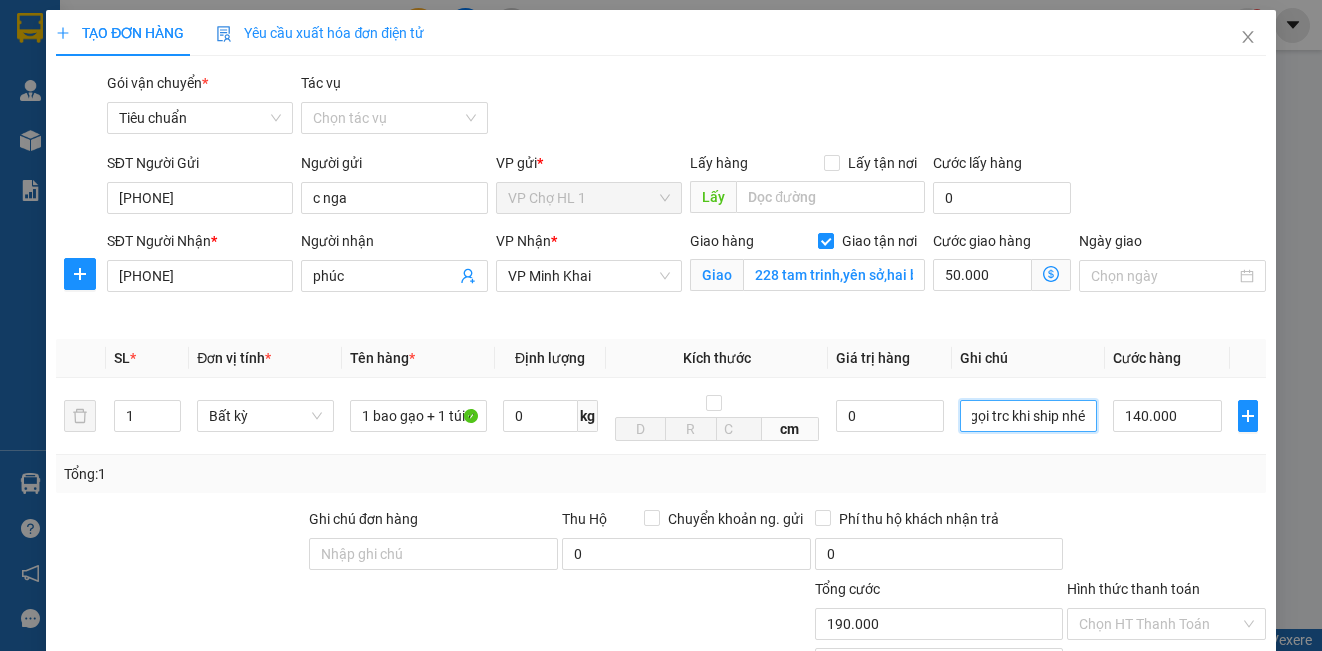 type on "gọi trc khi ship nhé" 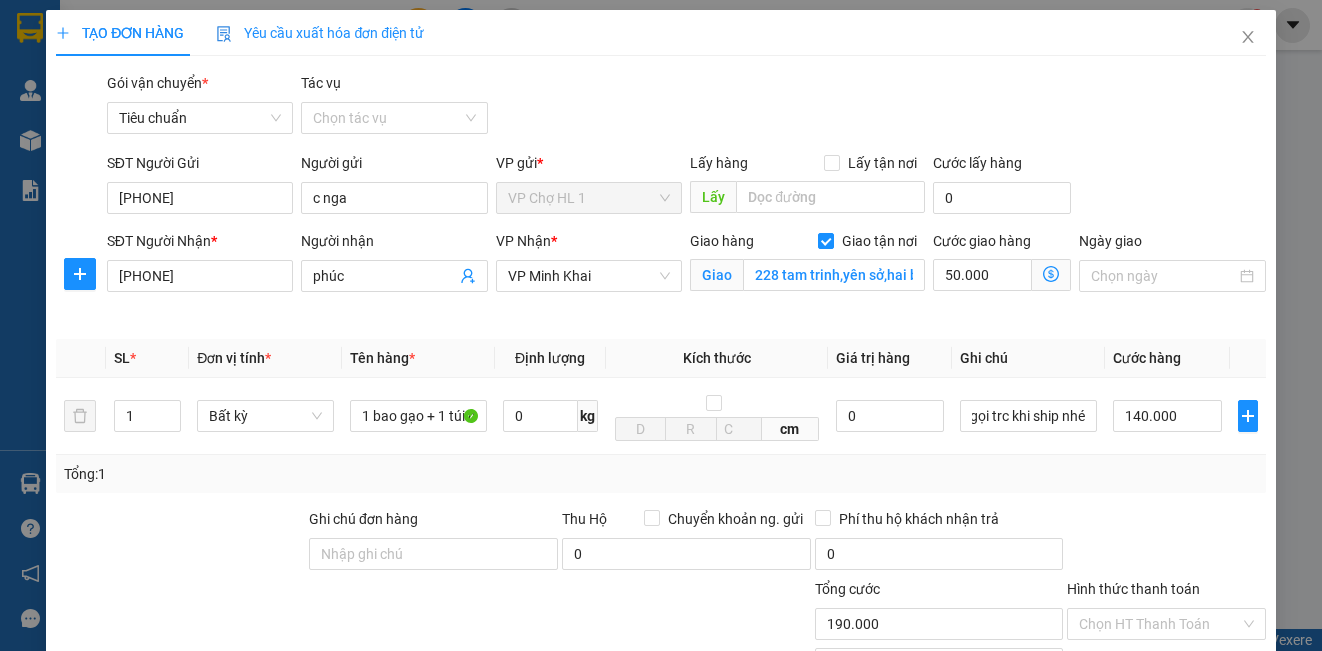 click 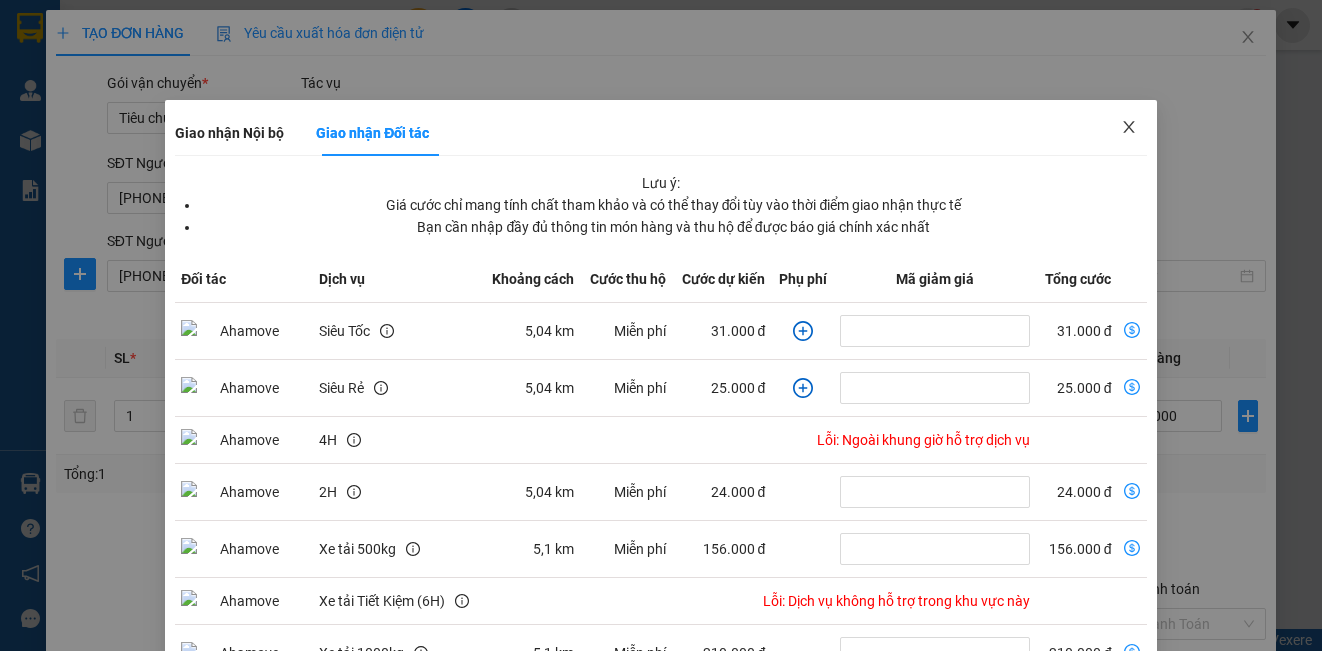 click 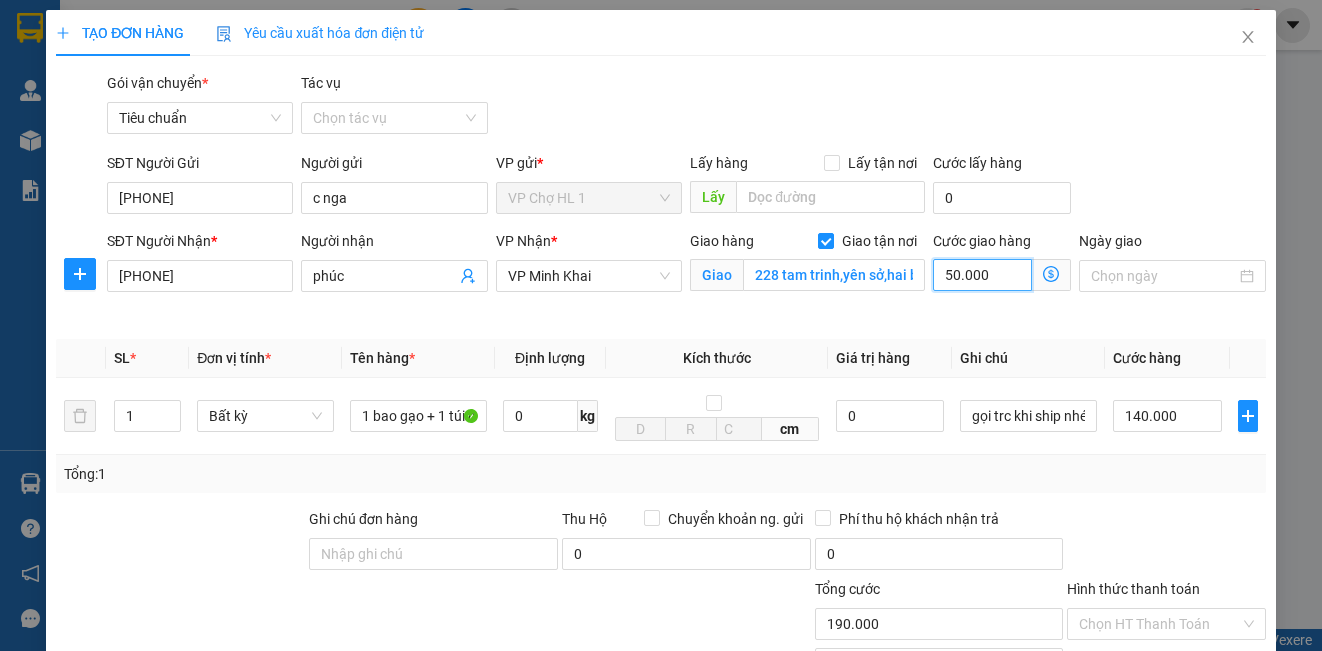 click on "50.000" at bounding box center (982, 275) 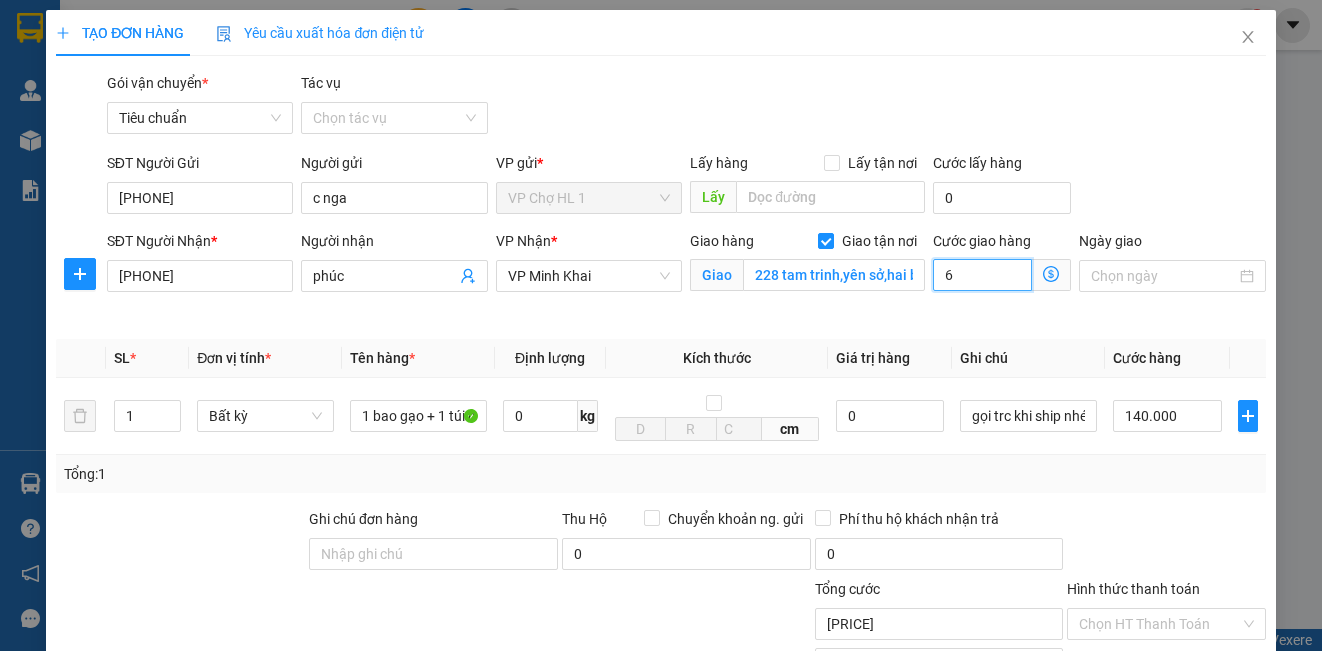 type on "[PRICE]" 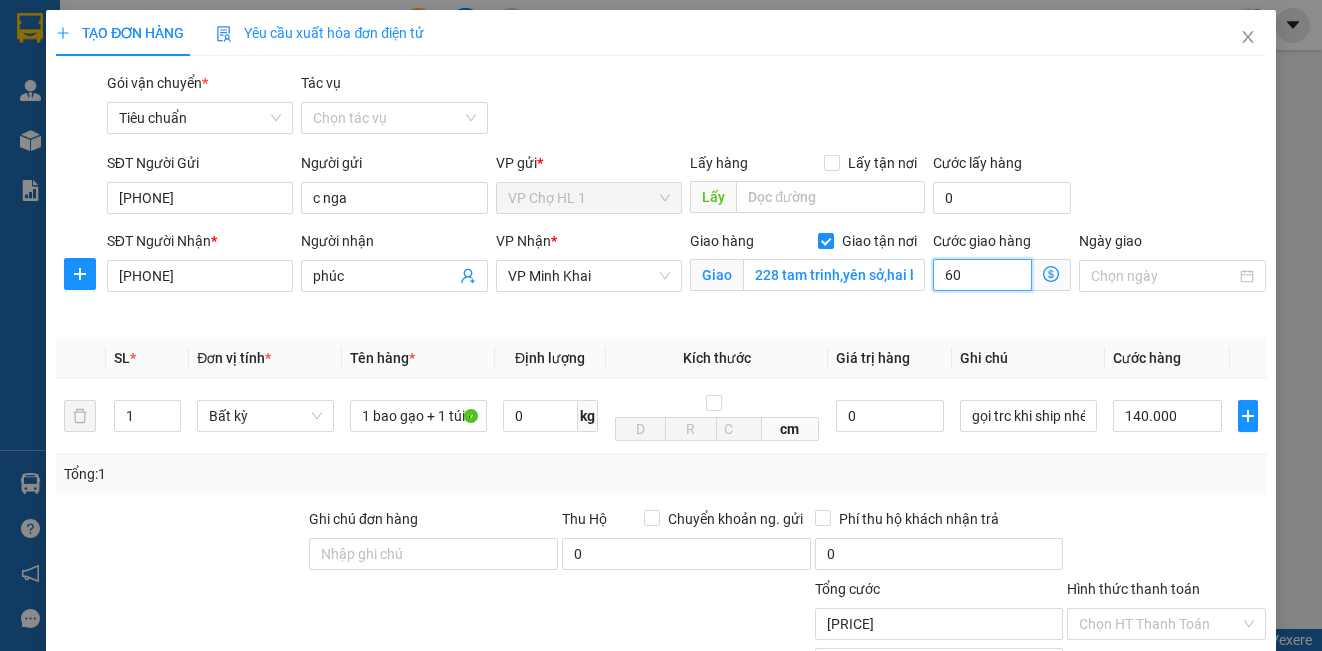 type on "60" 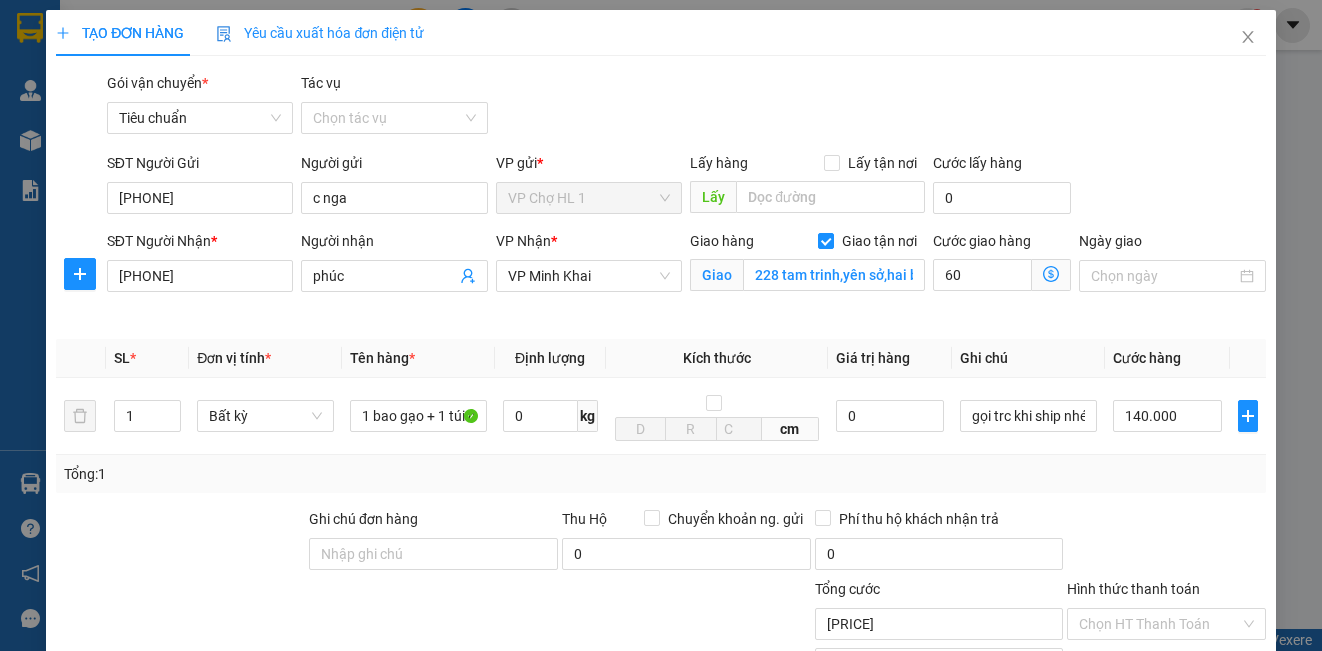 type on "200.000" 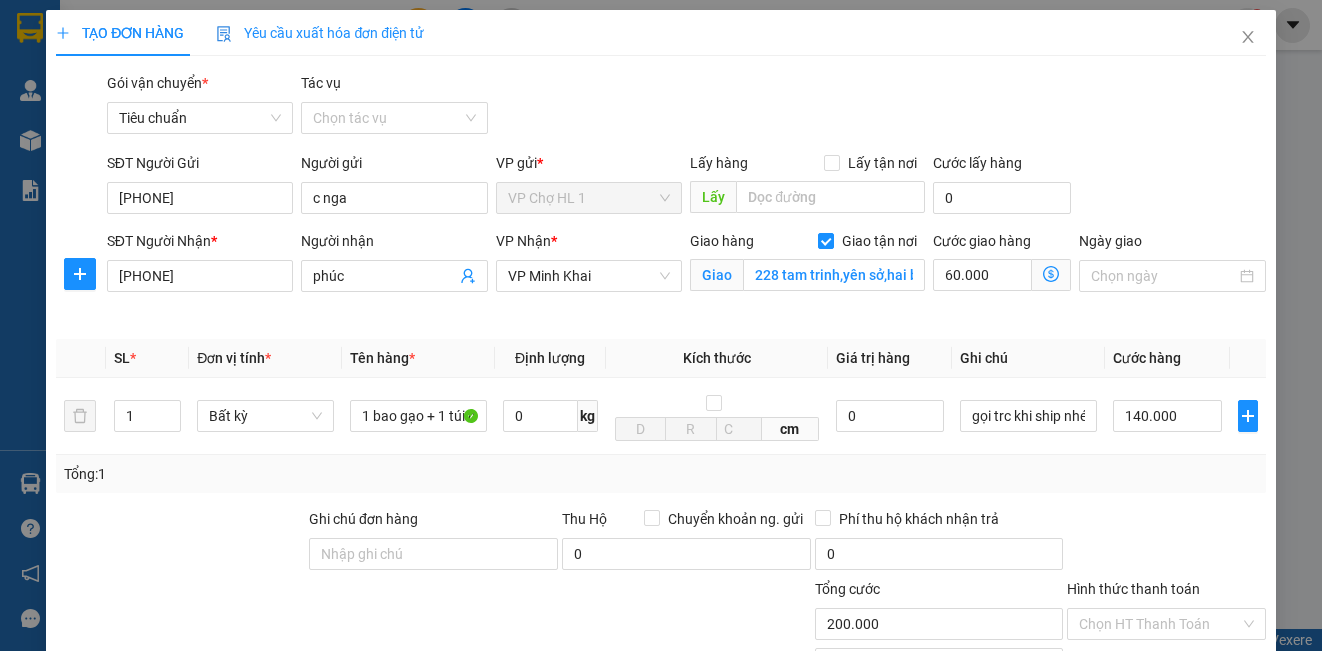 click on "SĐT Người Gửi [PHONE] Người gửi c [NAME] VP gửi  * VP Chợ HL 1 Lấy hàng Lấy tận nơi Lấy Cước lấy hàng 0" at bounding box center (686, 187) 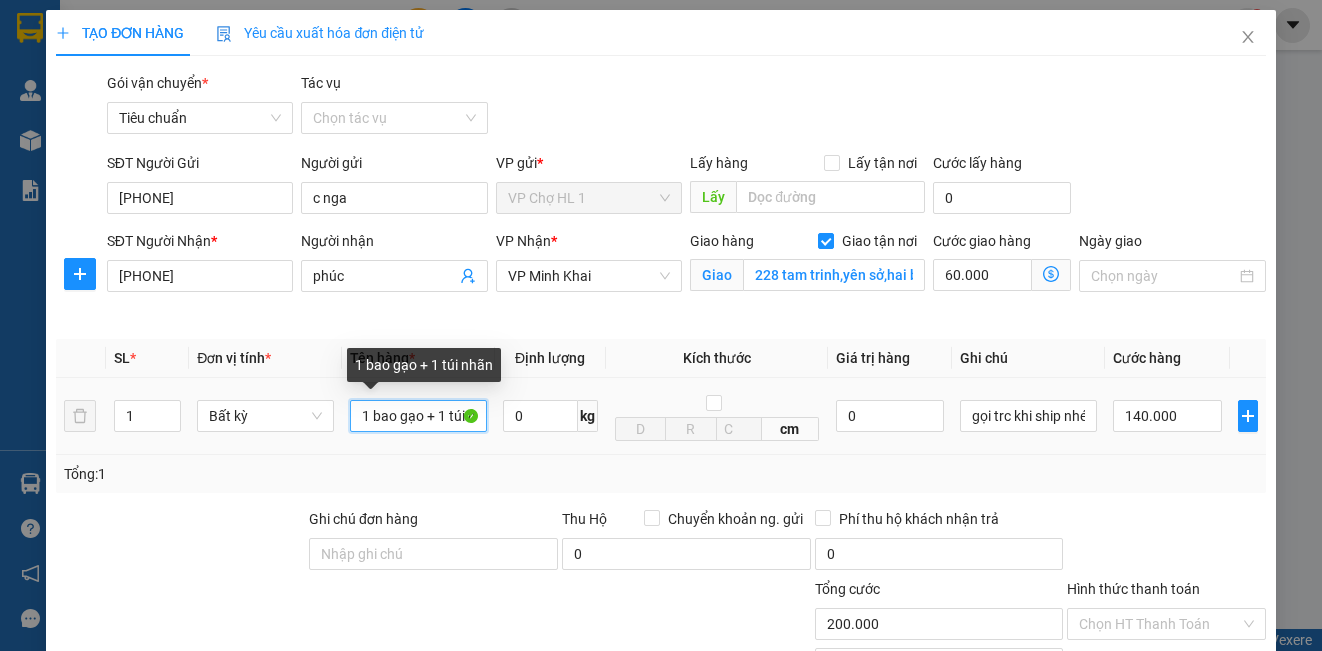 click on "1 bao gạo + 1 túi nhãn" at bounding box center (418, 416) 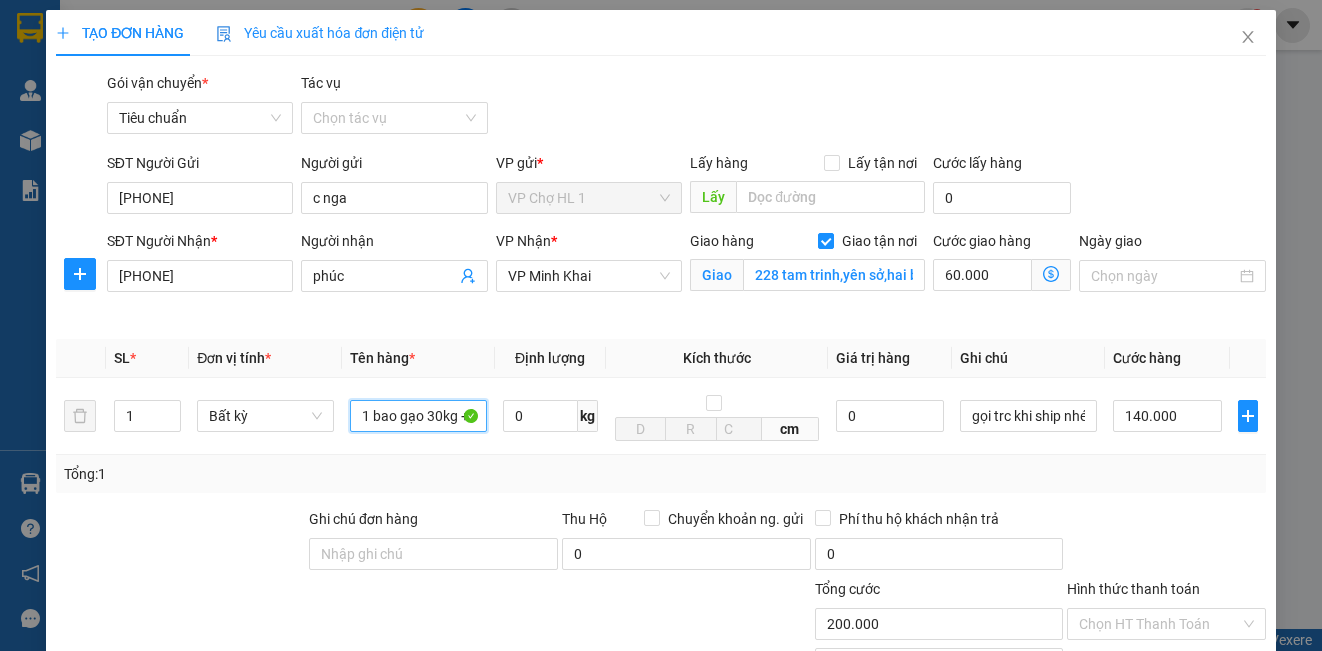 type on "1 bao gạo 30kg + 1 túi nhãn" 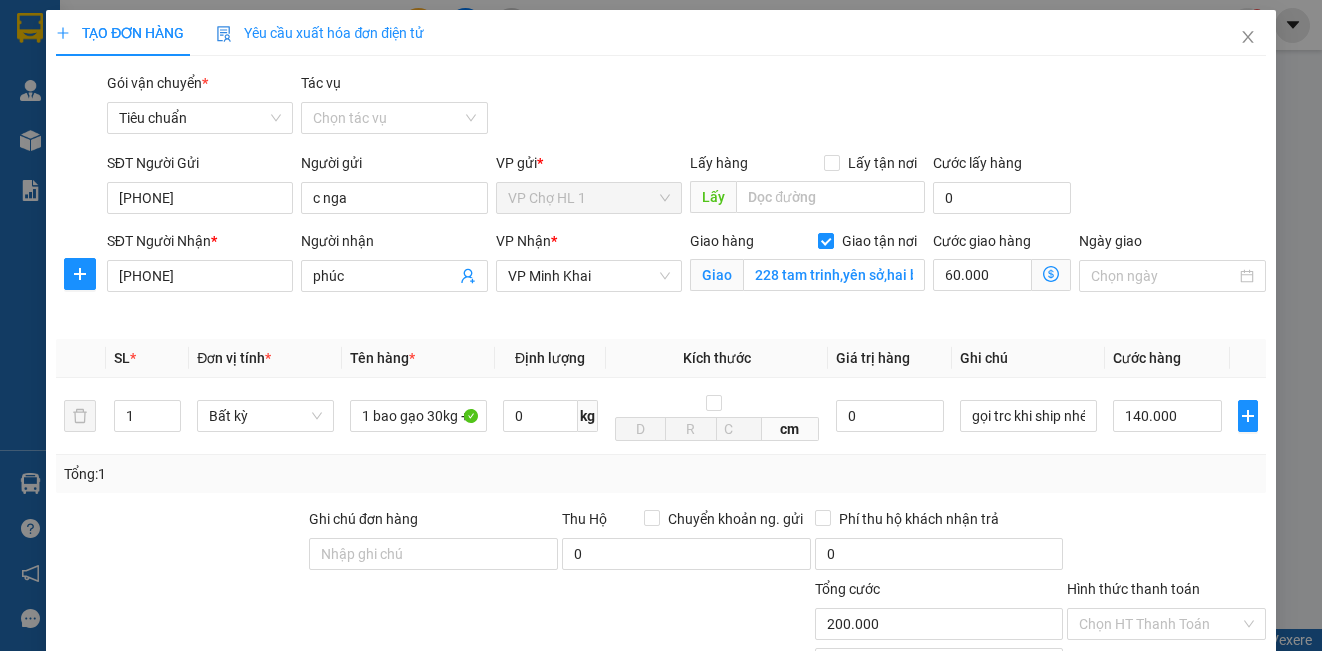 click 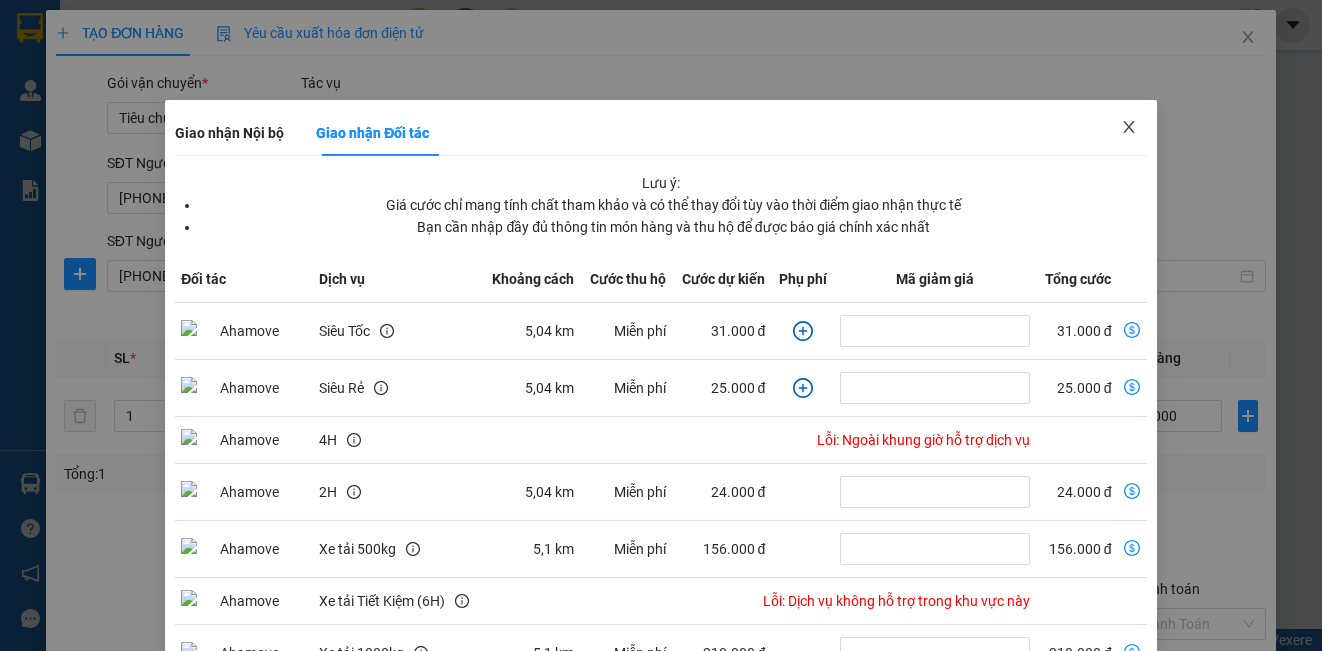 click 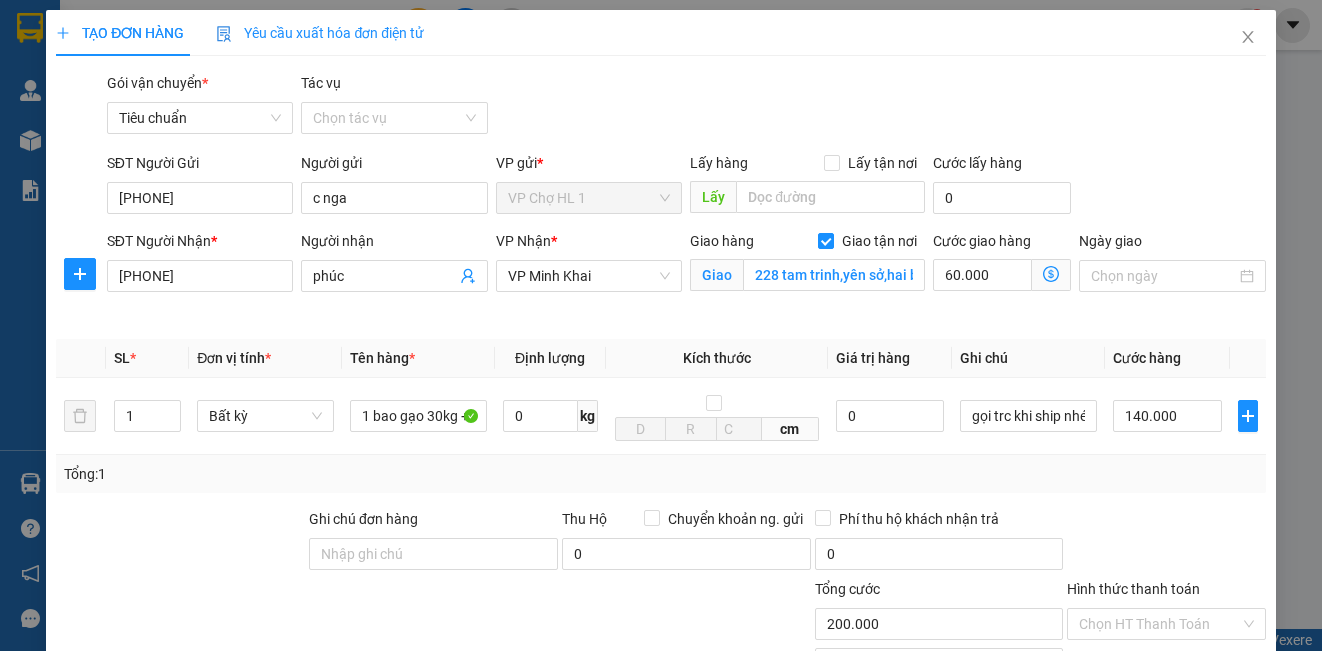 scroll, scrollTop: 226, scrollLeft: 0, axis: vertical 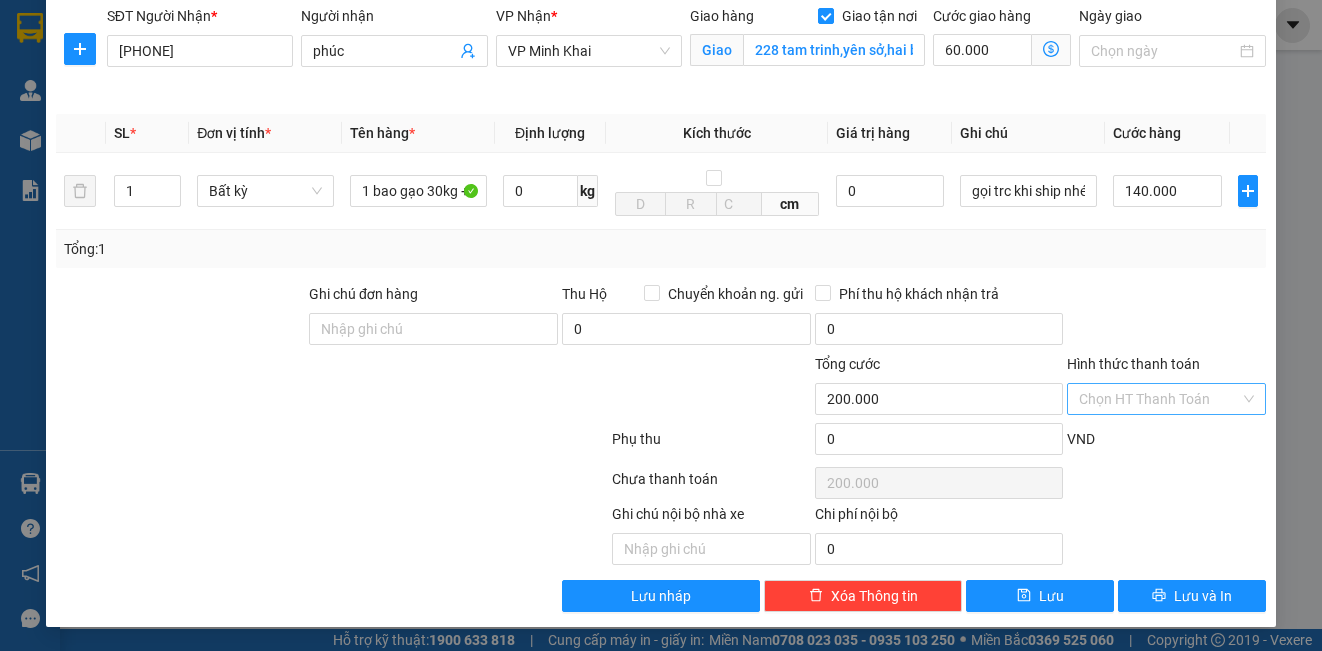 click on "Hình thức thanh toán" at bounding box center (1159, 399) 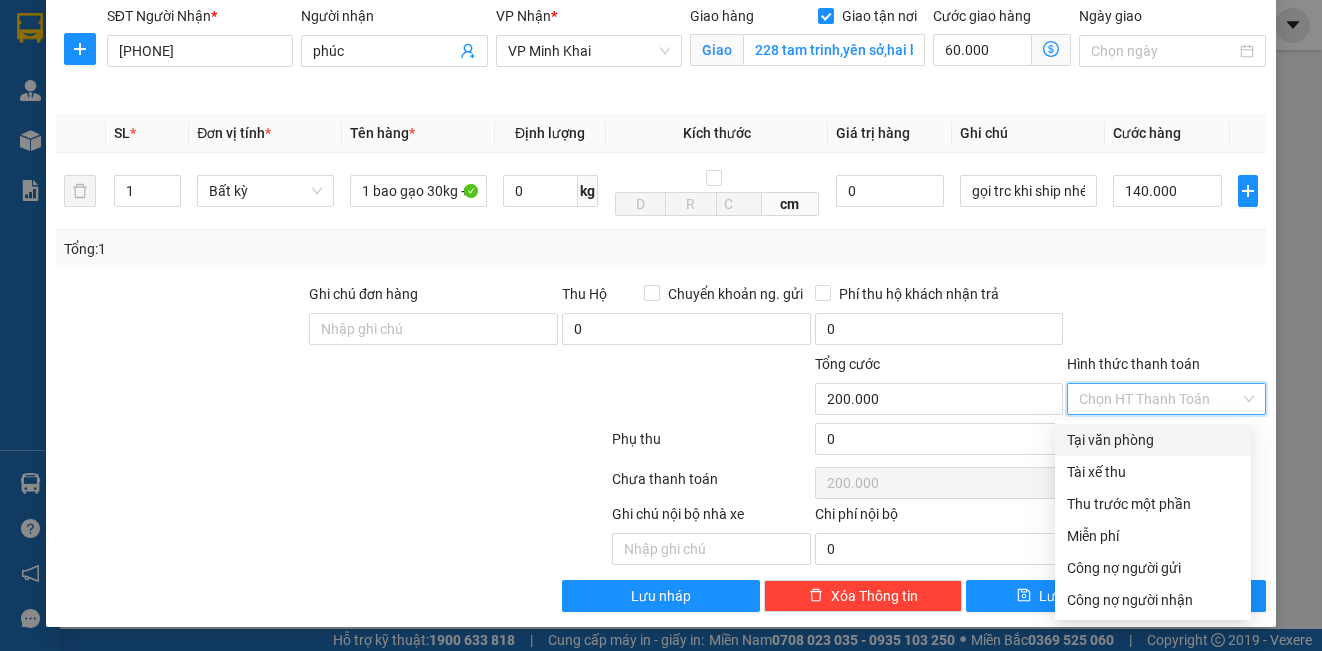 drag, startPoint x: 1134, startPoint y: 446, endPoint x: 1132, endPoint y: 372, distance: 74.02702 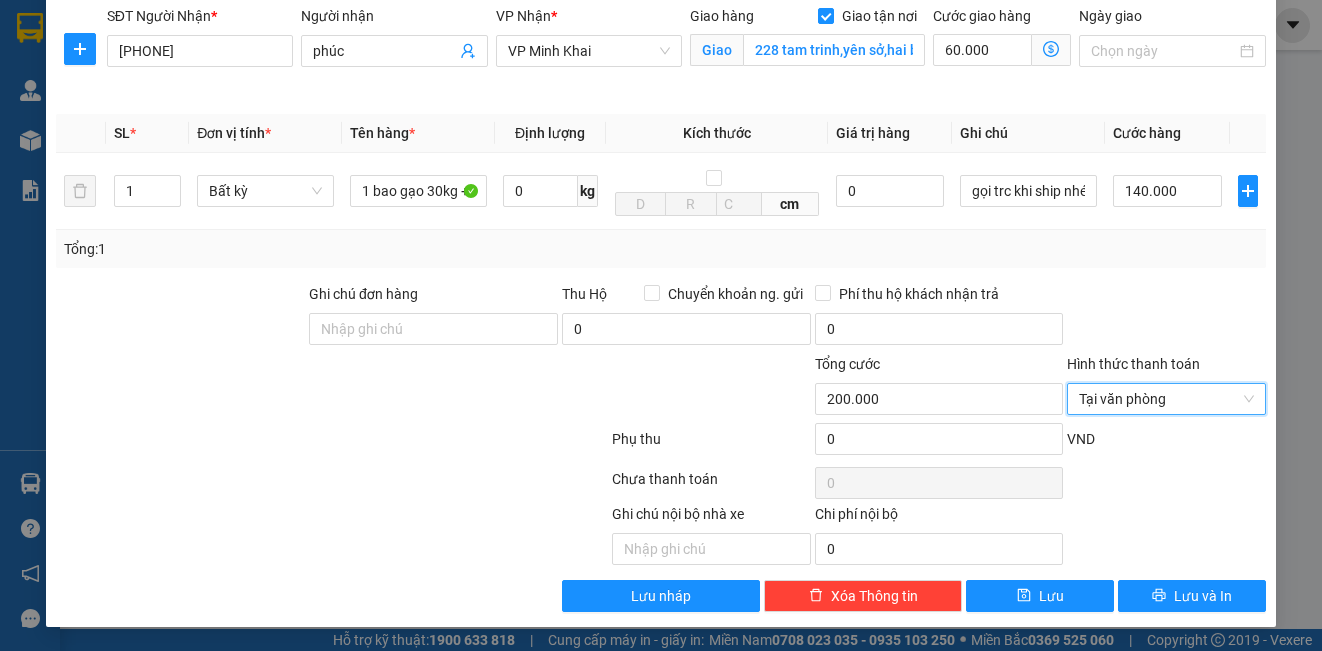scroll, scrollTop: 26, scrollLeft: 0, axis: vertical 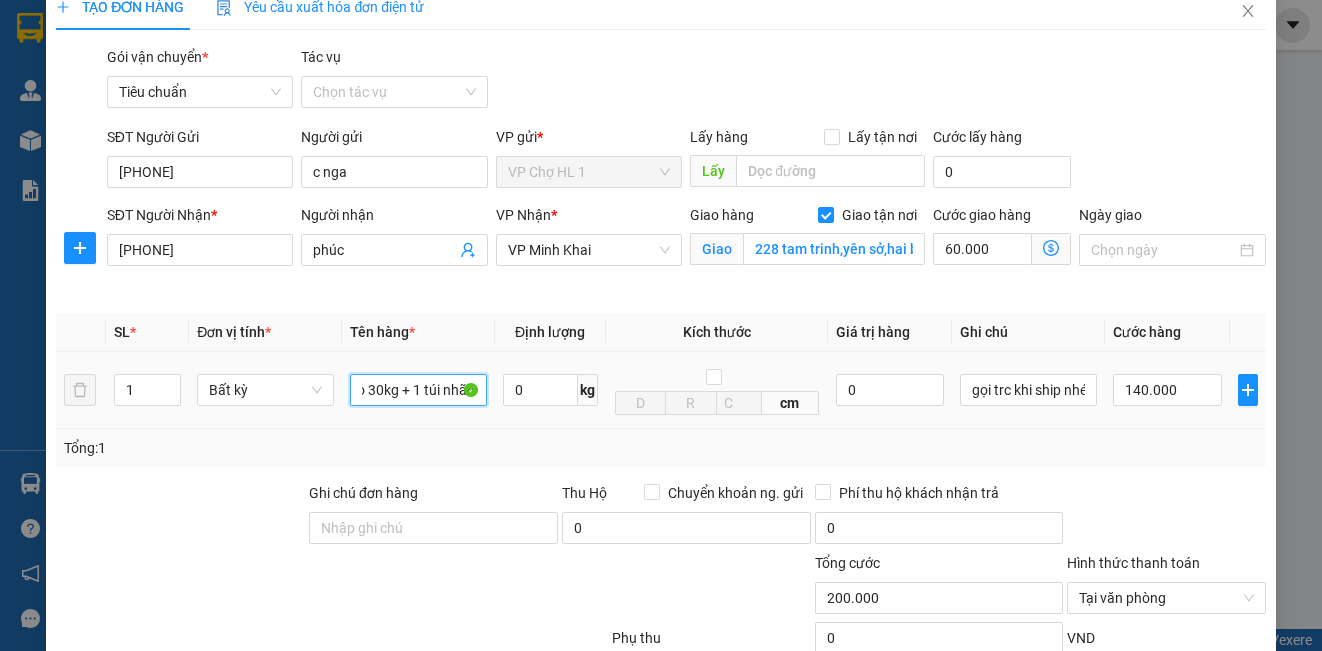 drag, startPoint x: 361, startPoint y: 387, endPoint x: 468, endPoint y: 405, distance: 108.503456 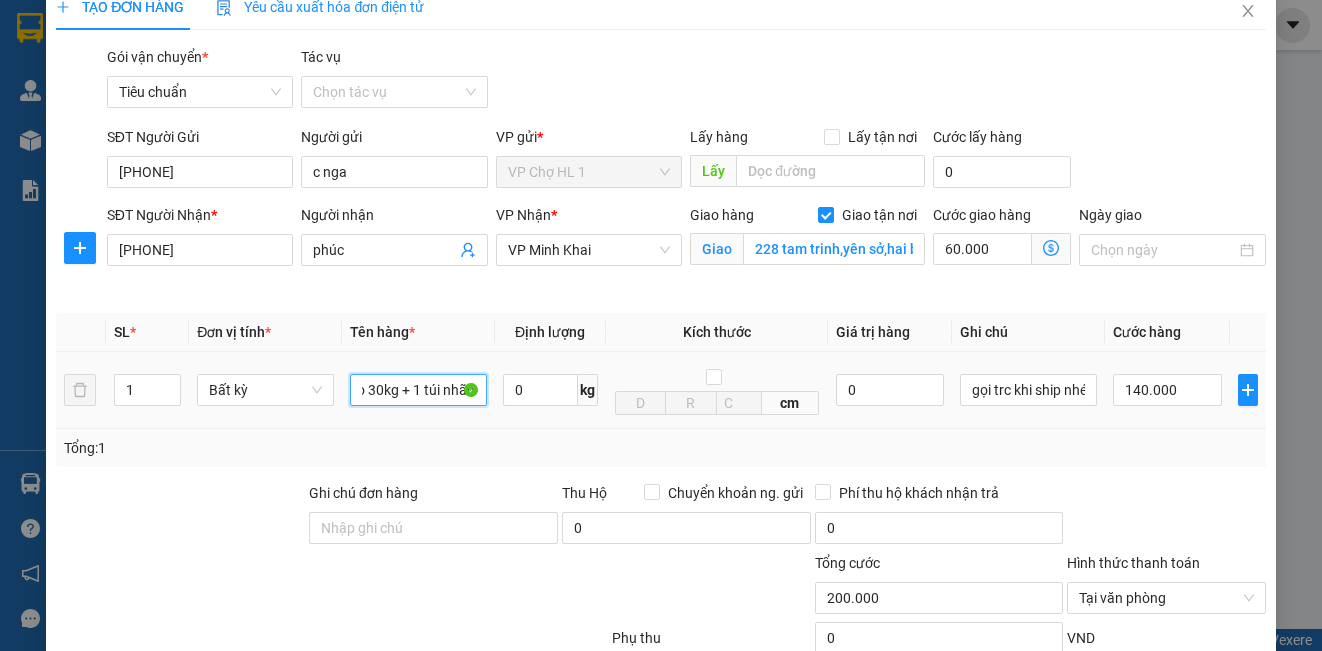 click on "1 bao gạo 30kg + 1 túi nhãn" at bounding box center [418, 390] 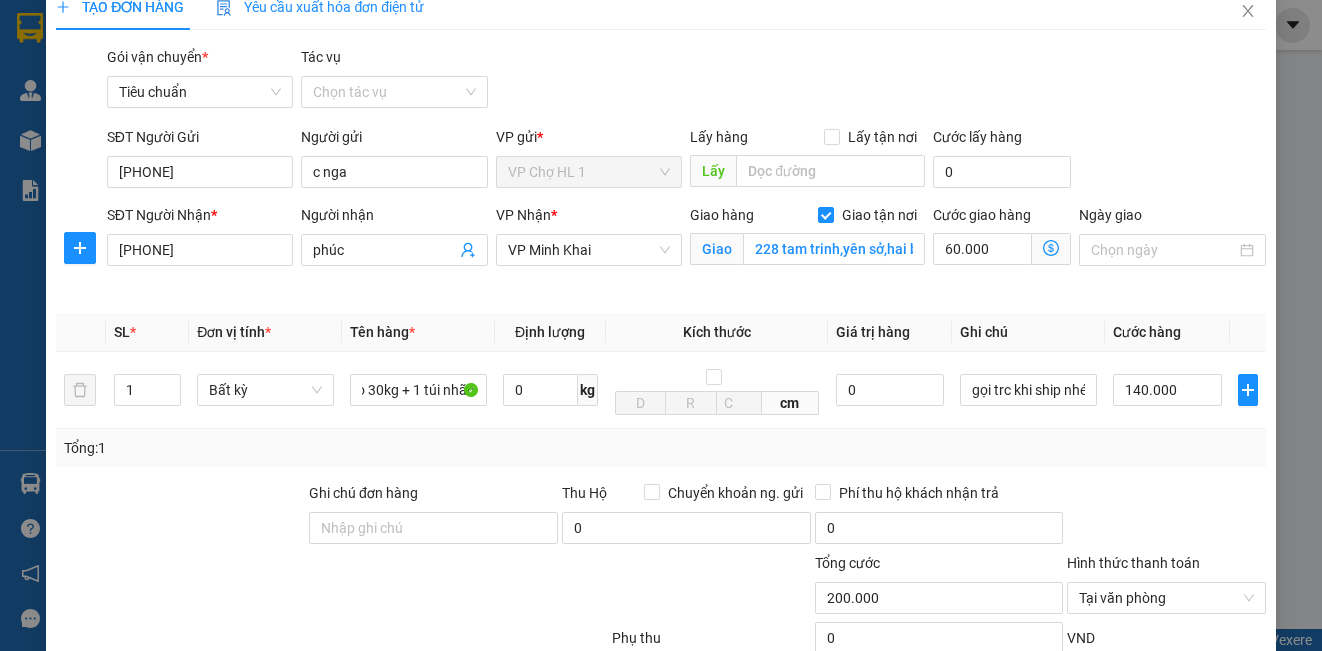 click on "SĐT Người Gửi [PHONE] Người gửi c [NAME] VP gửi  * VP Chợ HL 1 Lấy hàng Lấy tận nơi Lấy Cước lấy hàng 0" at bounding box center (686, 161) 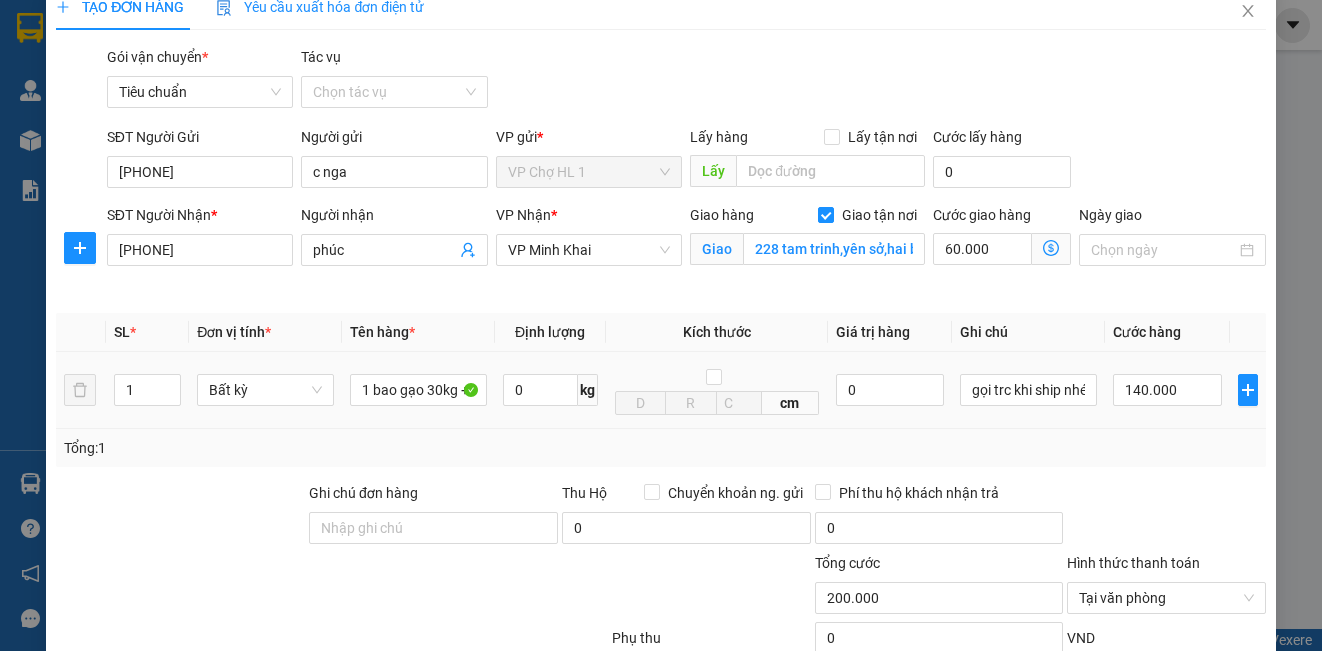 scroll, scrollTop: 226, scrollLeft: 0, axis: vertical 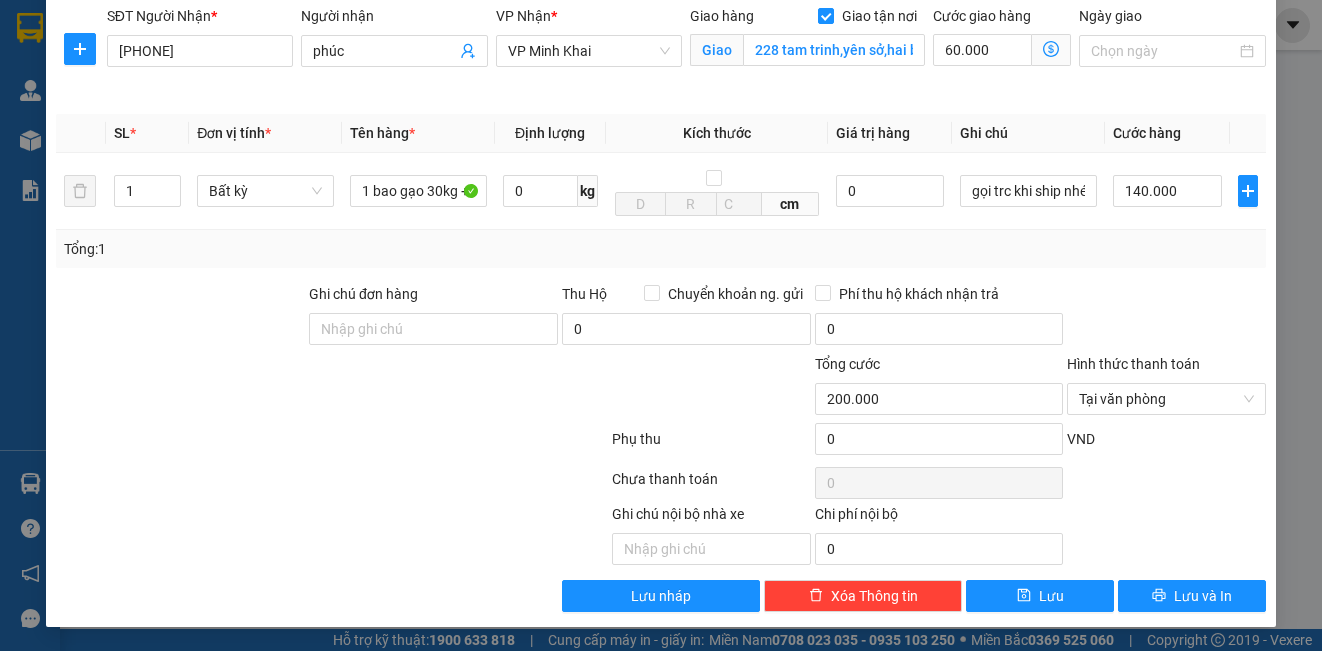 click 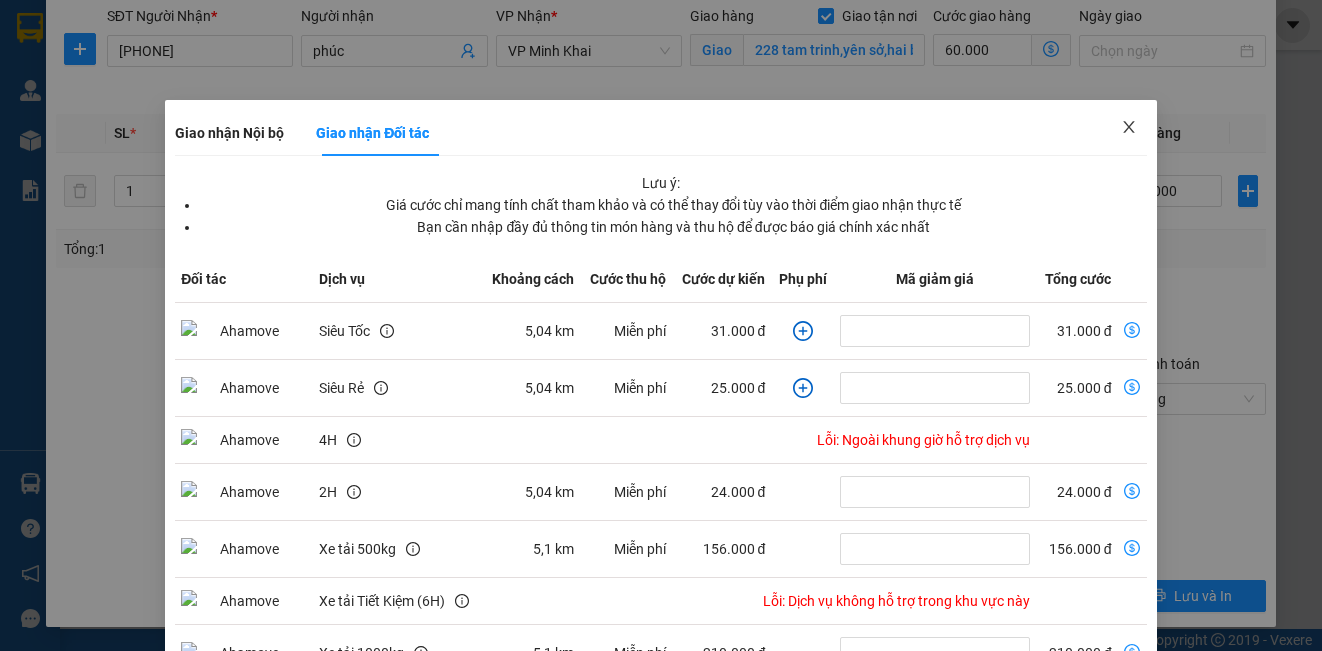 click 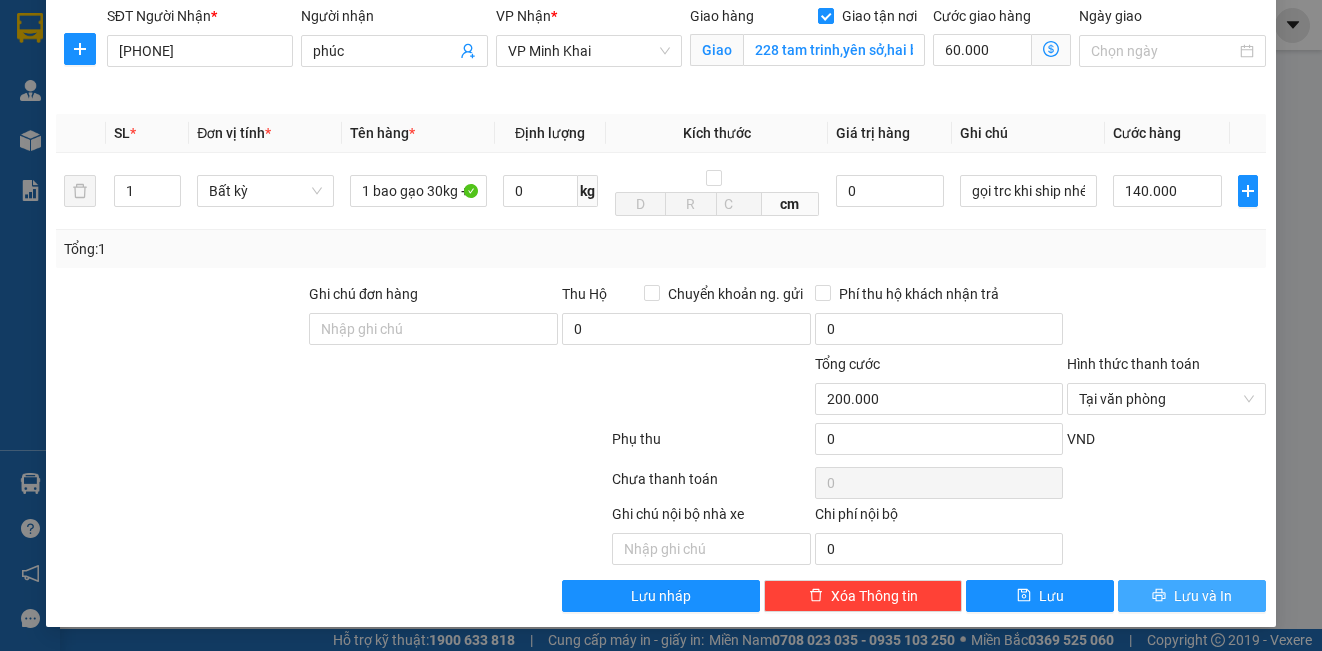 click on "Lưu và In" at bounding box center (1203, 596) 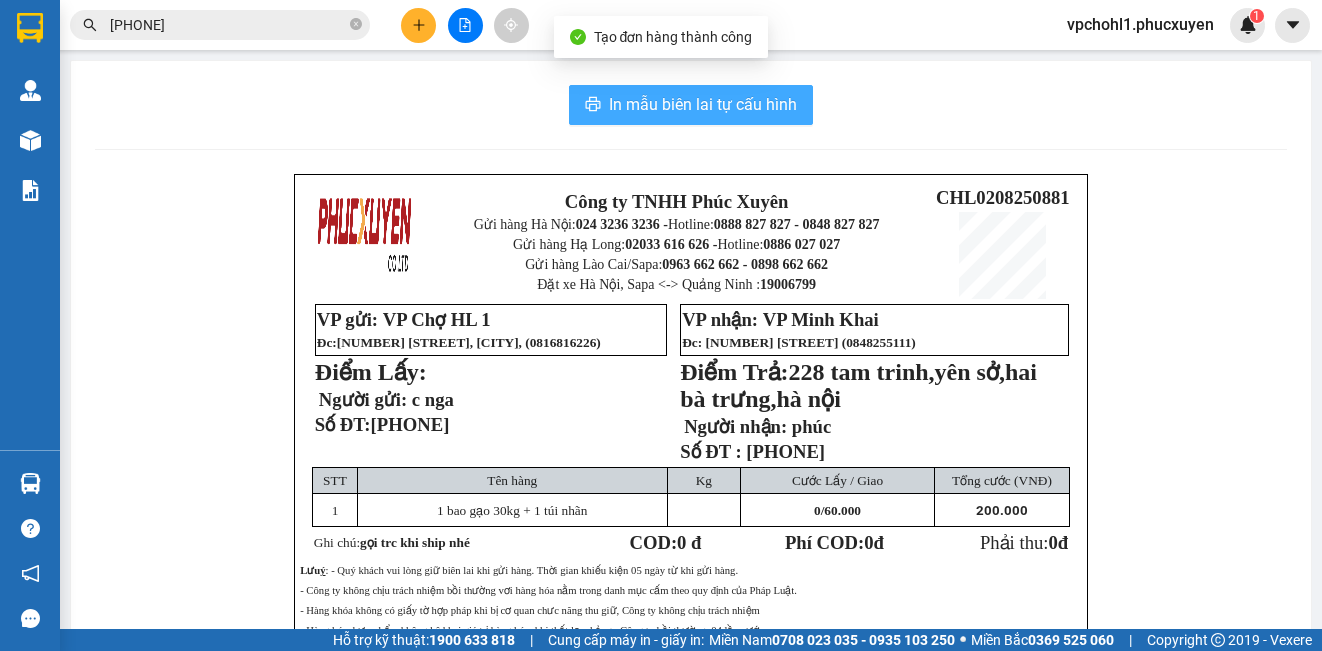 click on "In mẫu biên lai tự cấu hình" at bounding box center [703, 104] 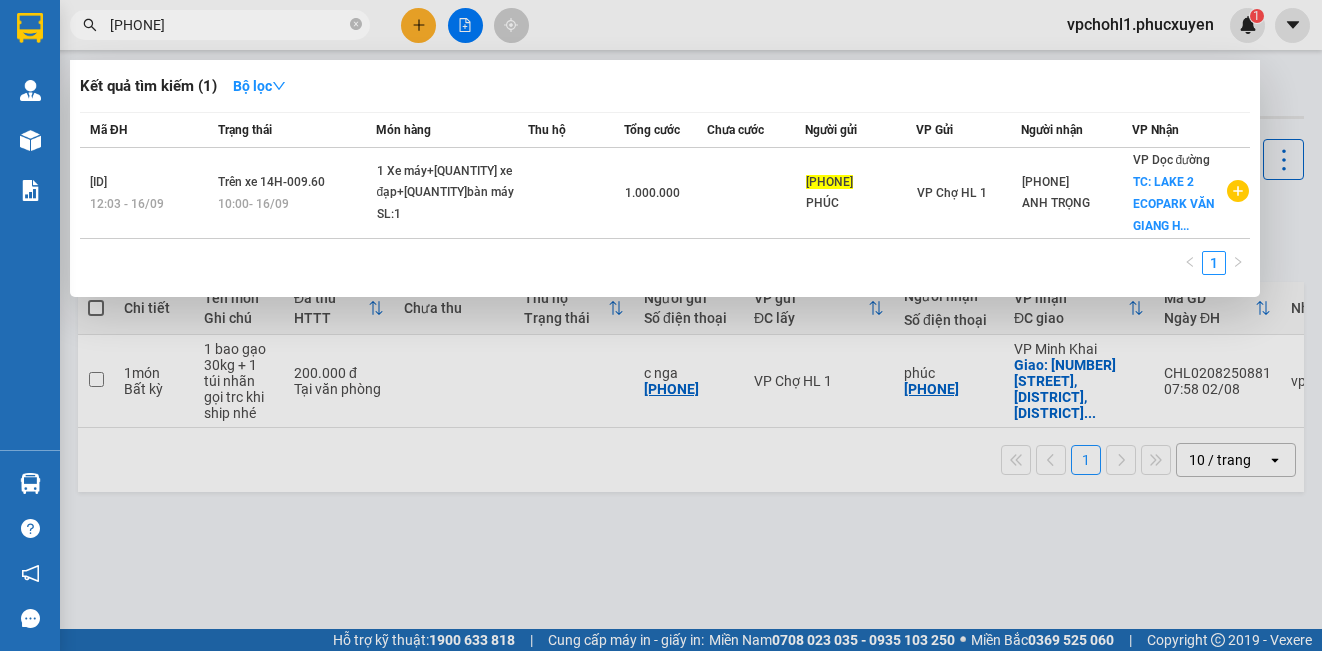 drag, startPoint x: 196, startPoint y: 18, endPoint x: 86, endPoint y: 19, distance: 110.00455 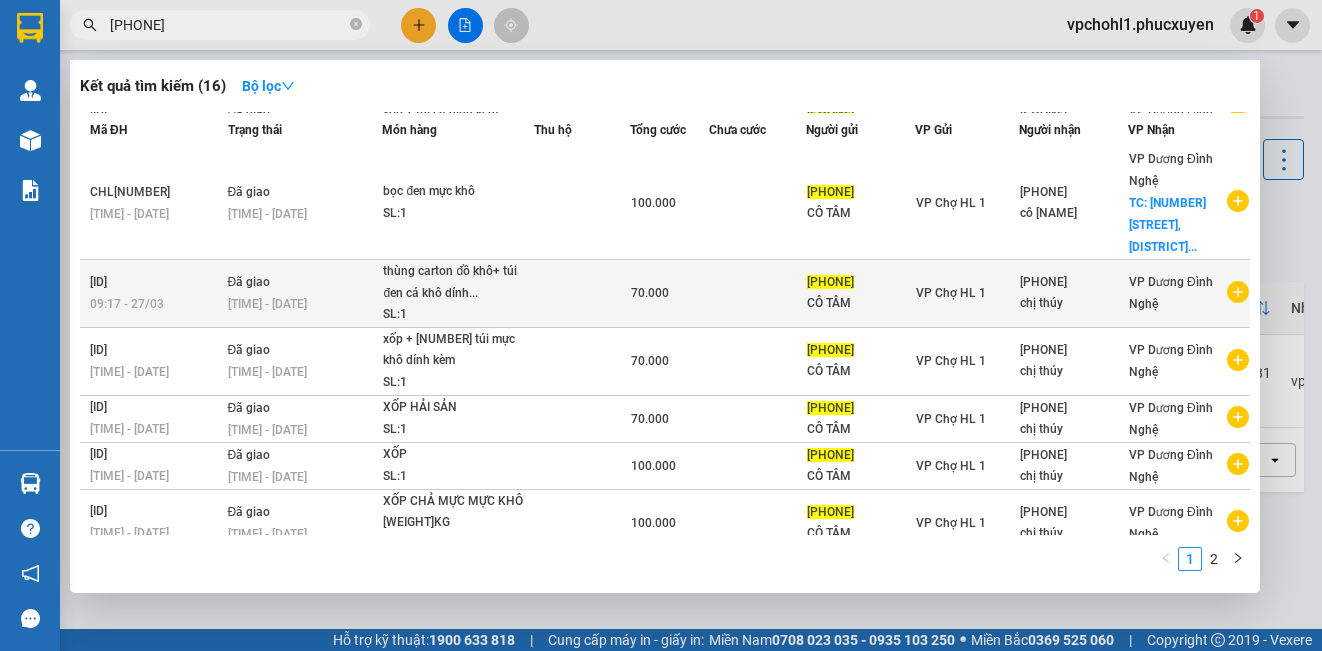 scroll, scrollTop: 0, scrollLeft: 0, axis: both 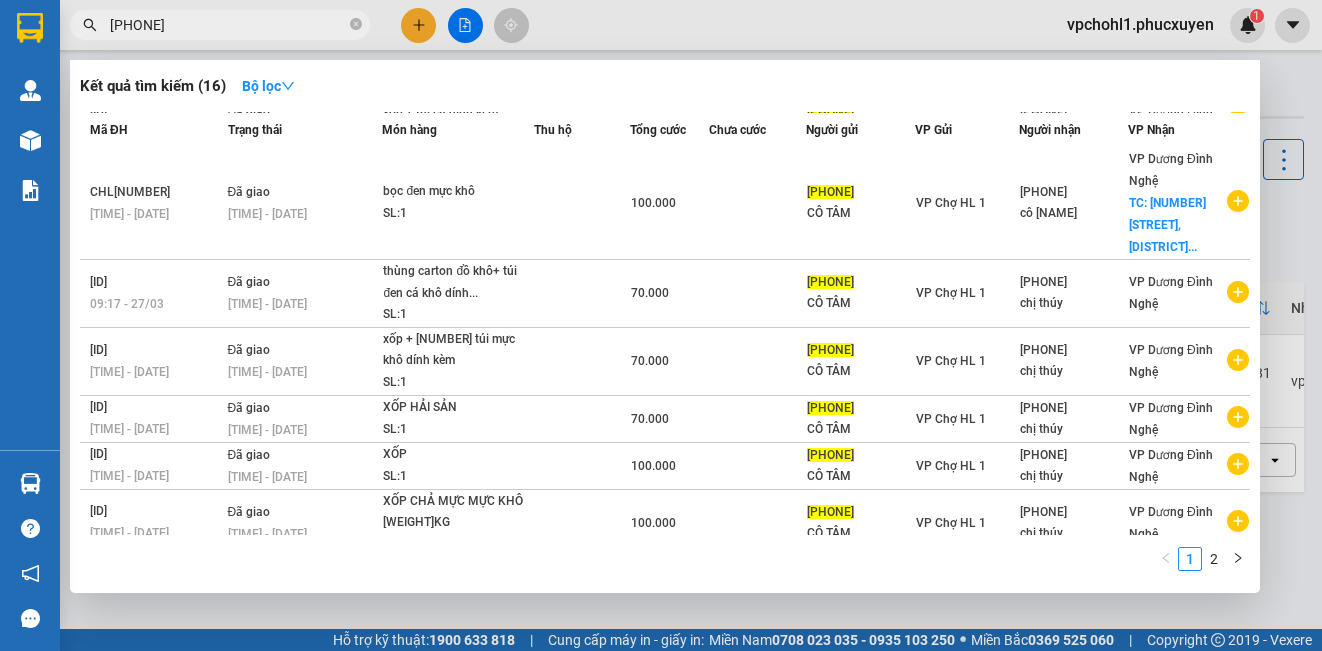 type on "[PHONE]" 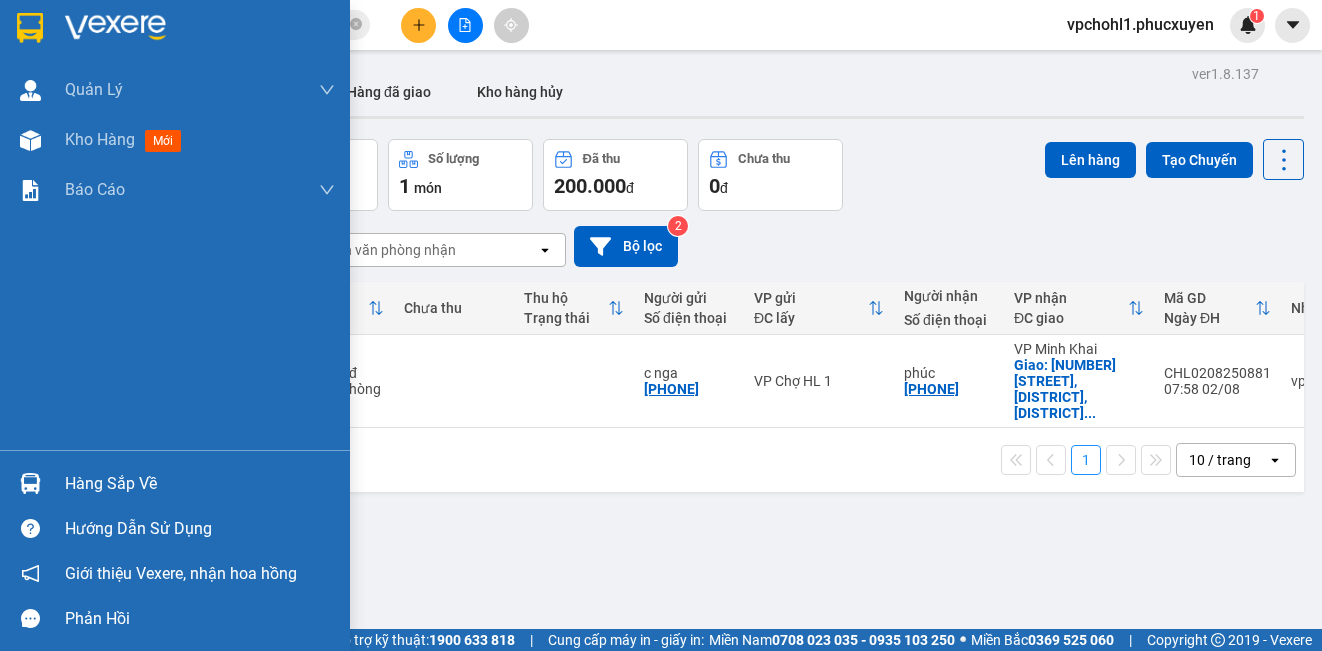 click on "Hàng sắp về" at bounding box center [200, 484] 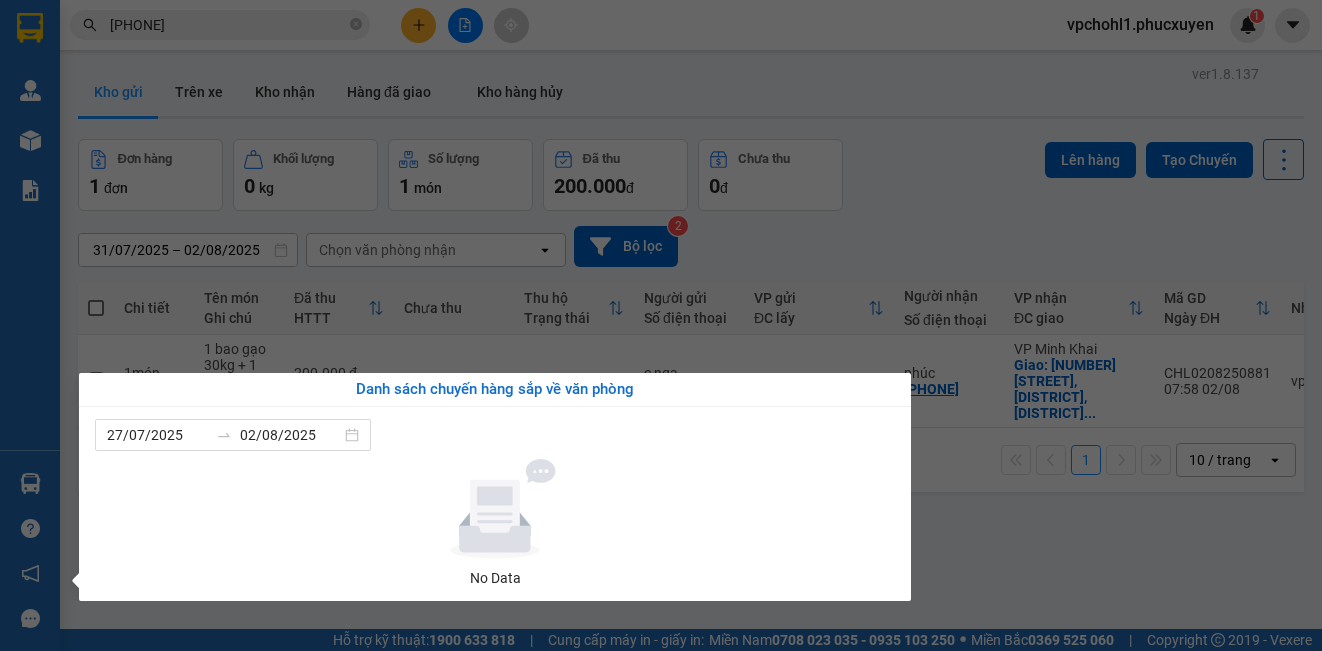 click on "Kết quả tìm kiếm ( 16 )  Bộ lọc  Mã ĐH Trạng thái Món hàng Thu hộ Tổng cước Chưa cước Người gửi VP Gửi Người nhận VP Nhận [ID] 10:24 - [DATE] Đã giao   14:00 - [DATE] BỌC ĐEN MỰC KHÔ SL:  1 130.000 0399015722 [NAME]  VP Chợ HL 1 [PHONE] [NAME] VP Dương Đình Nghệ TC: SỐ 6 LK2 TIỂU KHU ĐÔ THỊ V... [ID] 08:03 - [DATE] Đã giao   14:22 - [DATE] xốp SL:  1 100.000 0399015722 [NAME]  VP Chợ HL 1 [PHONE] [NAME] VP Dương Đình Nghệ [ID] 08:45 - [DATE] Đã giao   16:51 - [DATE] xốp SL:  1 70.000 0399015722 [NAME]  VP Chợ HL 1 [PHONE] [NAME] VP Dương Đình Nghệ [ID] 09:16 - [DATE] Đã giao   15:49 - [DATE] xốp + túi cá dính kèm SL:  1 80.000 0399015722 [NAME]  VP Chợ HL 1 [PHONE] [NAME] VP Dương Đình Nghệ [ID] 08:36 - [DATE] Đã giao   13:38 - [DATE] bọc đen mực khô SL:  1 100.000 0399015722 [NAME]  VP Chợ HL 1 [PHONE] [NAME]" at bounding box center [661, 325] 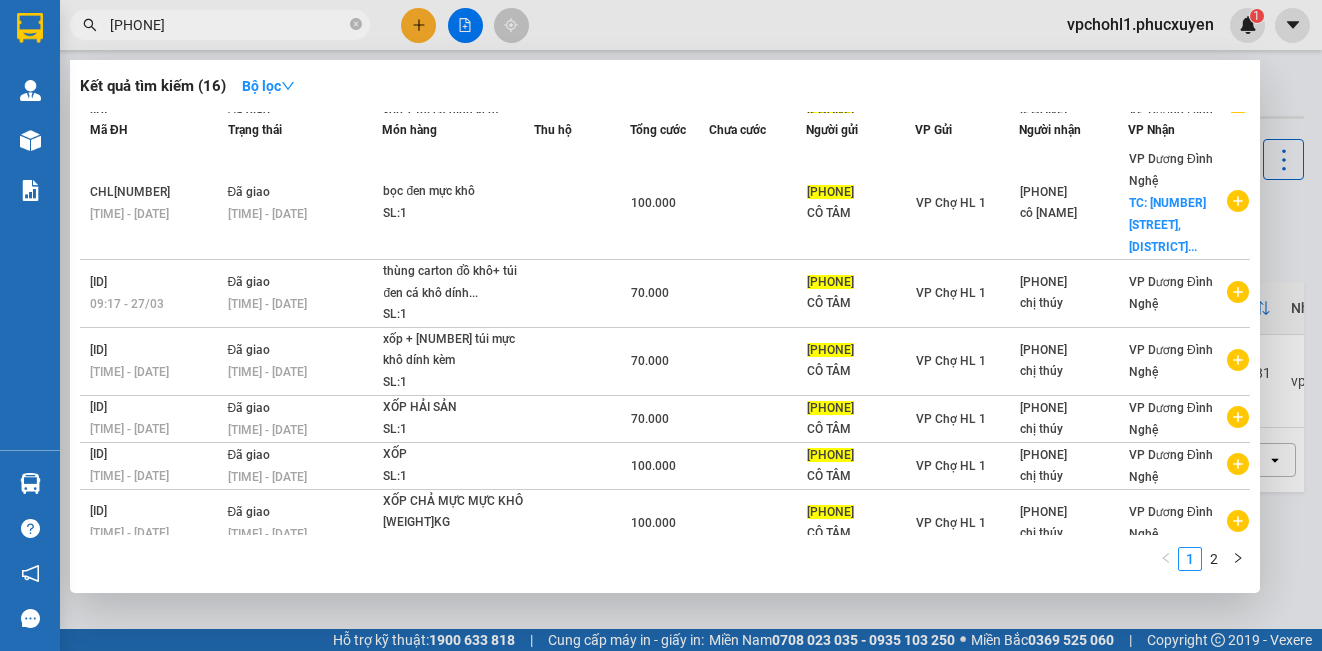 drag, startPoint x: 190, startPoint y: 27, endPoint x: 66, endPoint y: 21, distance: 124.14507 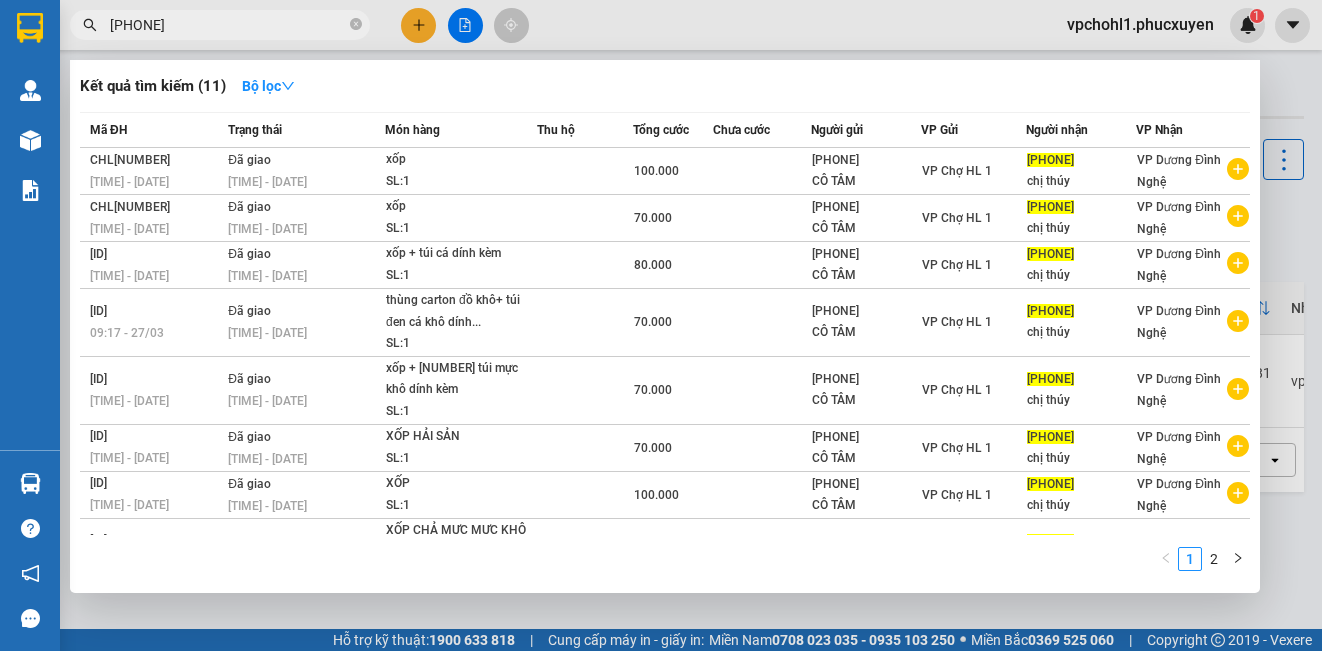 type on "[PHONE]" 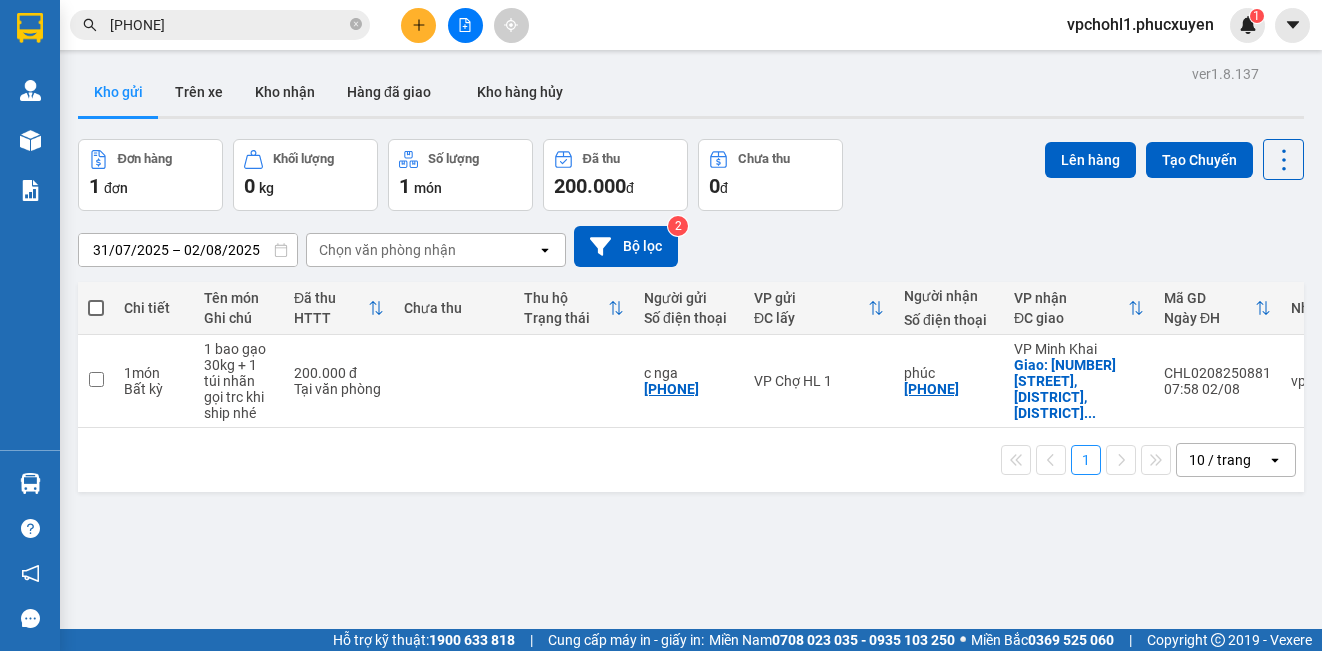 click 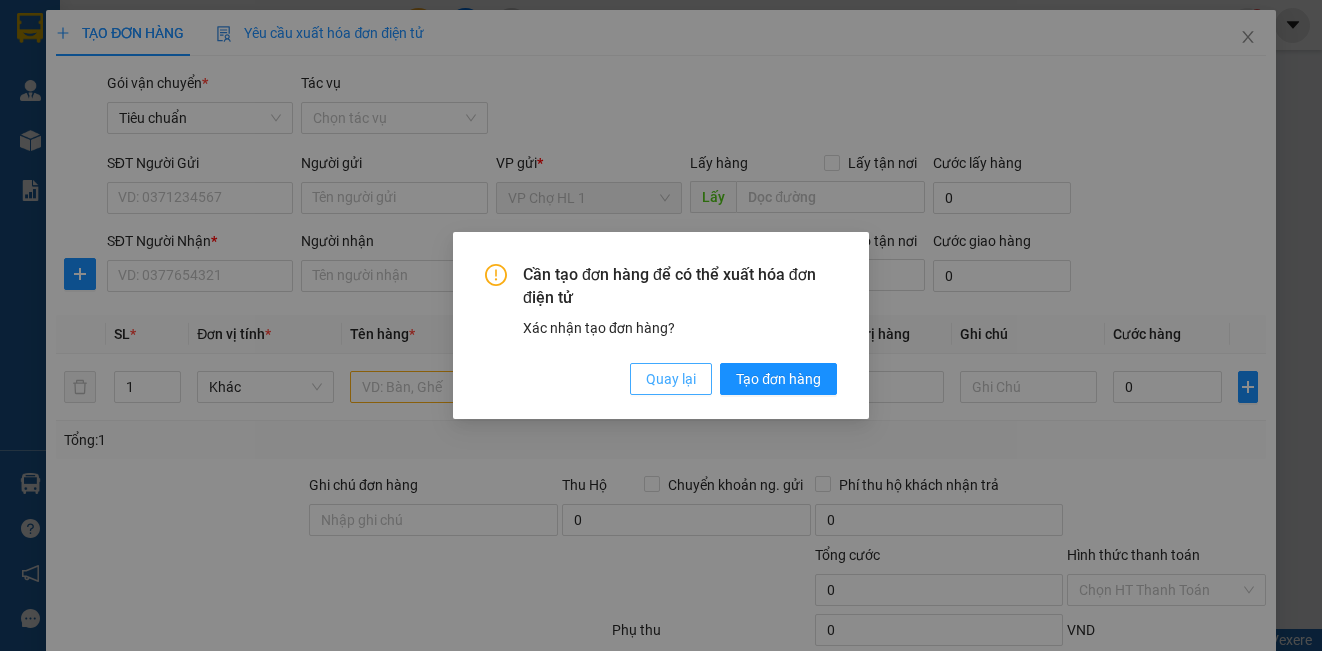 click on "Quay lại" at bounding box center (671, 379) 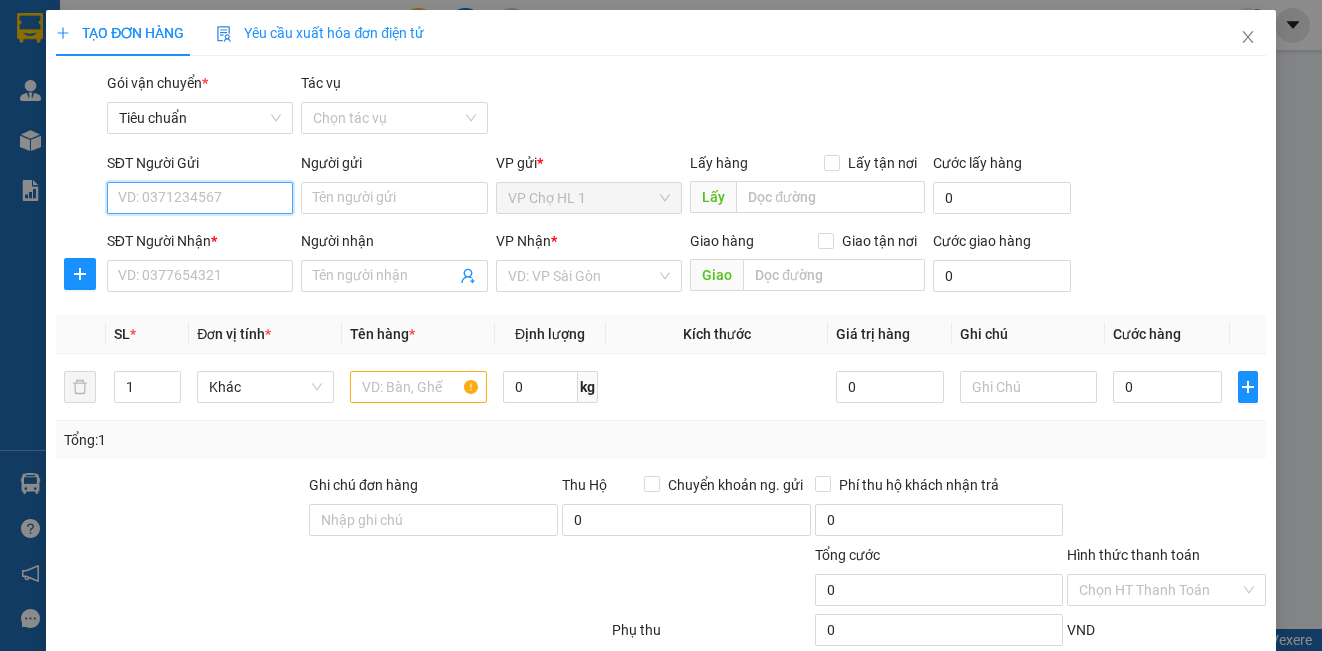 click on "SĐT Người Gửi" at bounding box center [200, 198] 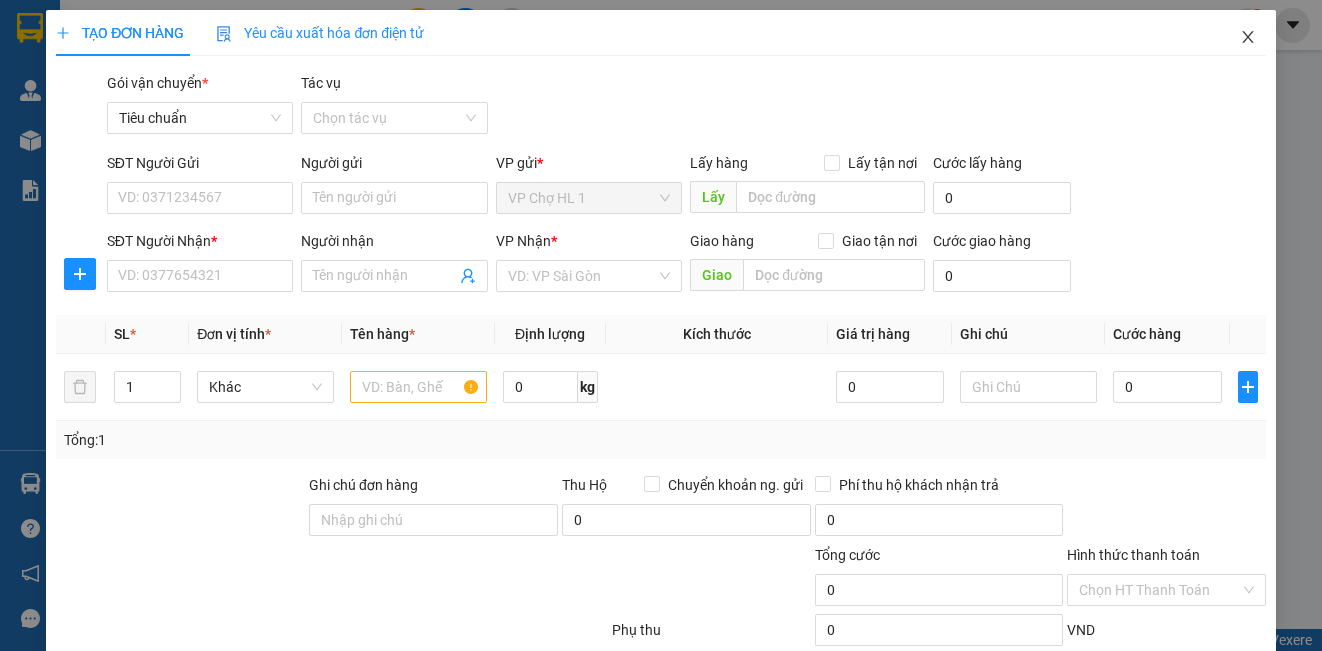 click at bounding box center [1248, 38] 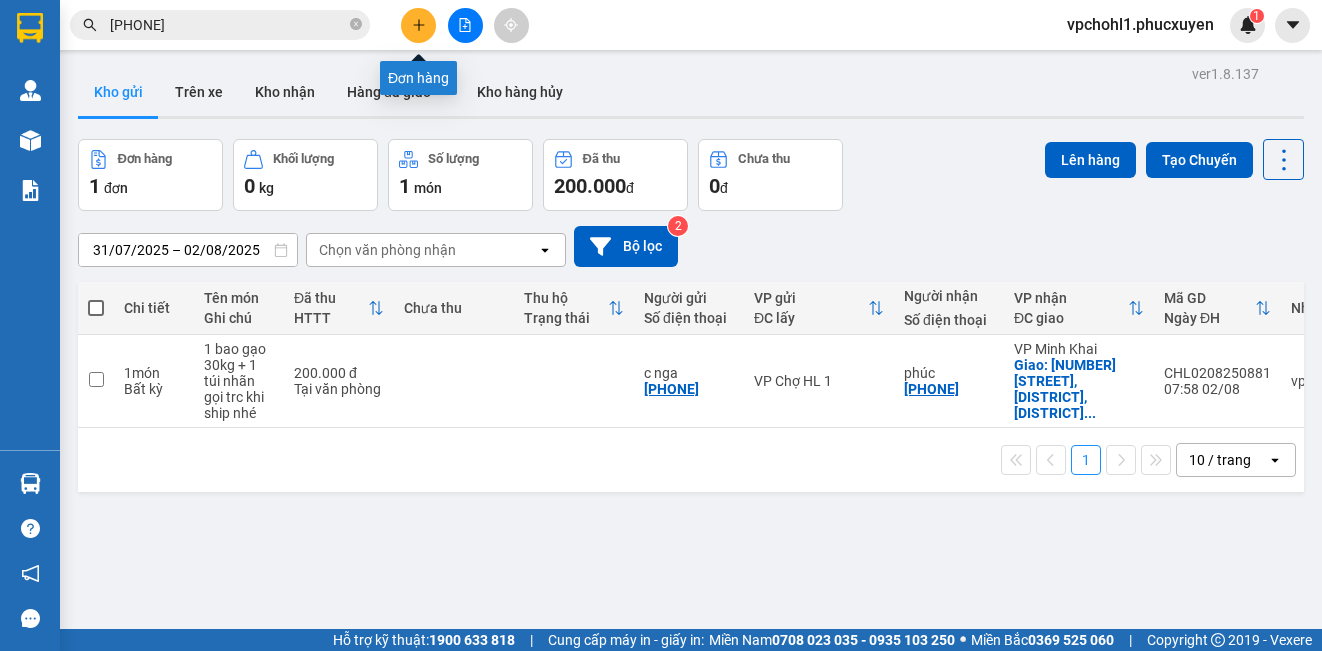 click 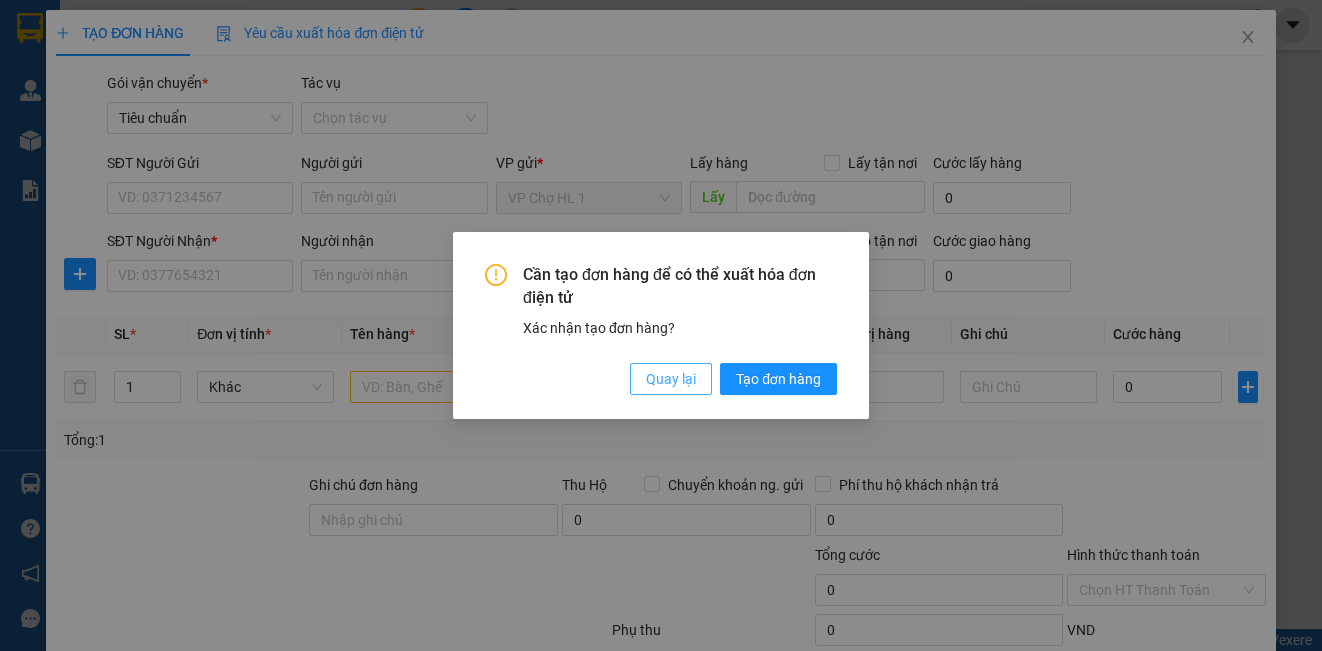 drag, startPoint x: 647, startPoint y: 377, endPoint x: 511, endPoint y: 344, distance: 139.94641 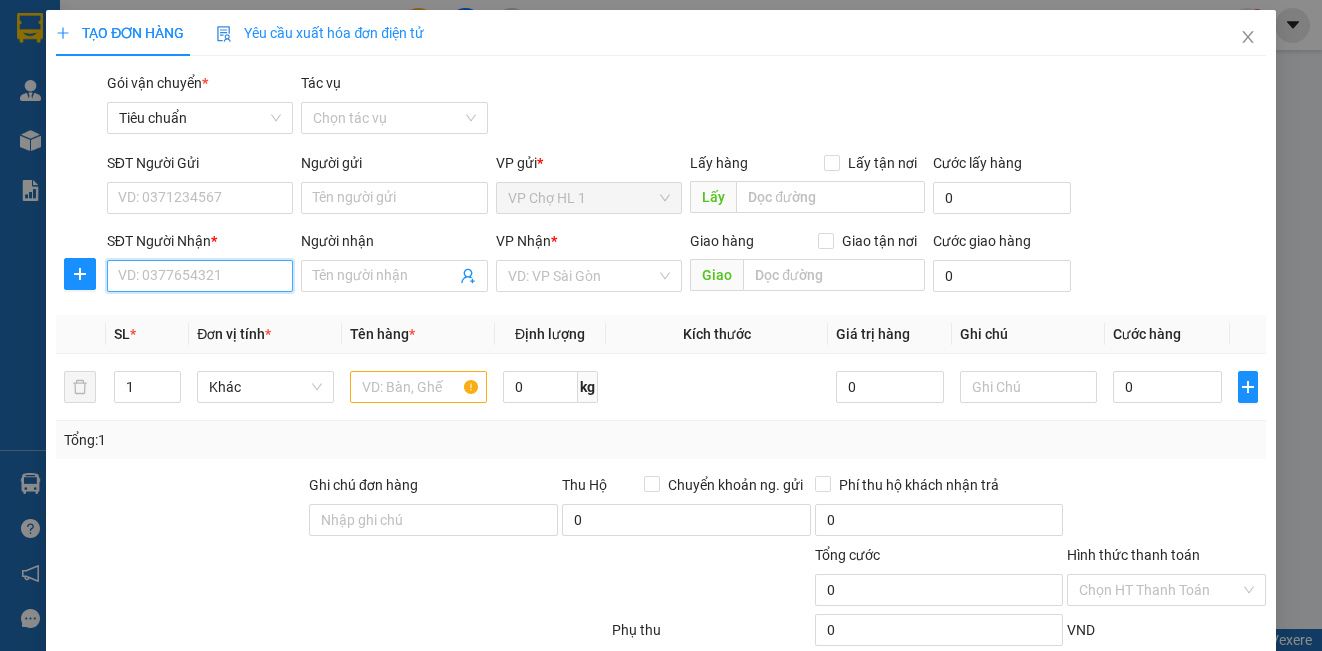 click on "SĐT Người Nhận  *" at bounding box center [200, 276] 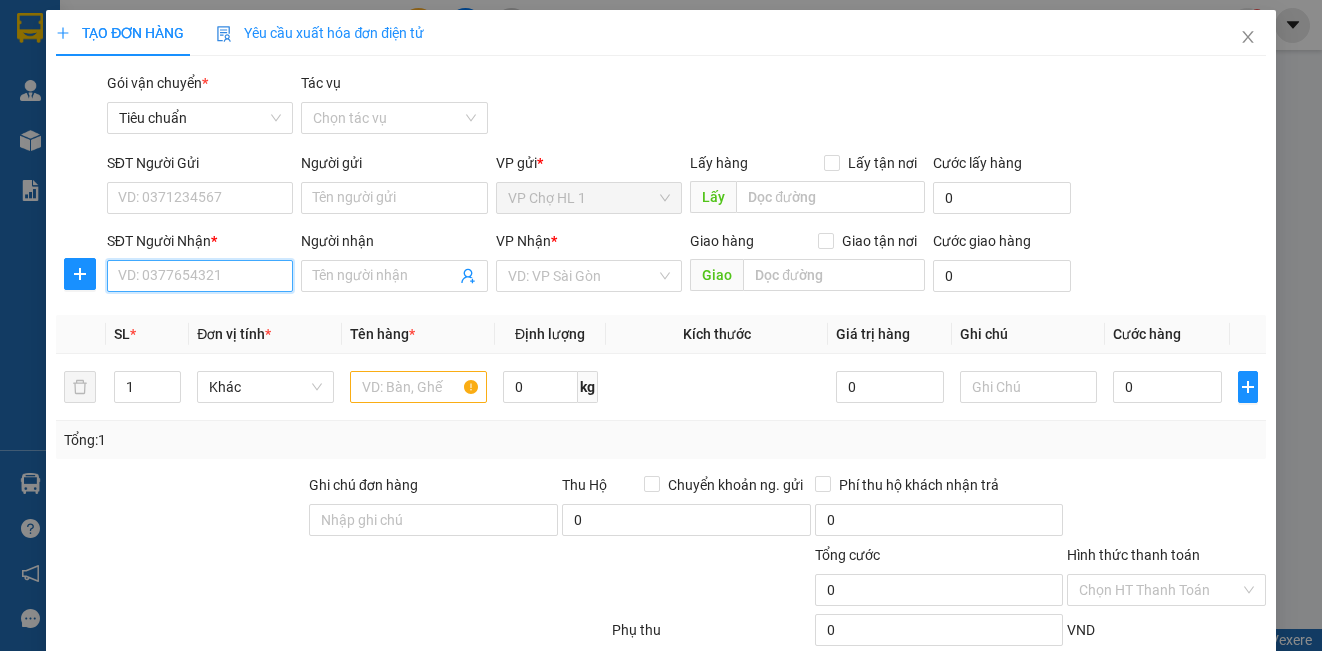 paste on "[PHONE]" 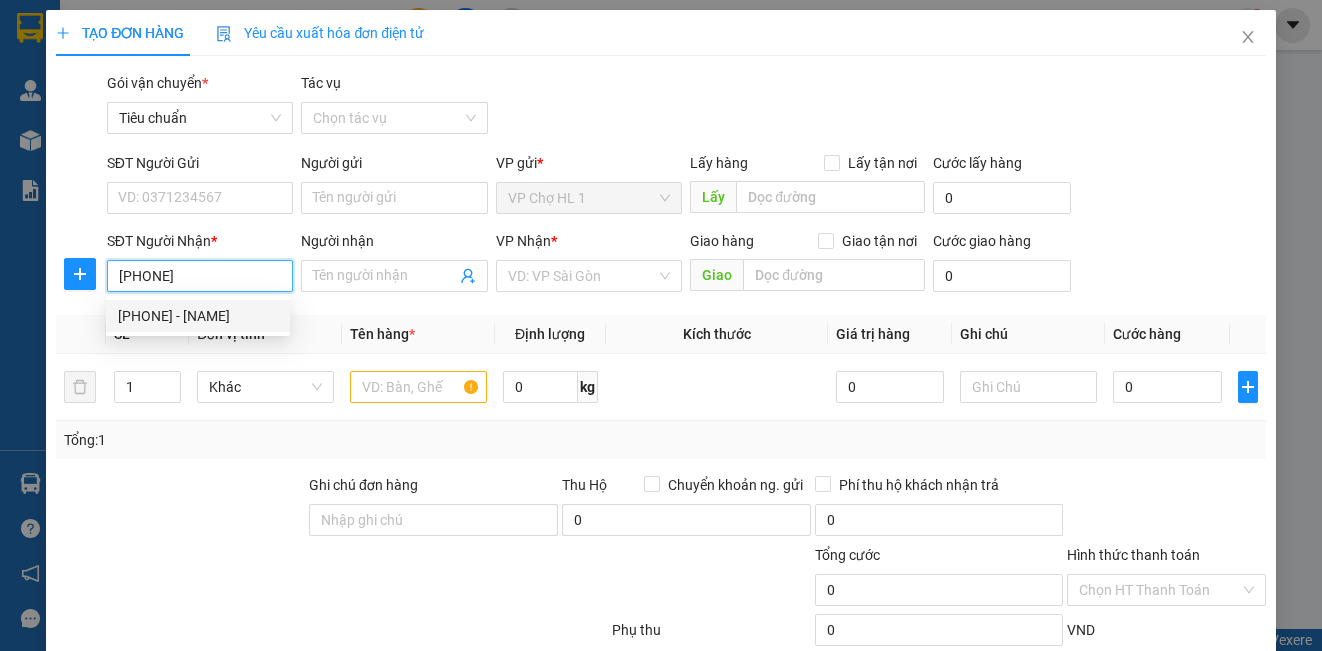drag, startPoint x: 228, startPoint y: 318, endPoint x: 221, endPoint y: 266, distance: 52.46904 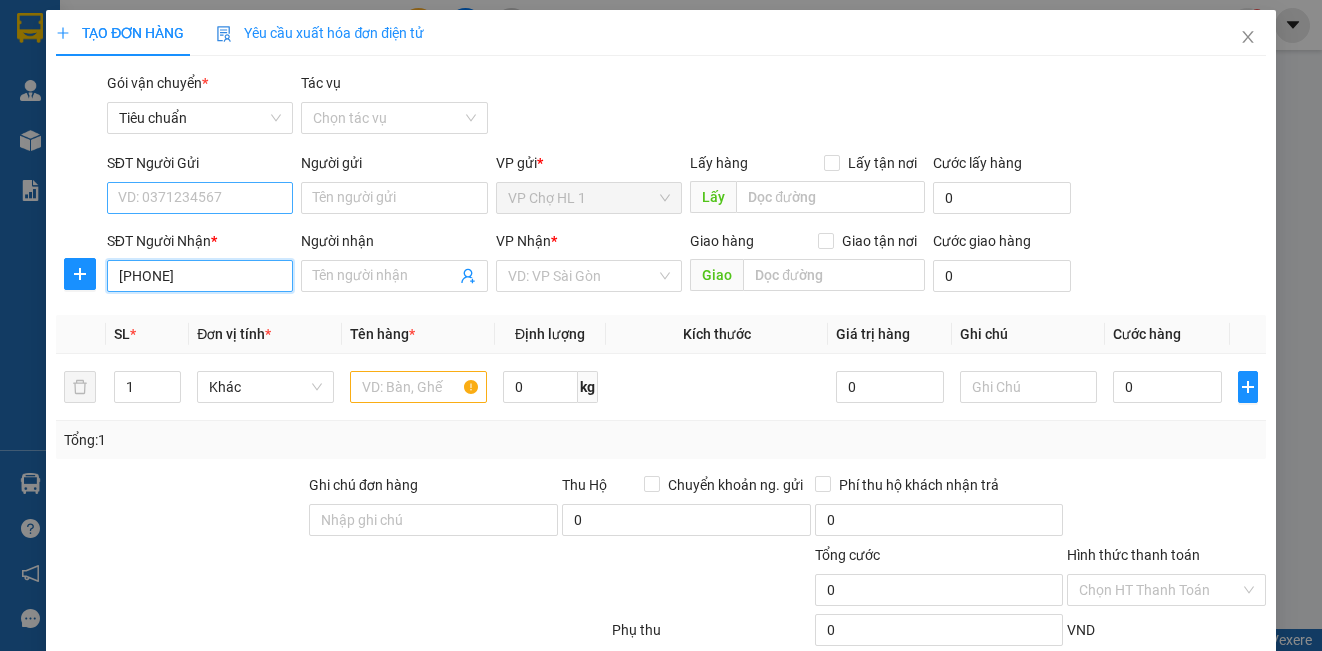 type on "[PHONE]" 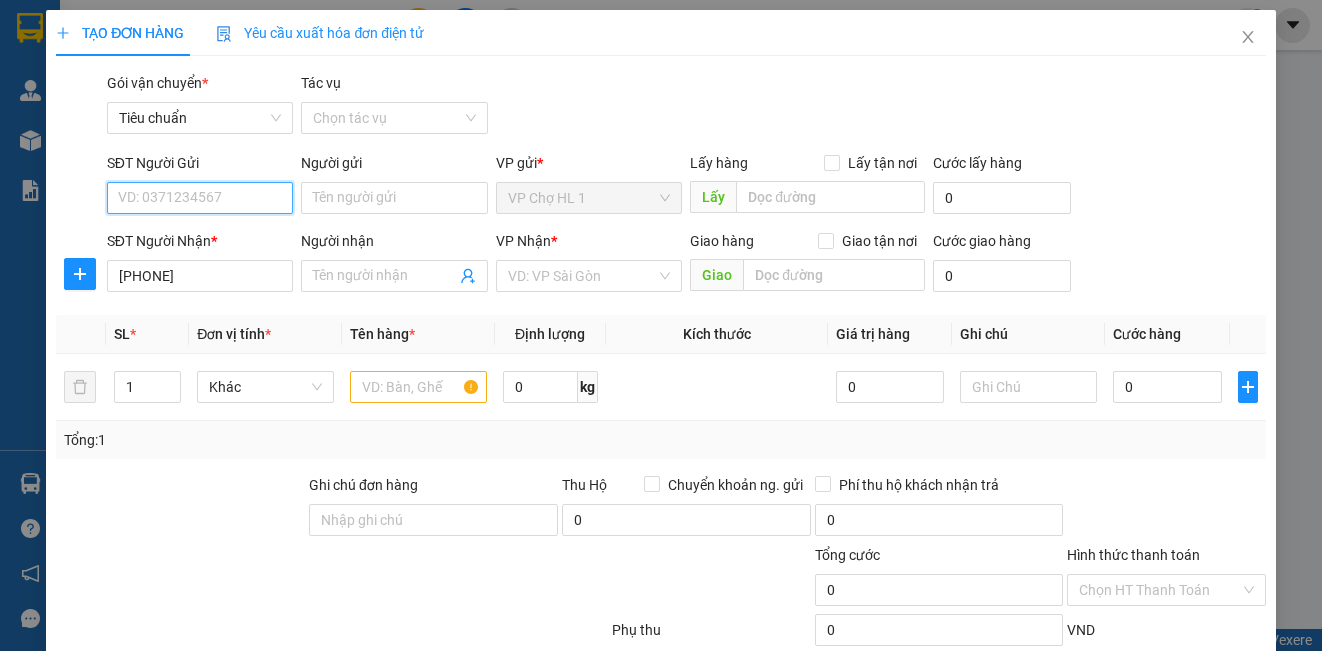 click on "SĐT Người Gửi" at bounding box center [200, 198] 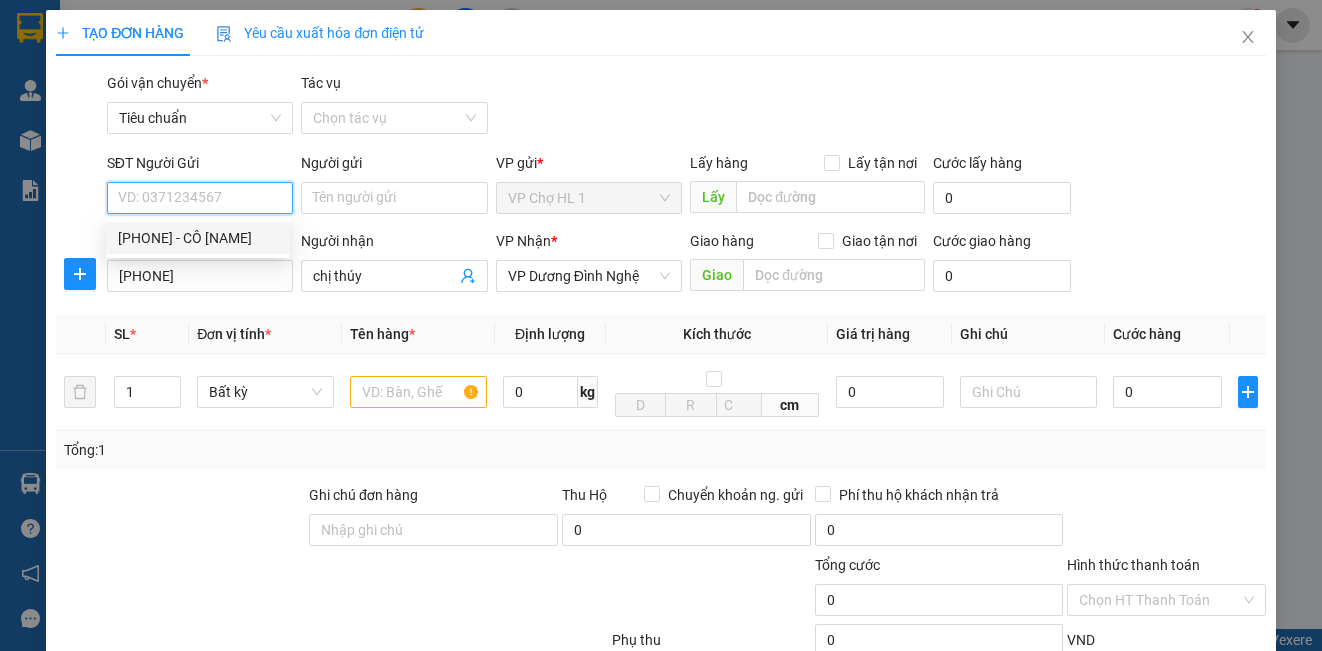 click on "[PHONE] - CÔ [NAME]" at bounding box center (198, 238) 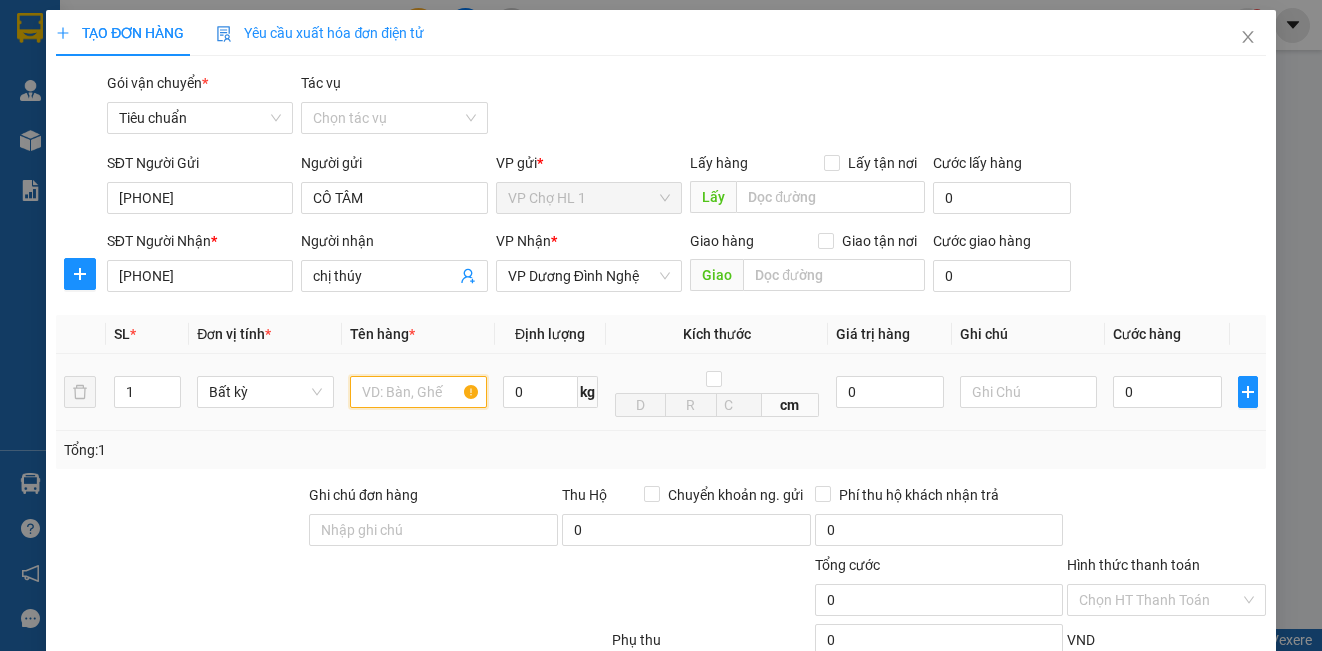 click at bounding box center (418, 392) 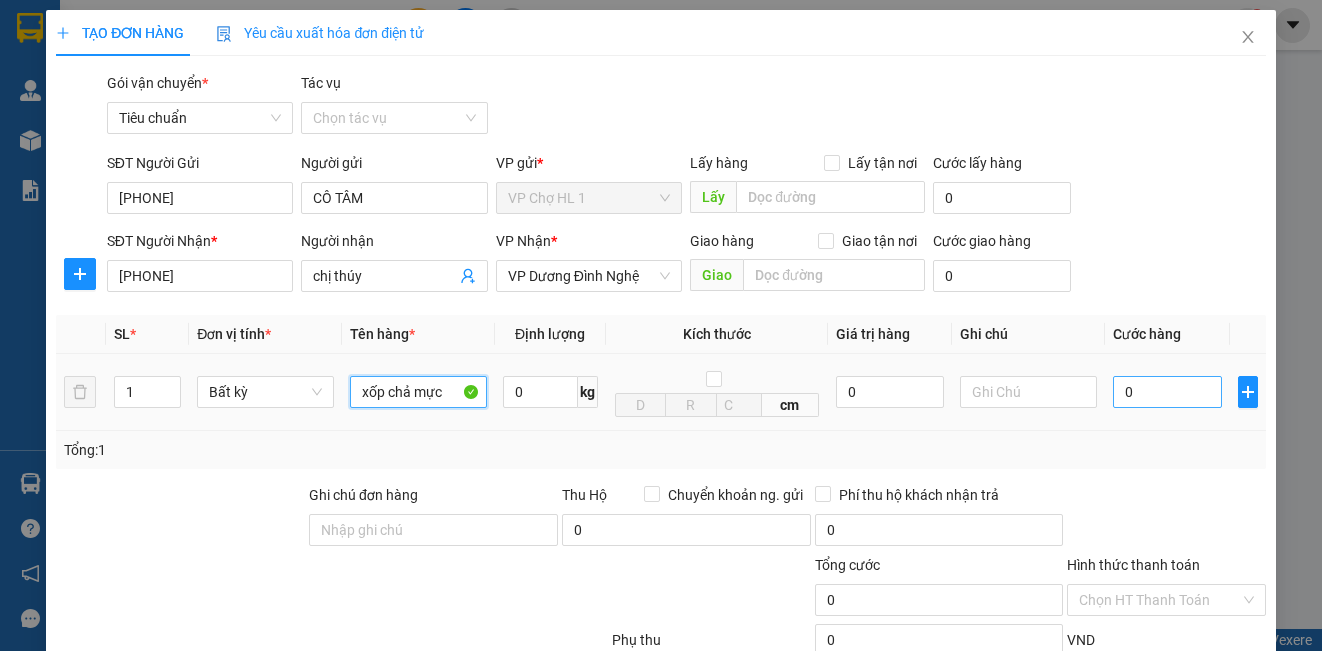 type on "xốp chả mực" 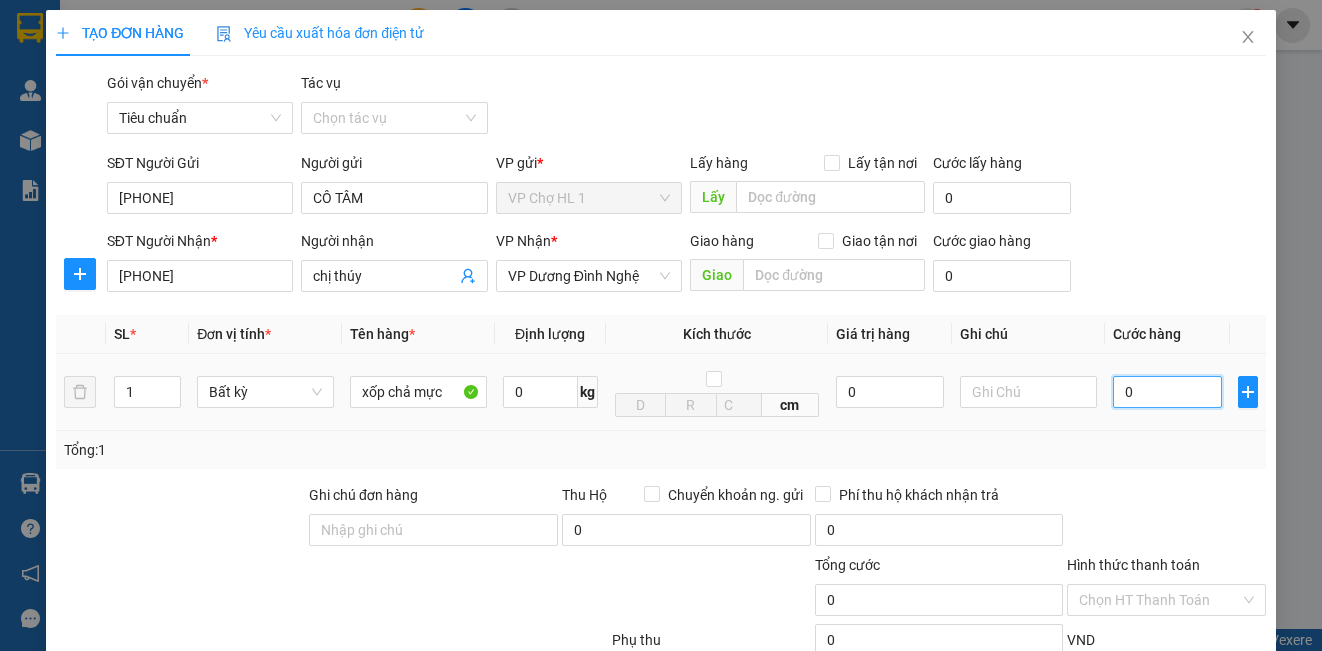 click on "0" at bounding box center (1167, 392) 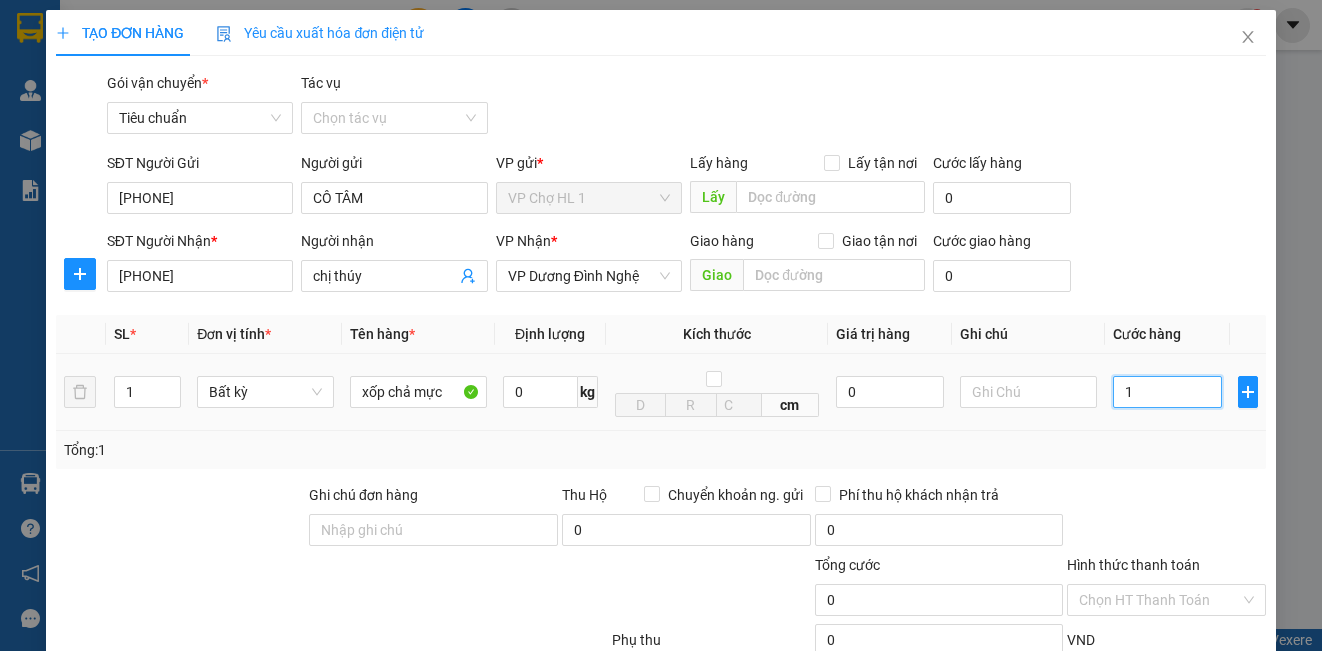 type on "1" 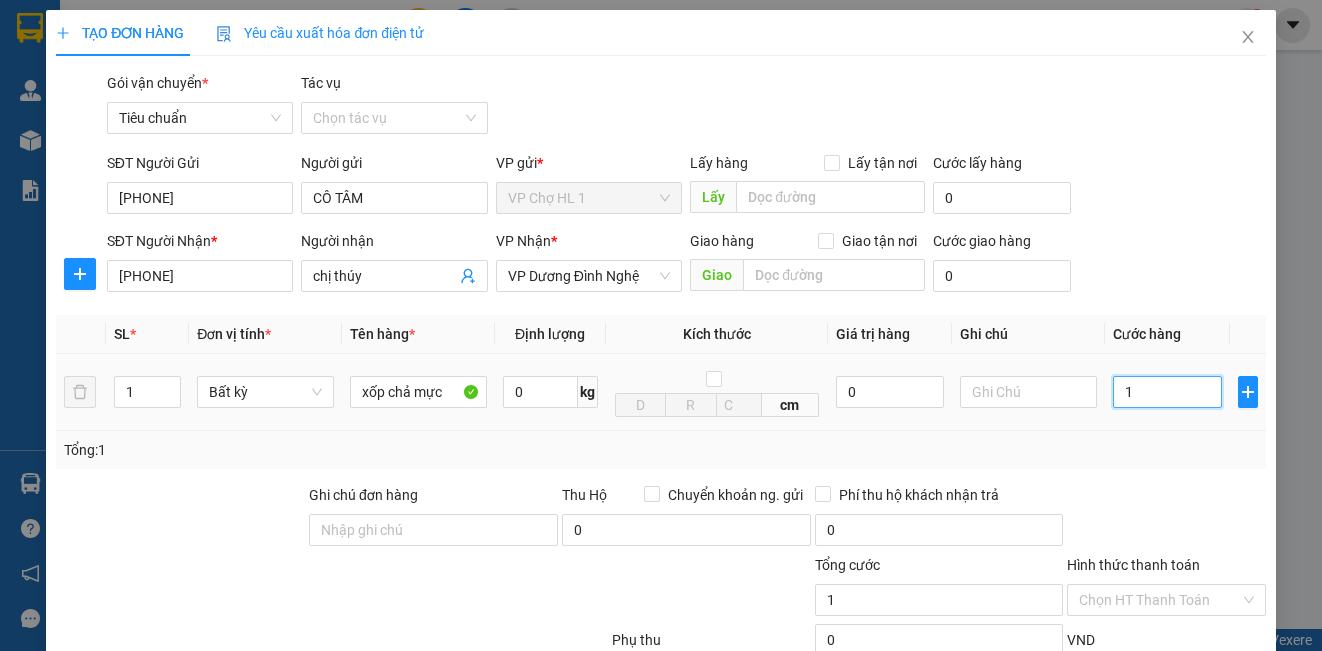 type on "10" 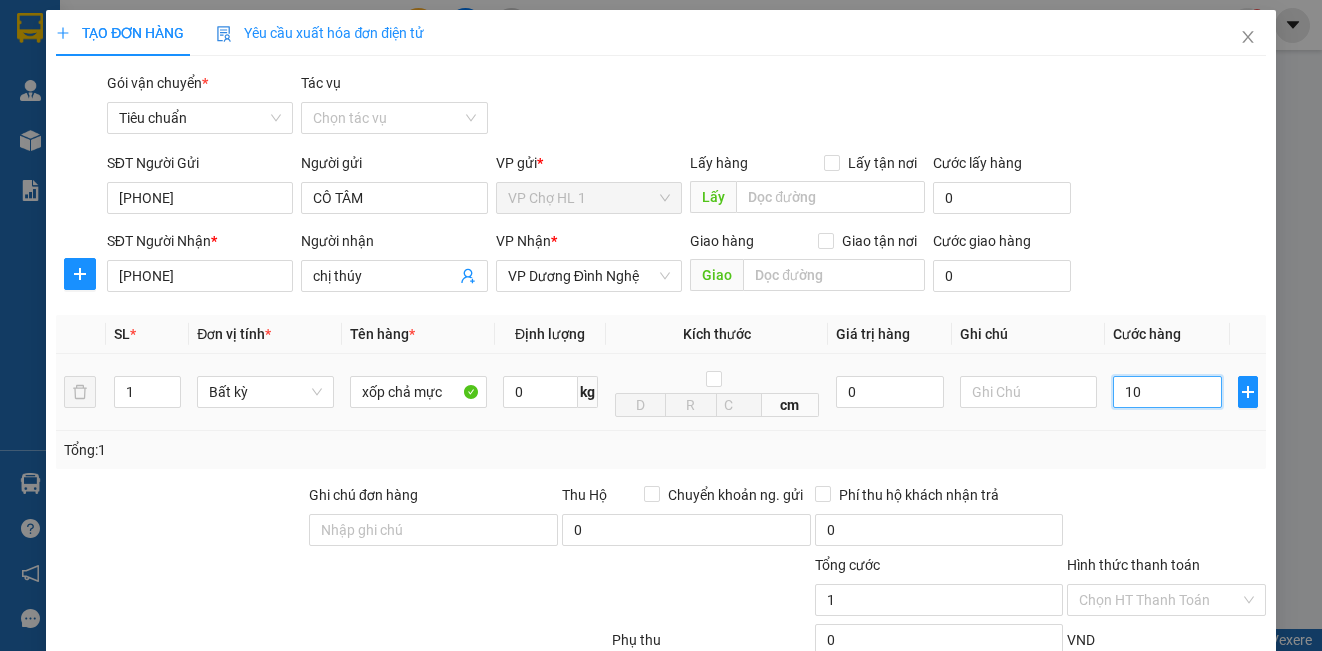 type on "10" 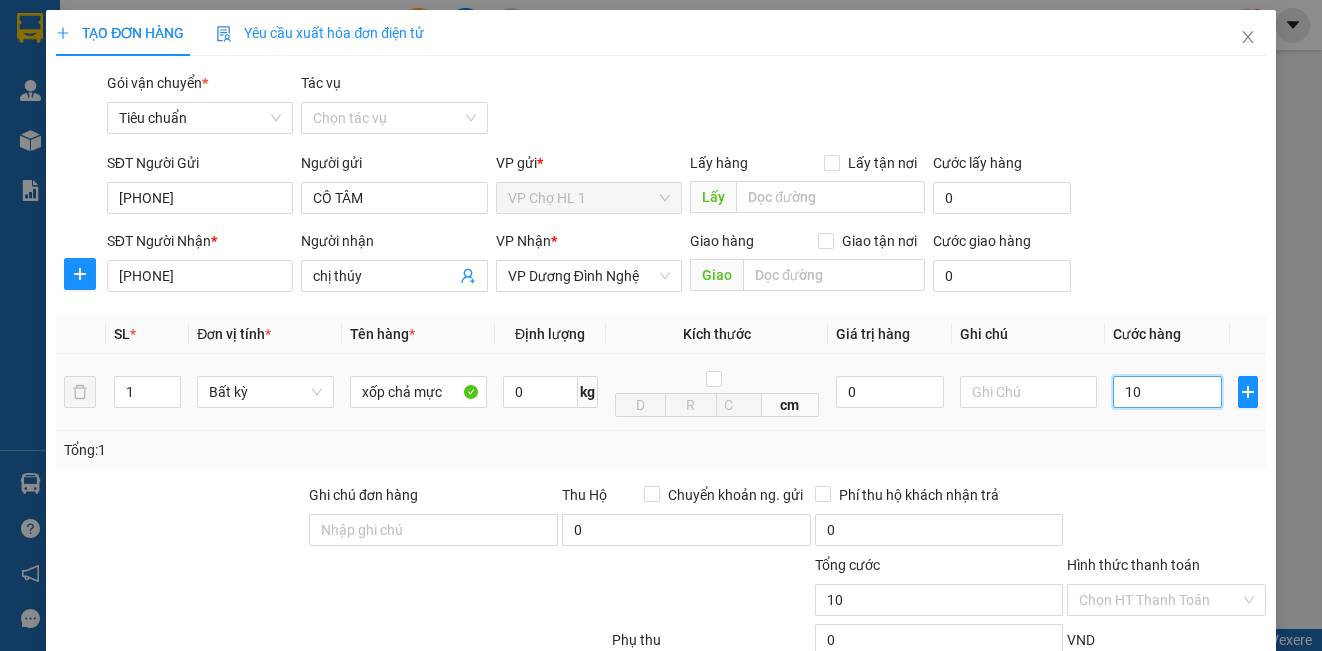 type on "100" 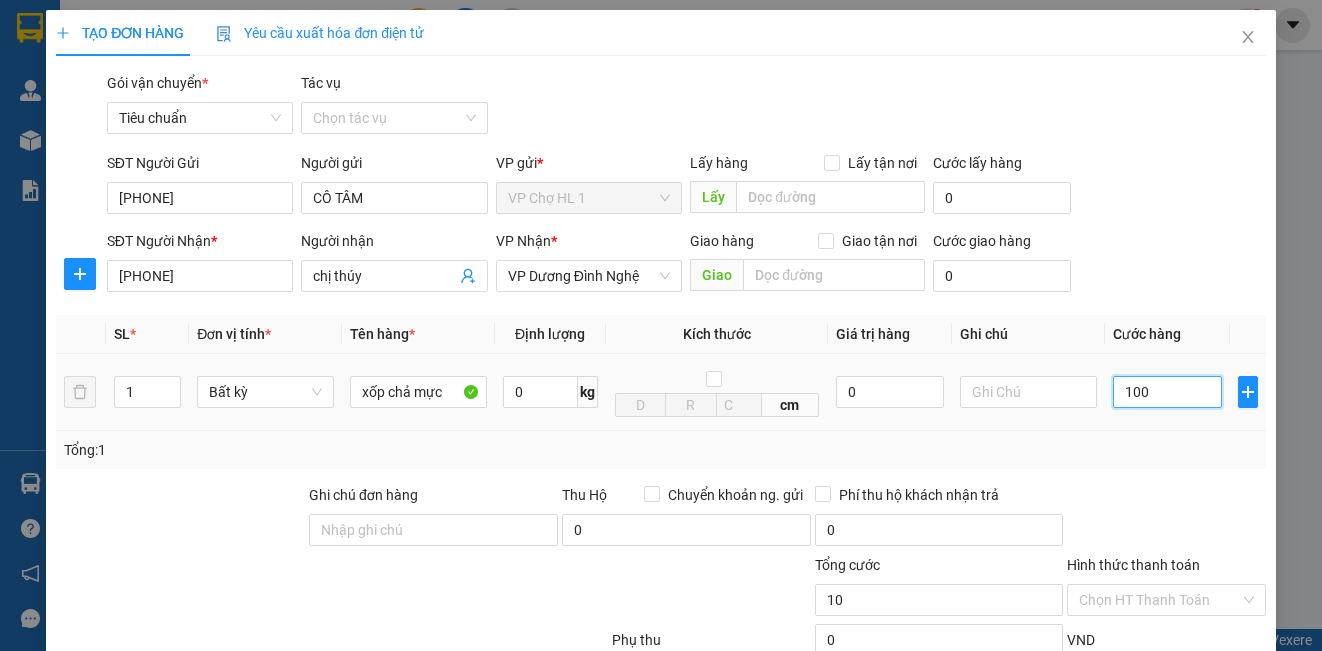 type on "100" 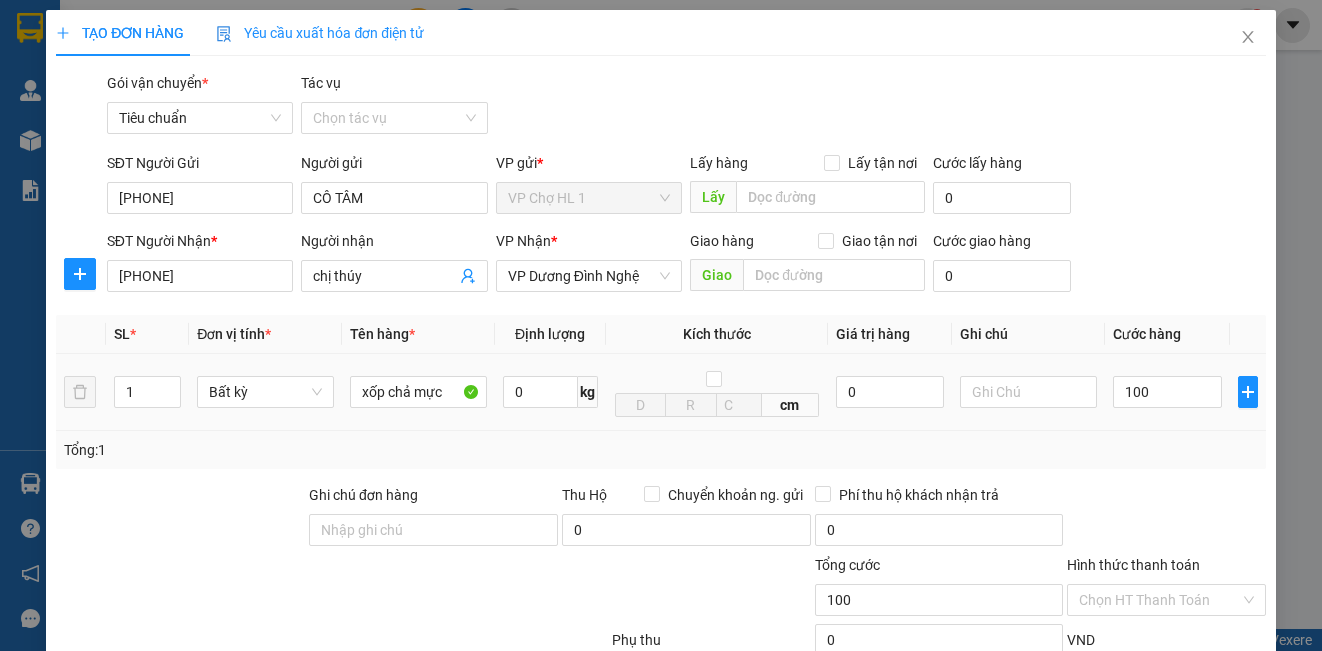 type on "100.000" 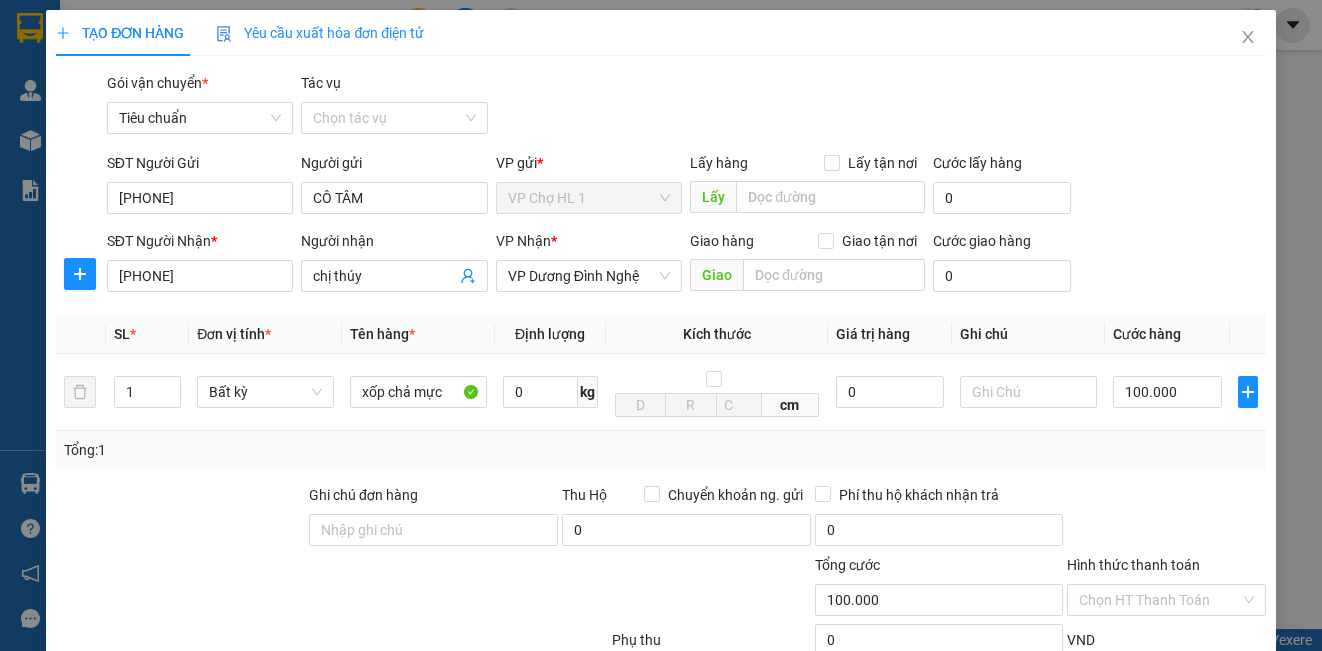 click on "SĐT Người Nhận  * [PHONE] Người nhận [NAME] VP Nhận  * VP Dương Đình Nghệ Giao hàng Giao tận nơi Giao Cước giao hàng 0" at bounding box center (686, 265) 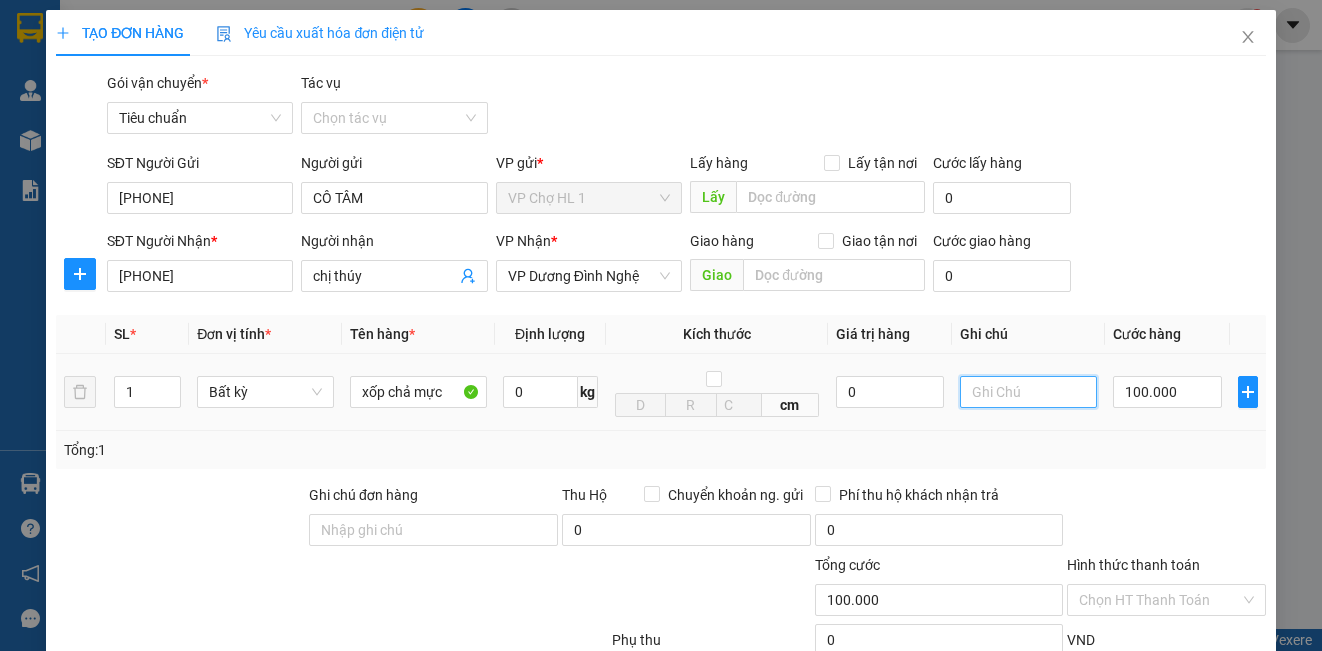 click at bounding box center (1028, 392) 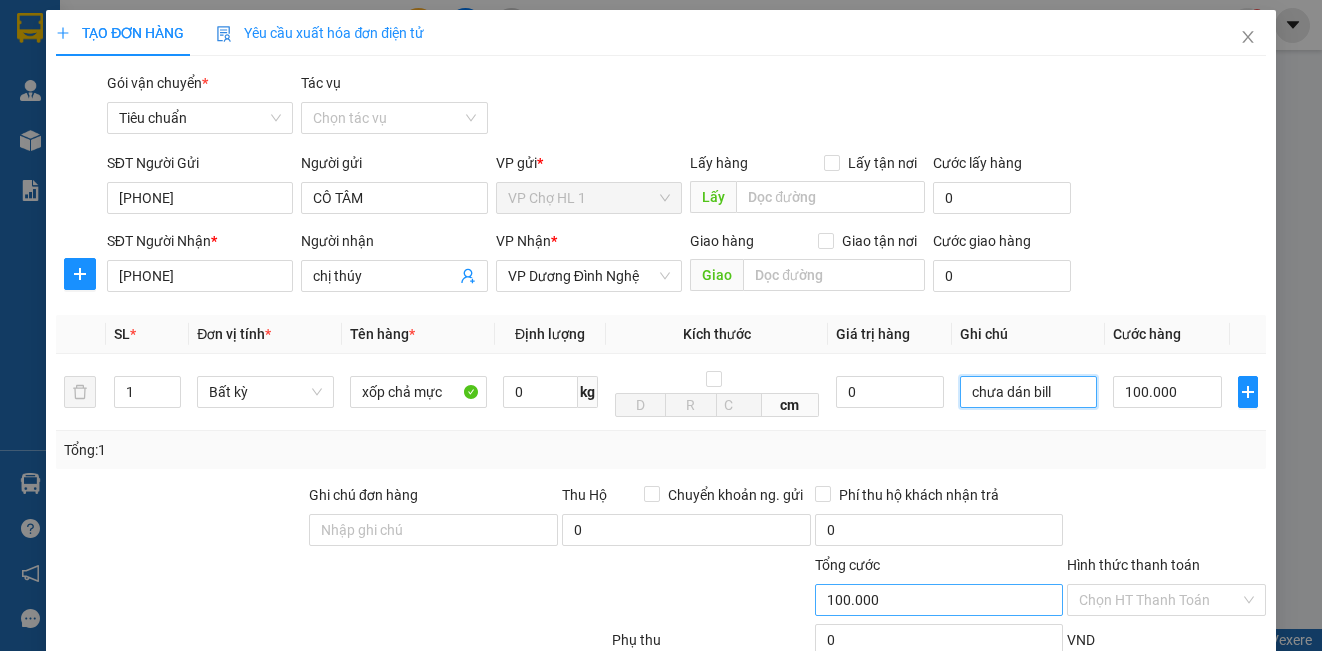 scroll, scrollTop: 202, scrollLeft: 0, axis: vertical 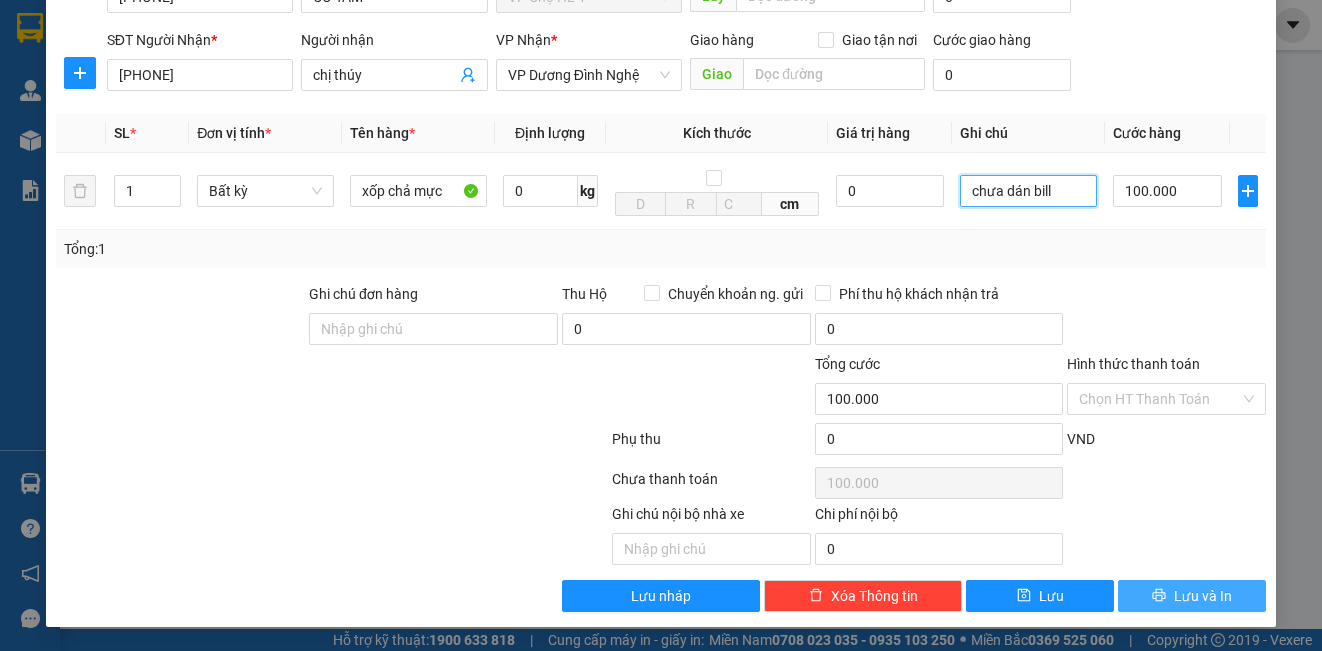 type on "chưa dán bill" 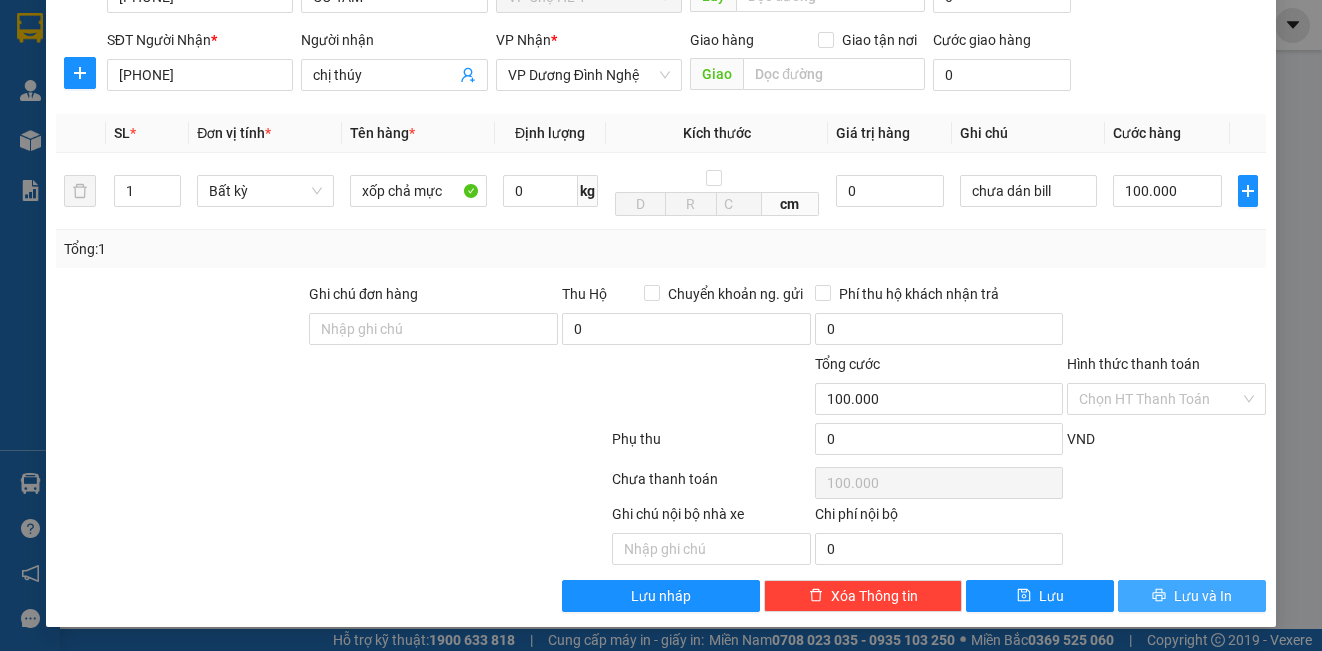 click on "Lưu và In" at bounding box center (1192, 596) 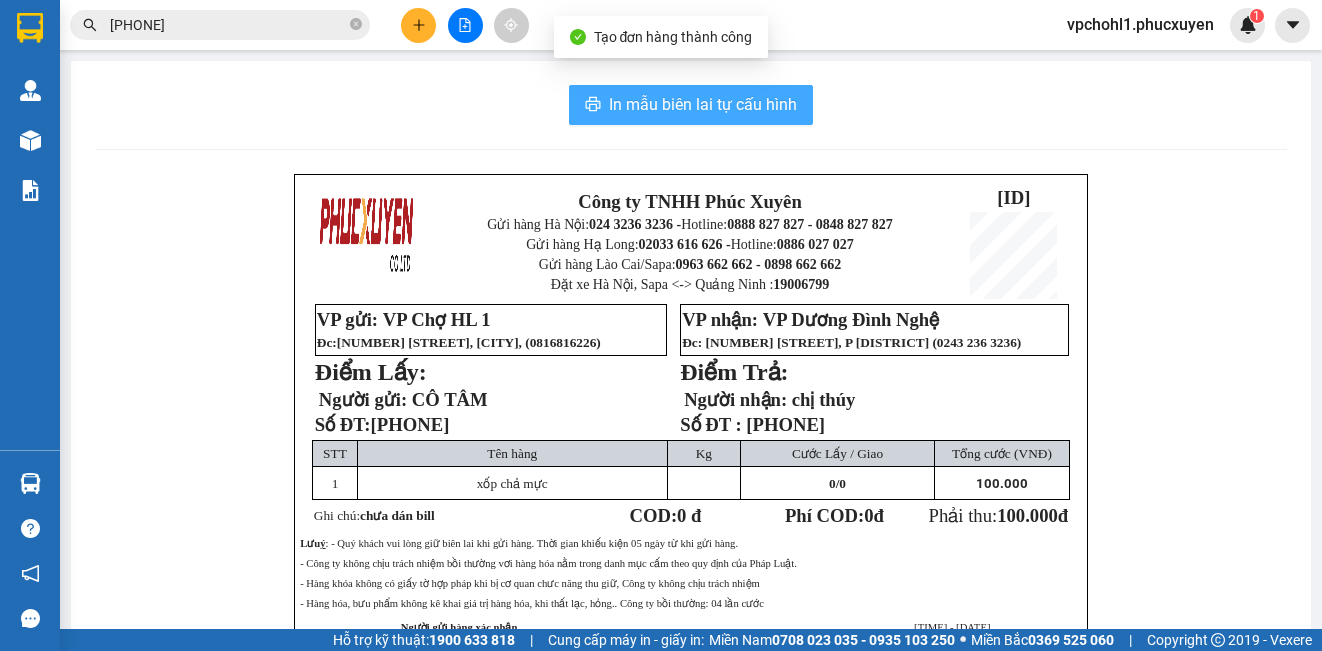 click on "In mẫu biên lai tự cấu hình" at bounding box center [703, 104] 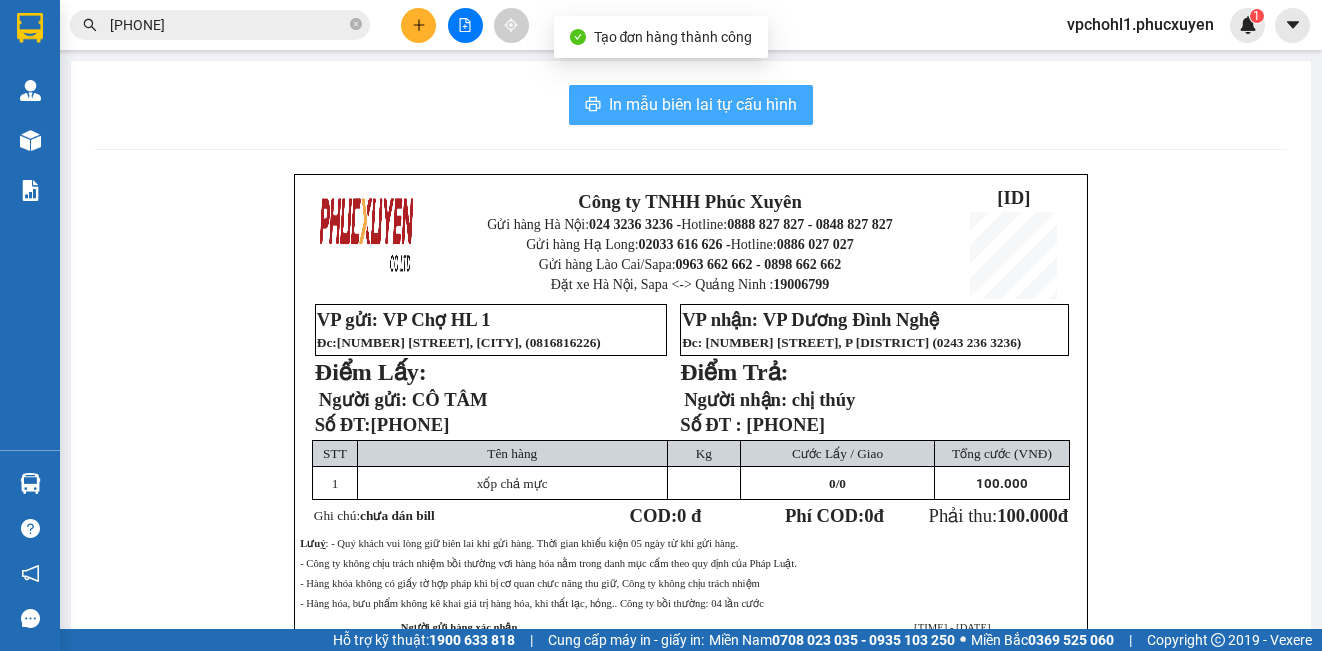 scroll, scrollTop: 0, scrollLeft: 0, axis: both 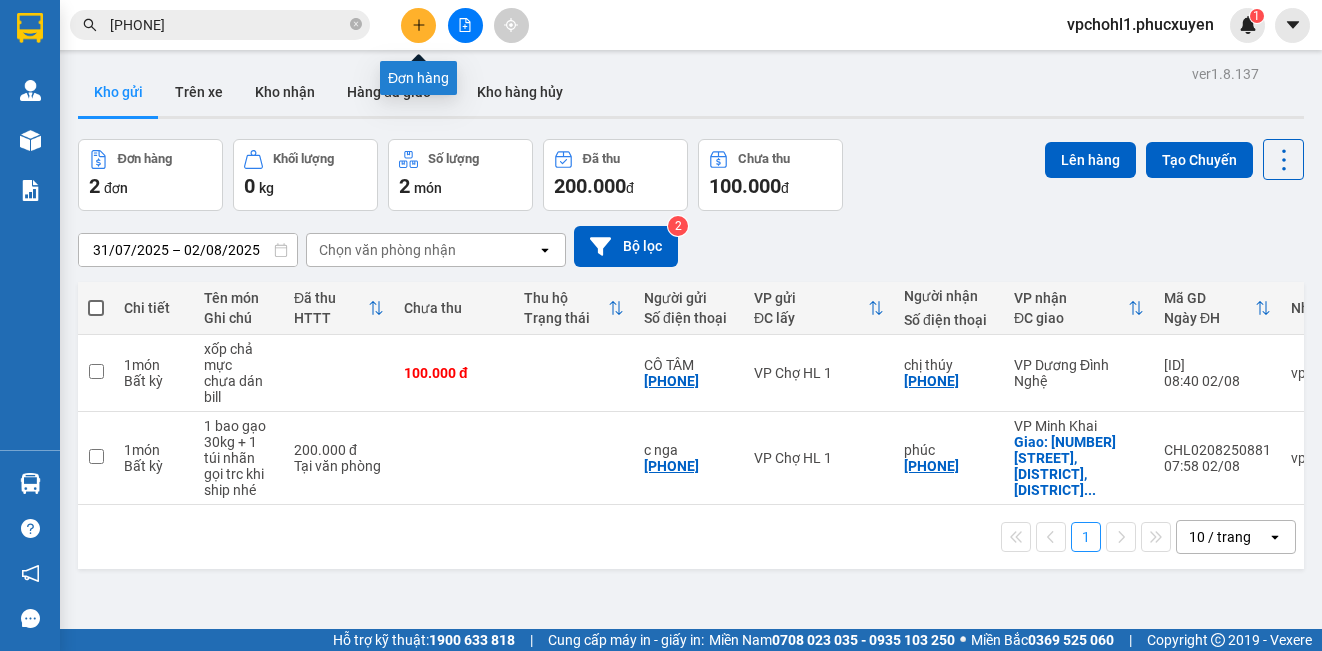 click 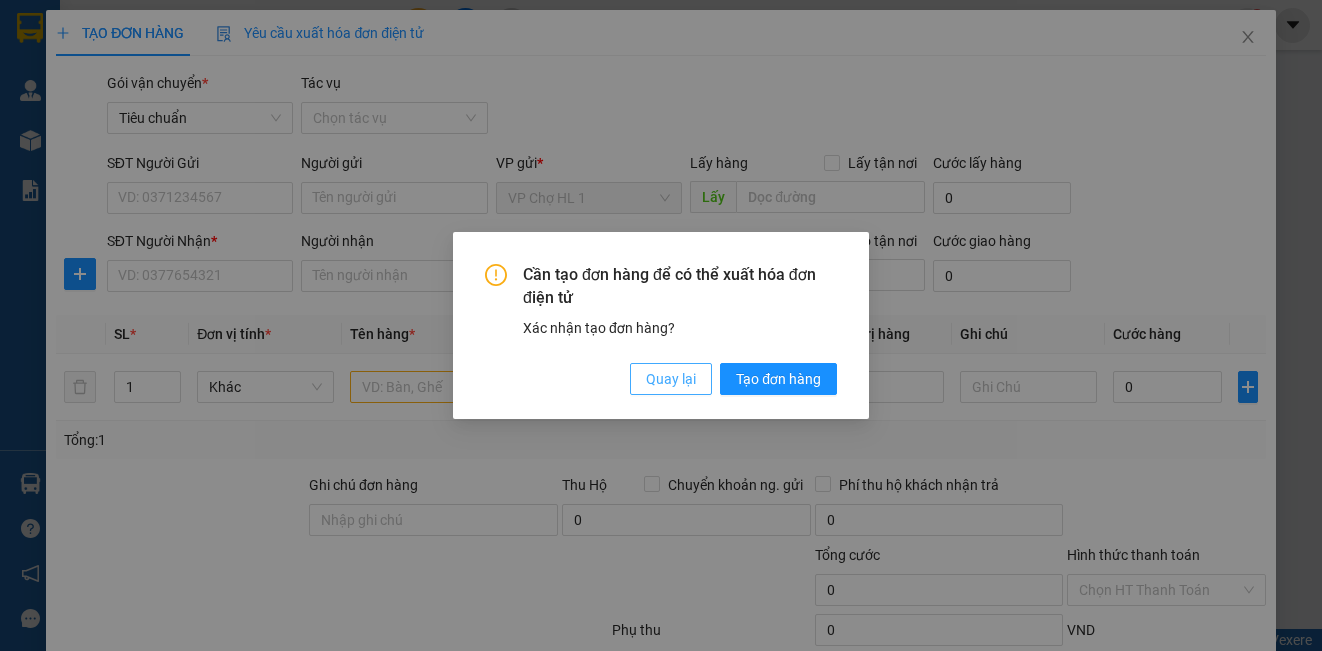 drag, startPoint x: 686, startPoint y: 384, endPoint x: 649, endPoint y: 350, distance: 50.24938 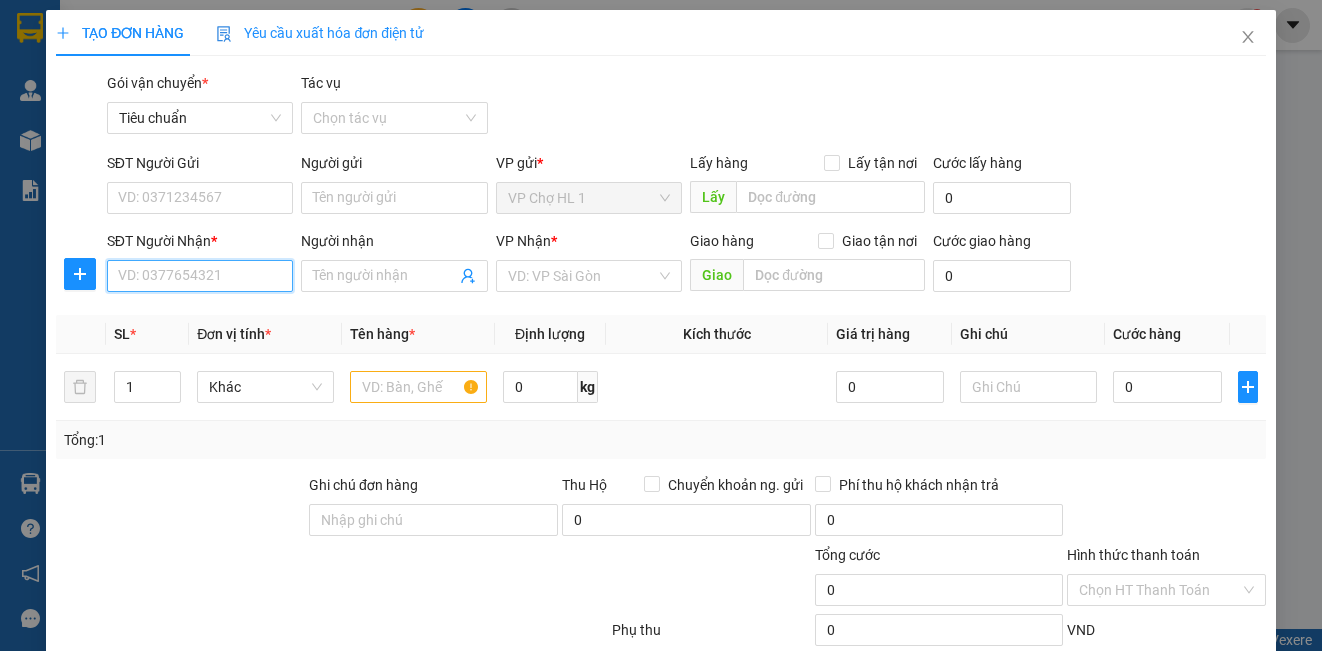 click on "SĐT Người Nhận  *" at bounding box center (200, 276) 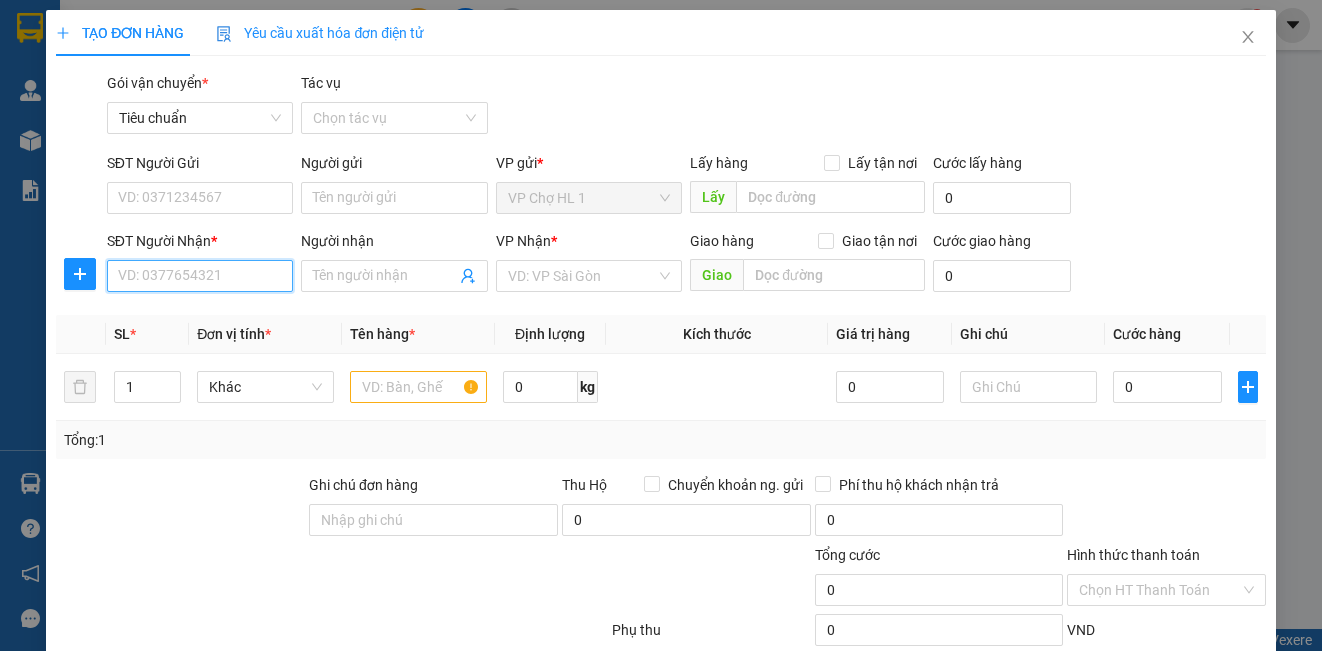 paste on "[PHONE]" 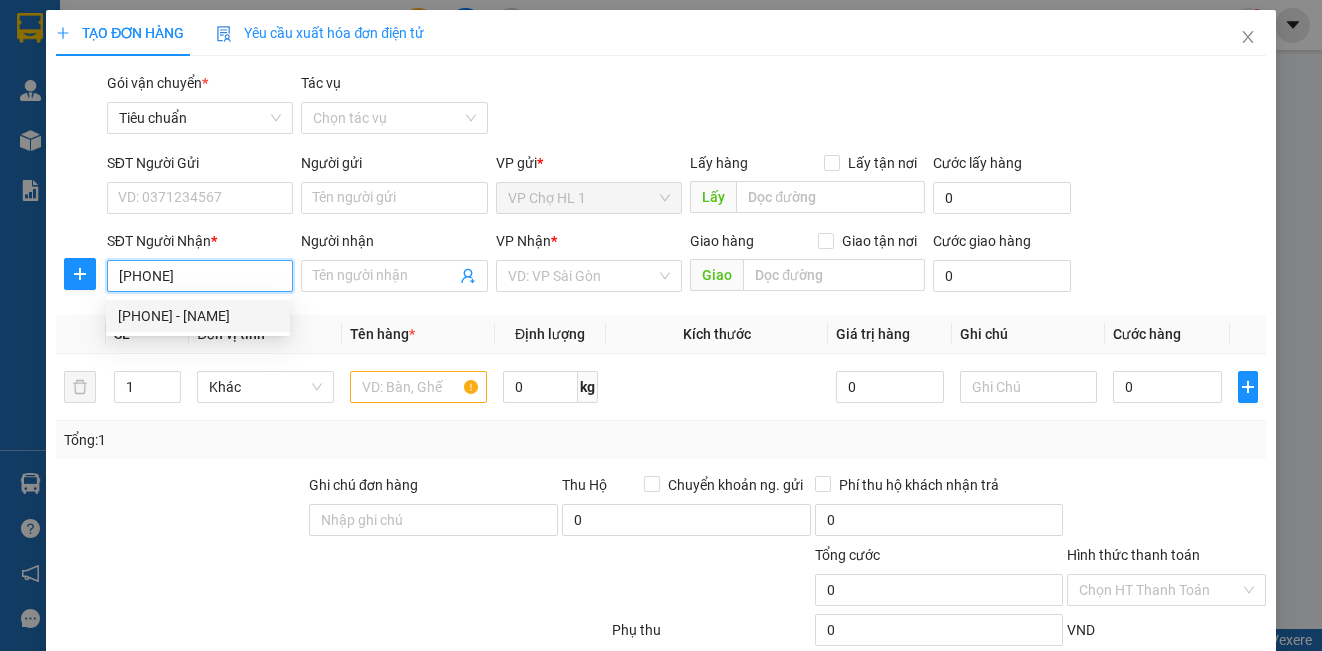 drag, startPoint x: 209, startPoint y: 315, endPoint x: 211, endPoint y: 294, distance: 21.095022 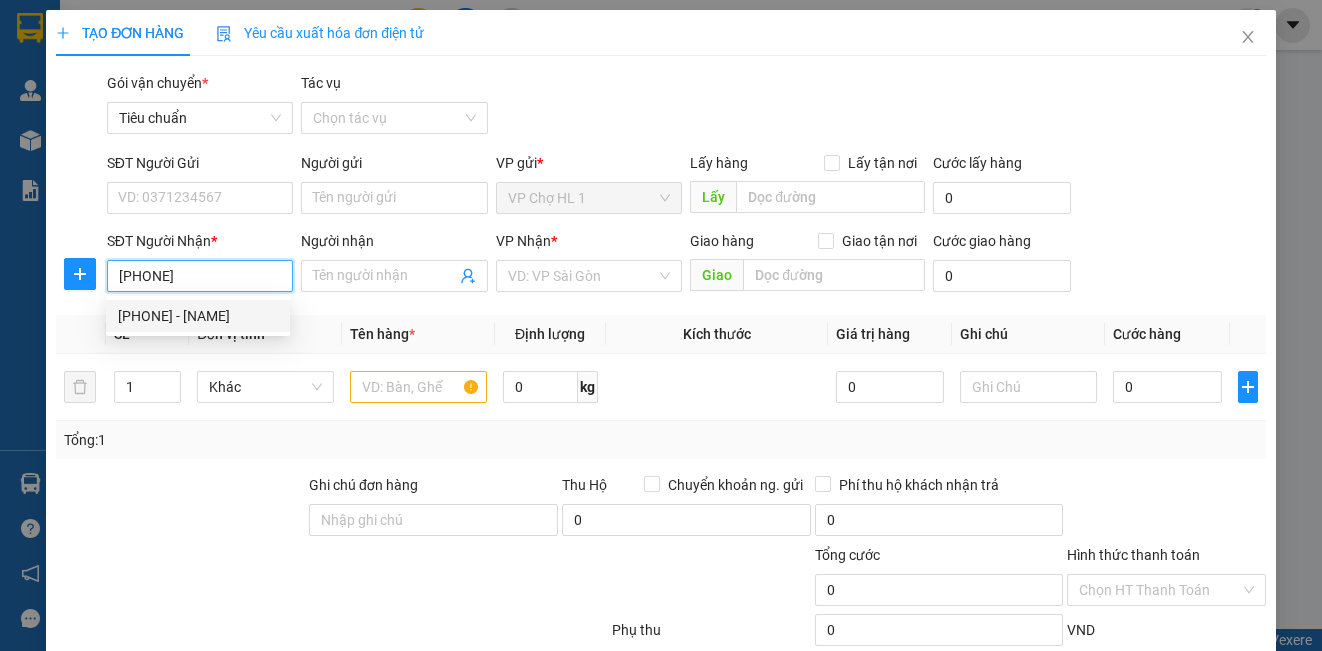 type on "chị thúy" 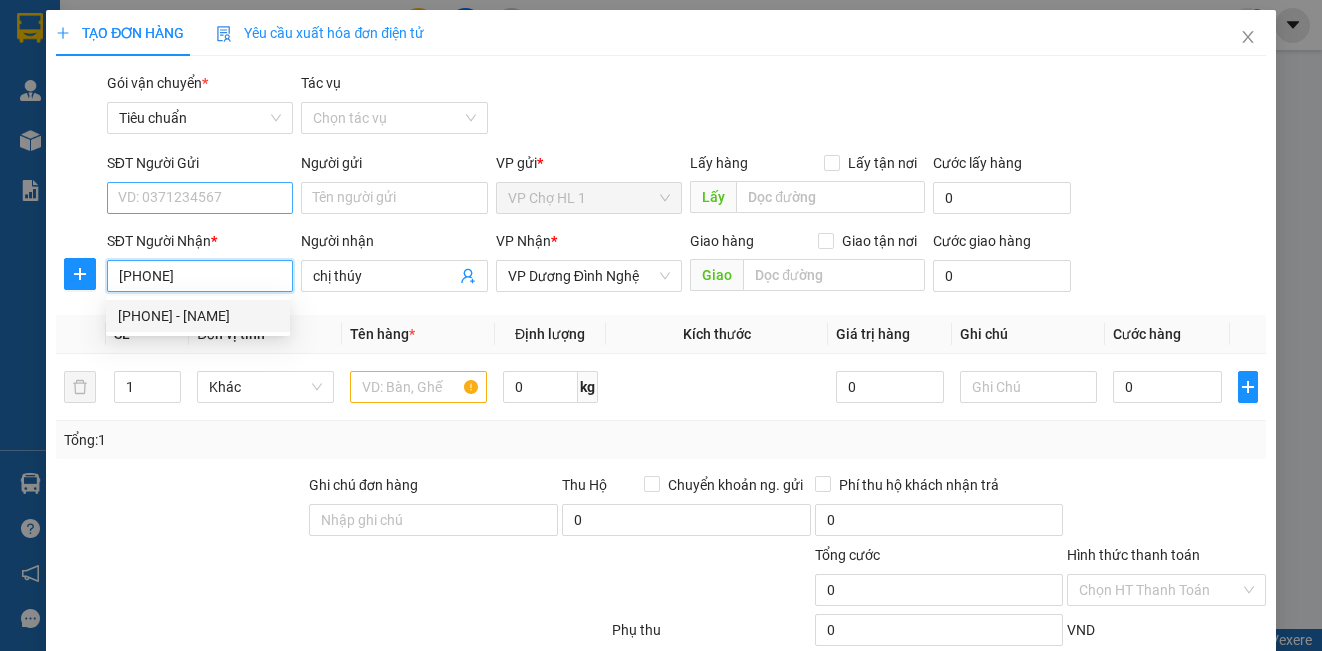 type on "[PHONE]" 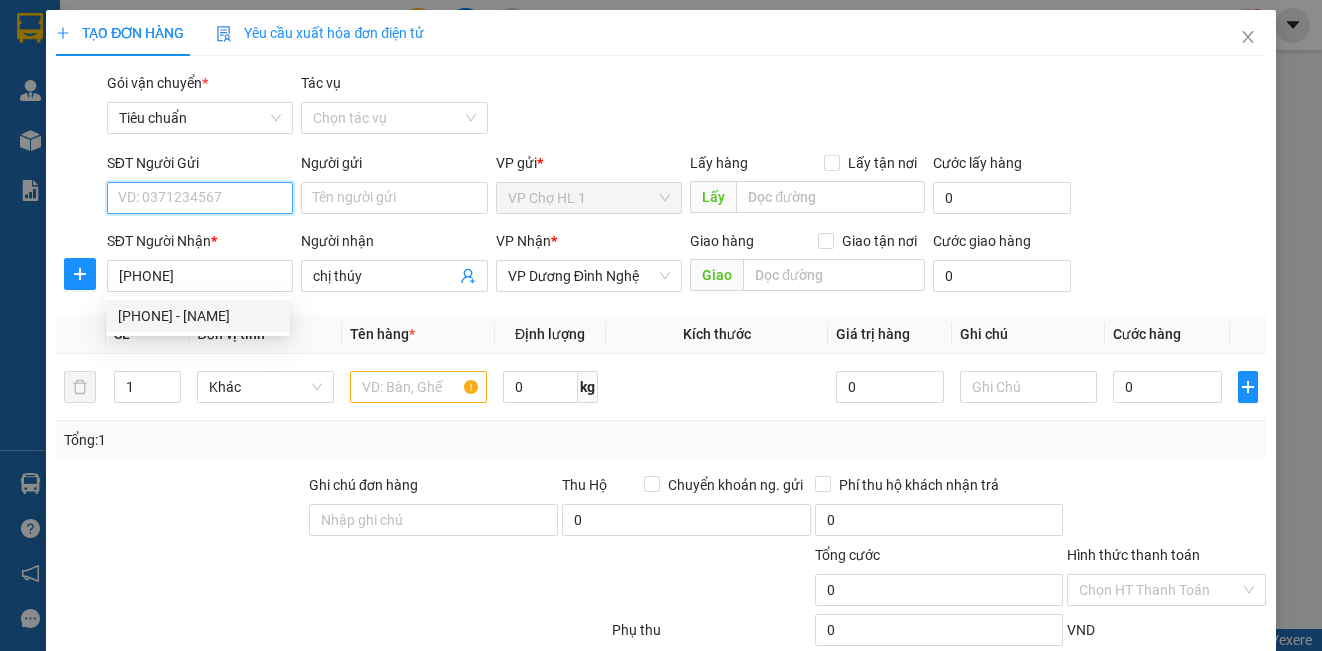 click on "SĐT Người Gửi" at bounding box center [200, 198] 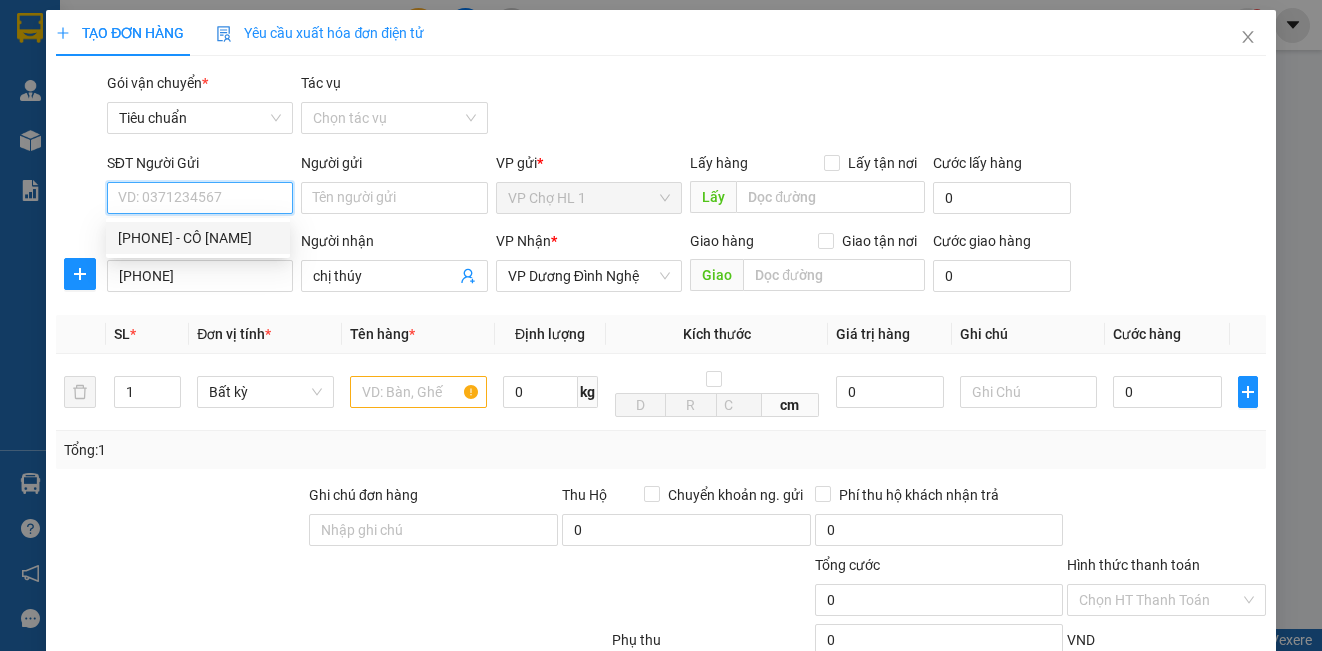 click on "[PHONE] - CÔ [NAME]" at bounding box center (198, 238) 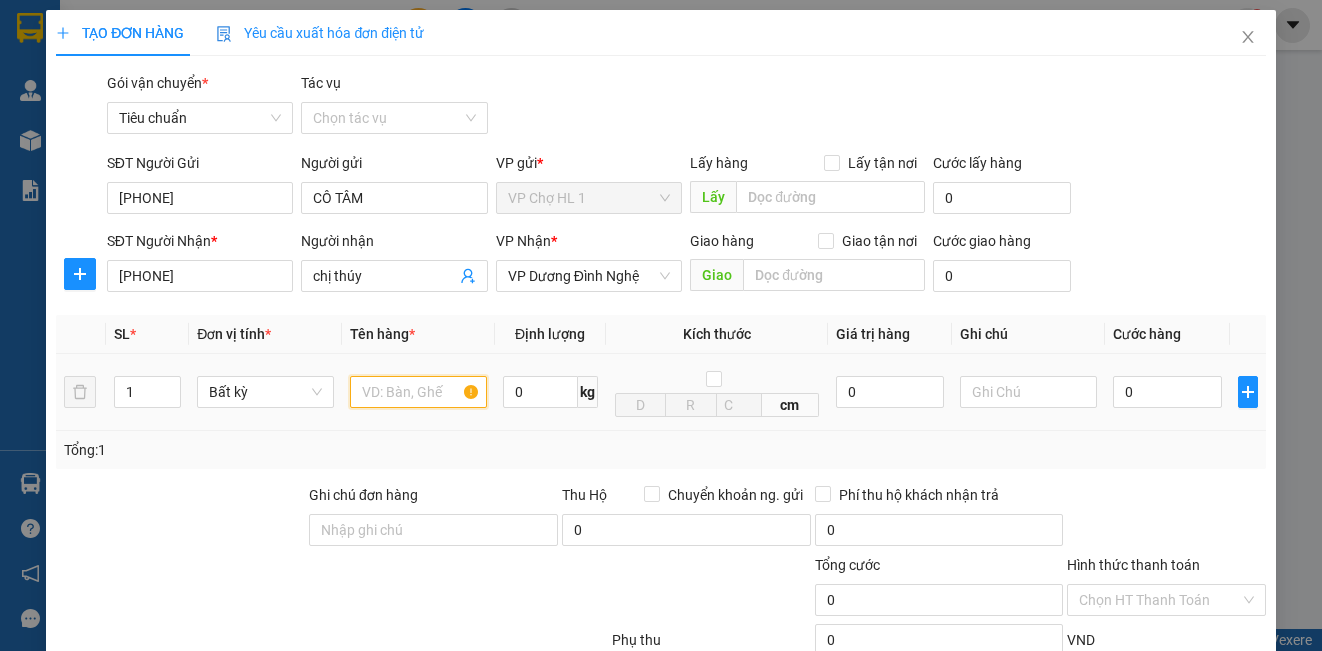 click at bounding box center [418, 392] 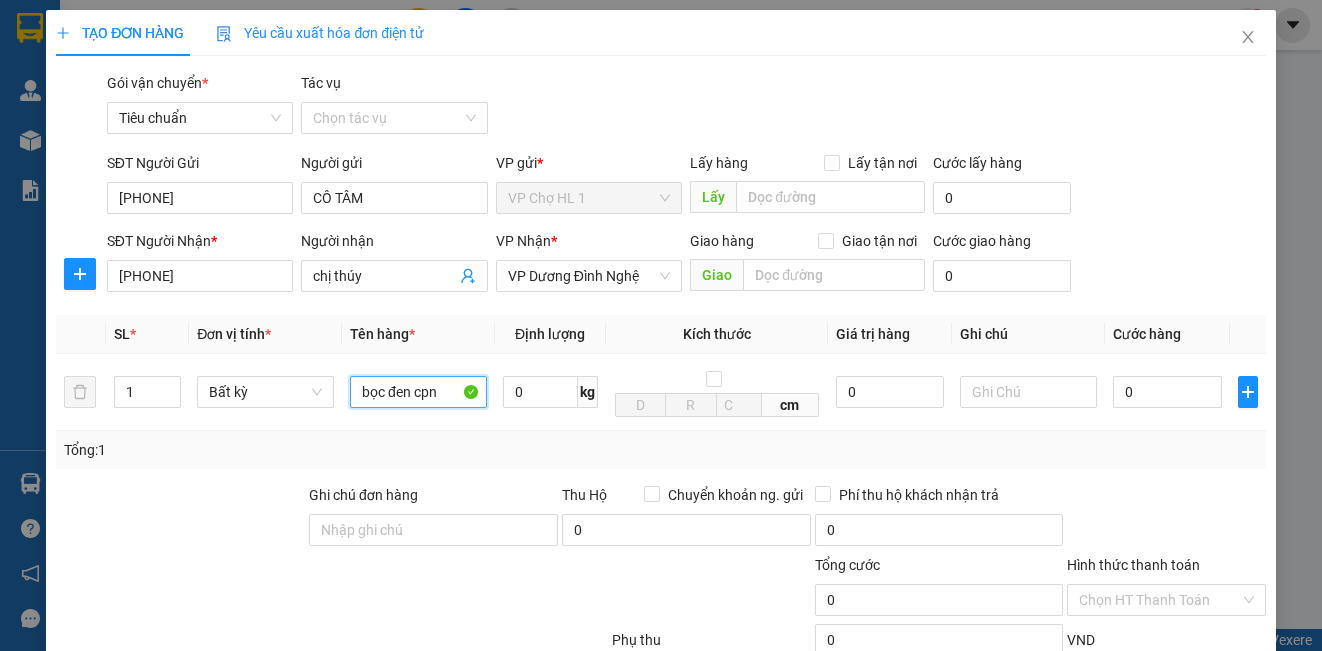 scroll, scrollTop: 100, scrollLeft: 0, axis: vertical 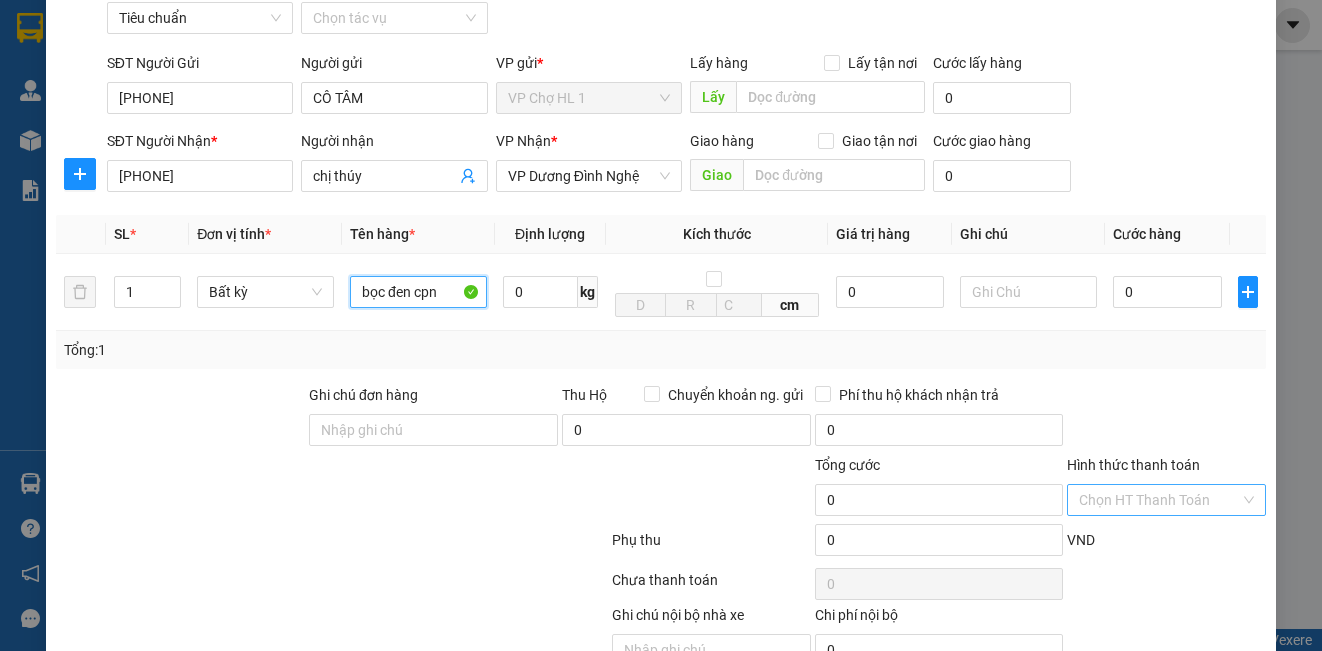 type on "bọc đen cpn" 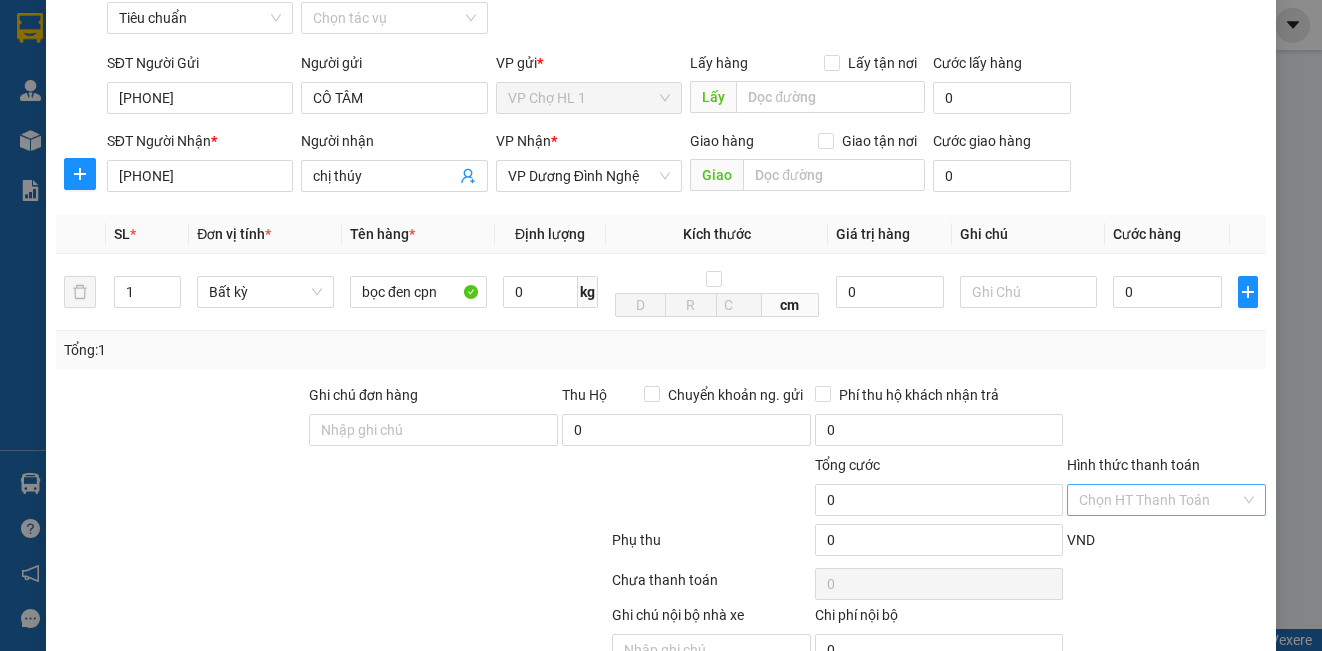 click on "Hình thức thanh toán" at bounding box center [1159, 500] 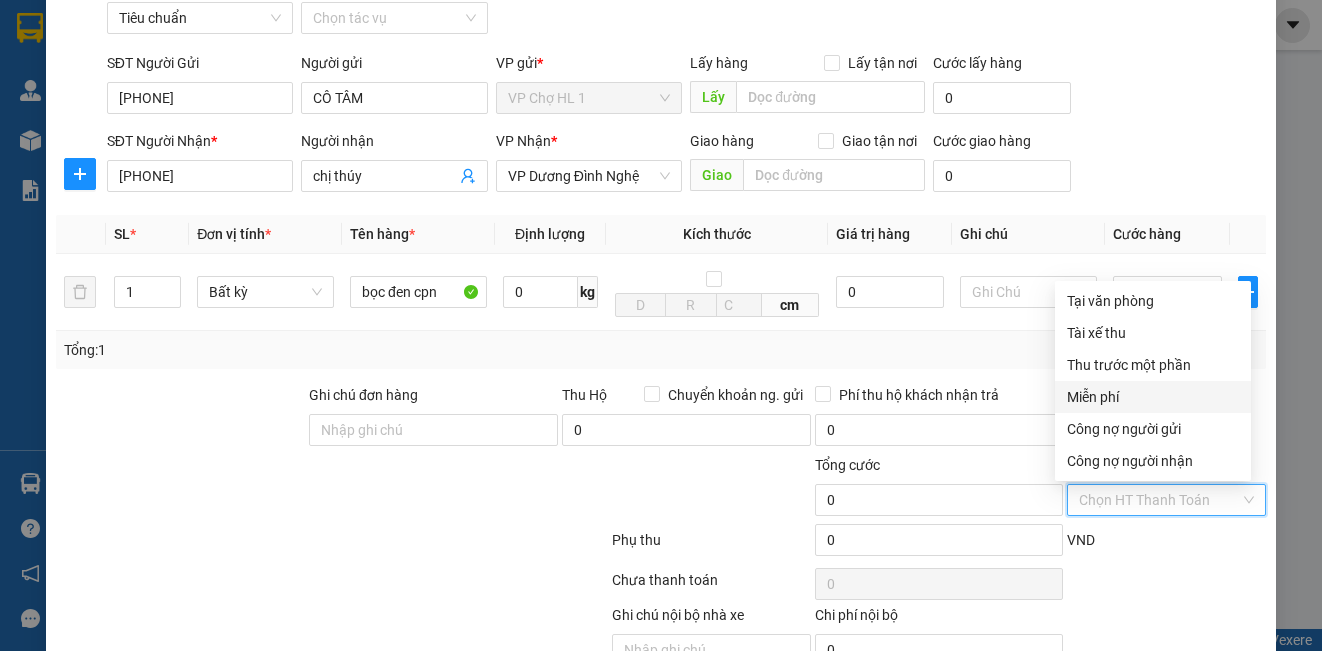 click on "Miễn phí" at bounding box center (1153, 397) 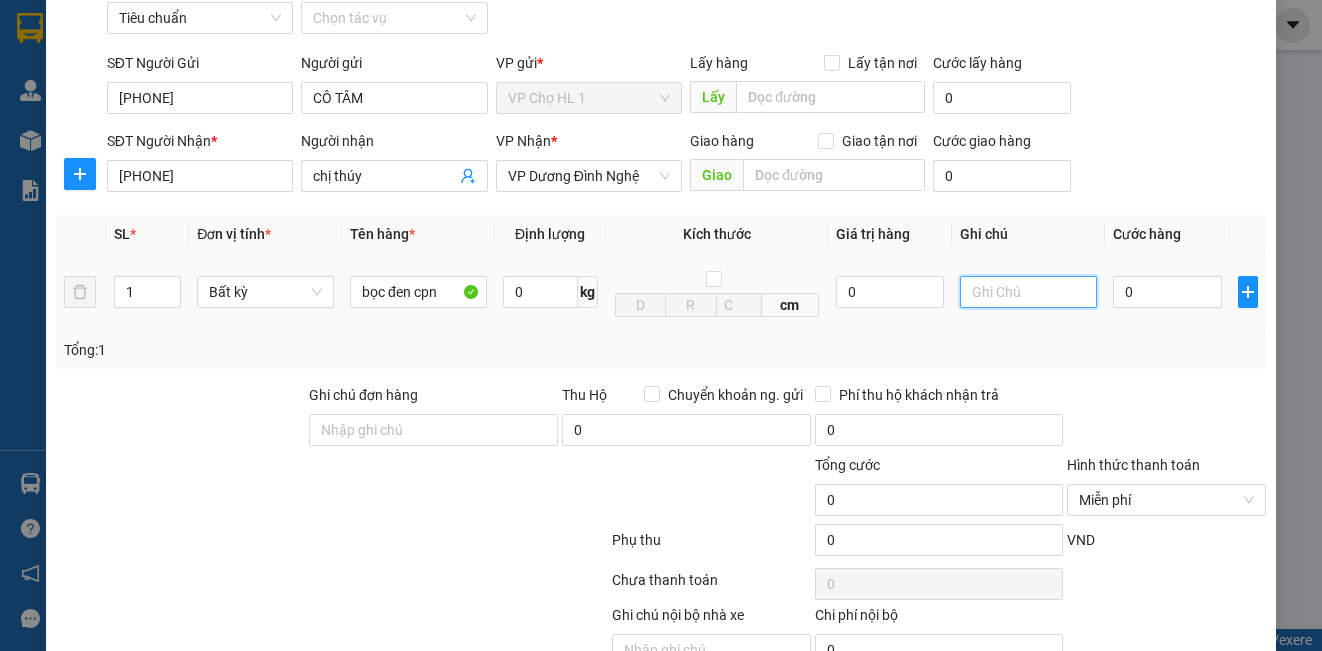 click at bounding box center (1028, 292) 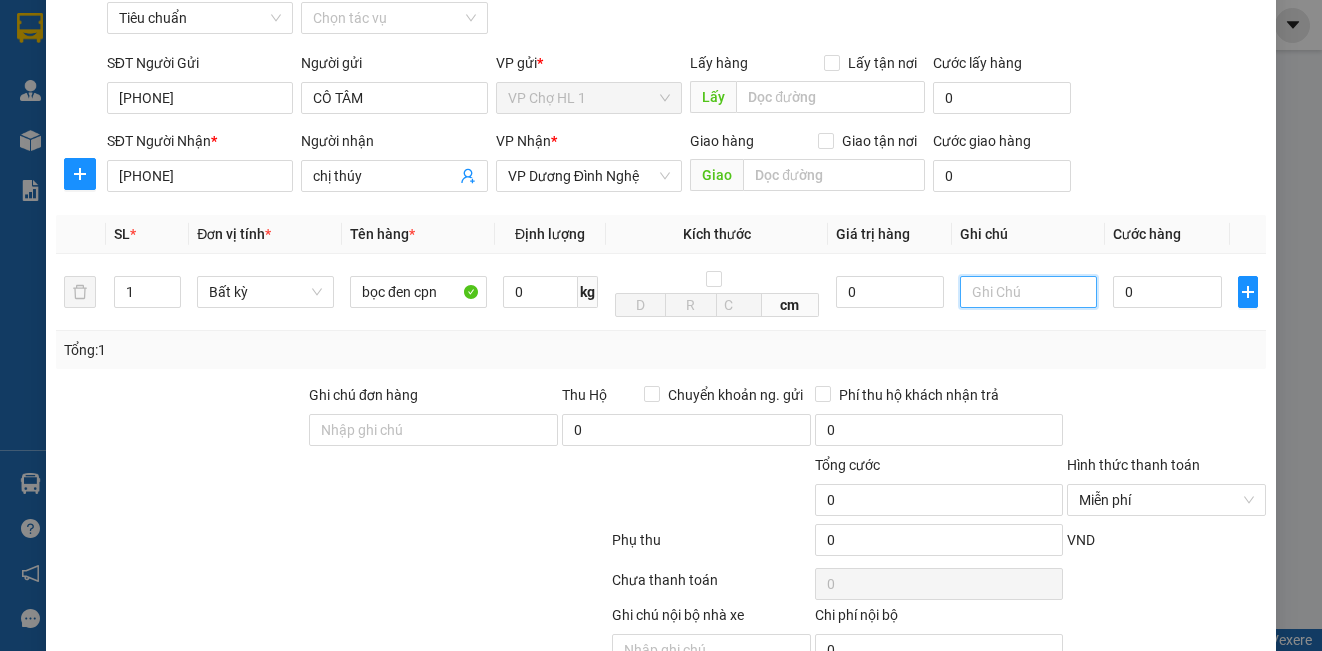 scroll, scrollTop: 0, scrollLeft: 0, axis: both 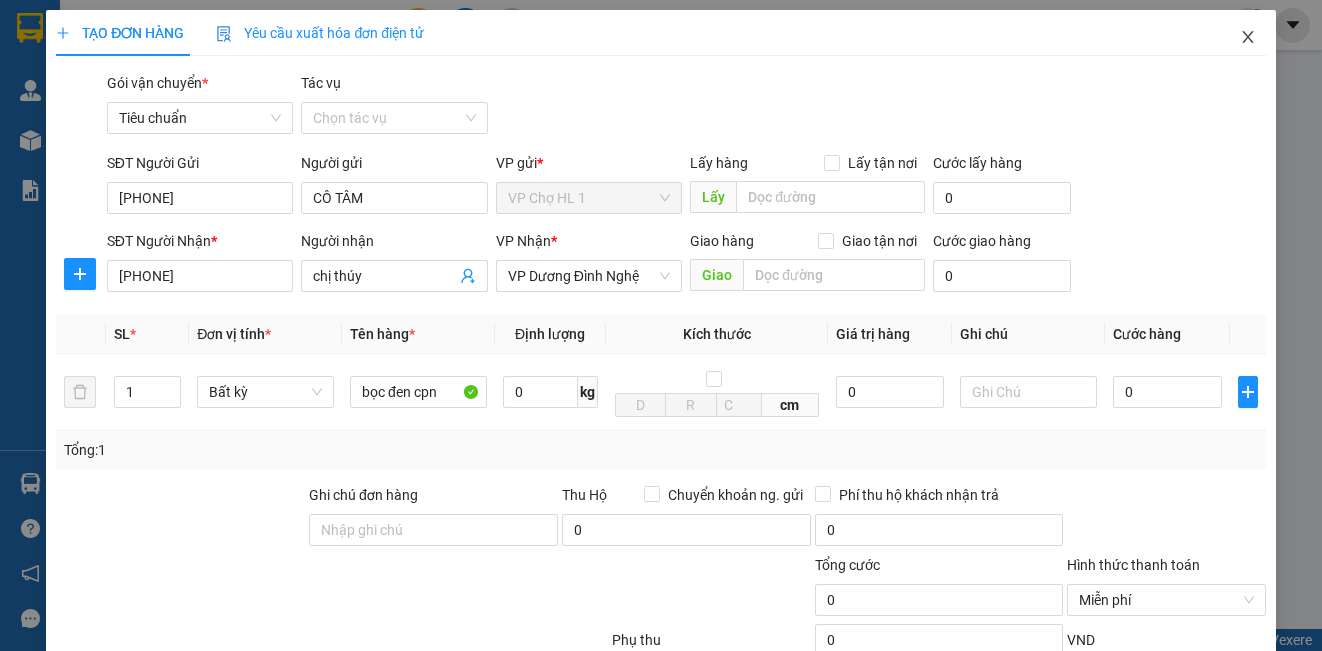 click 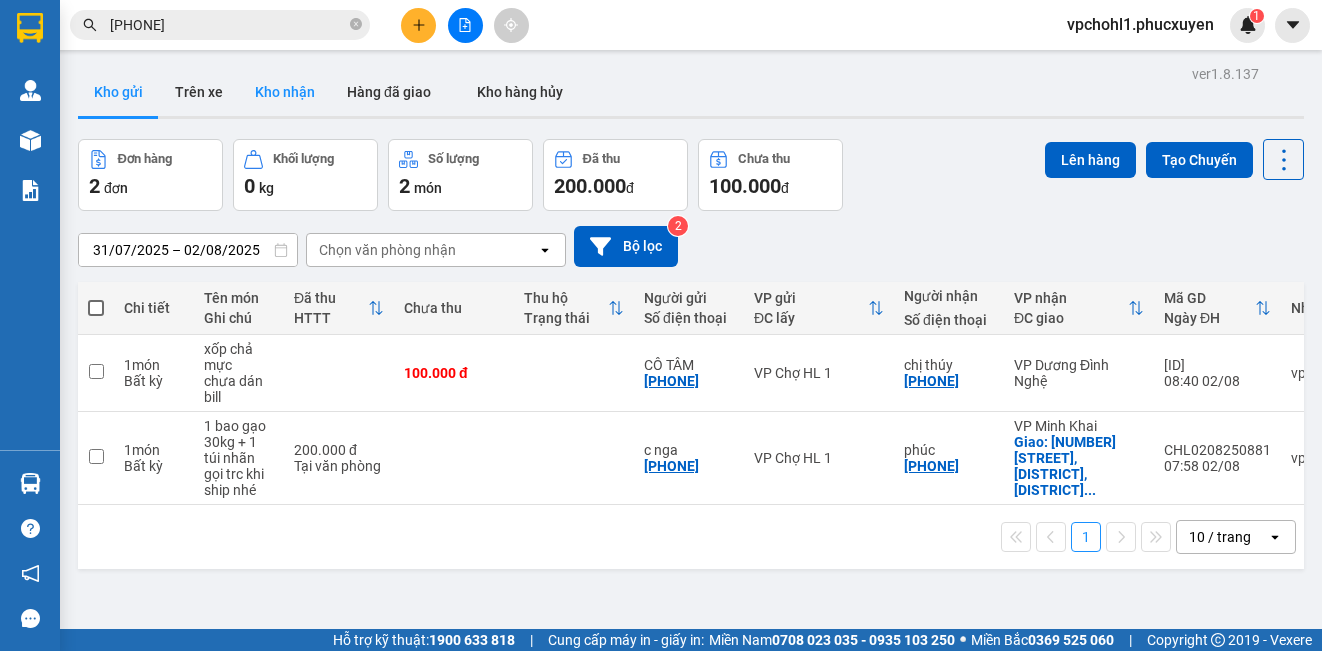 click on "Kho nhận" at bounding box center (285, 92) 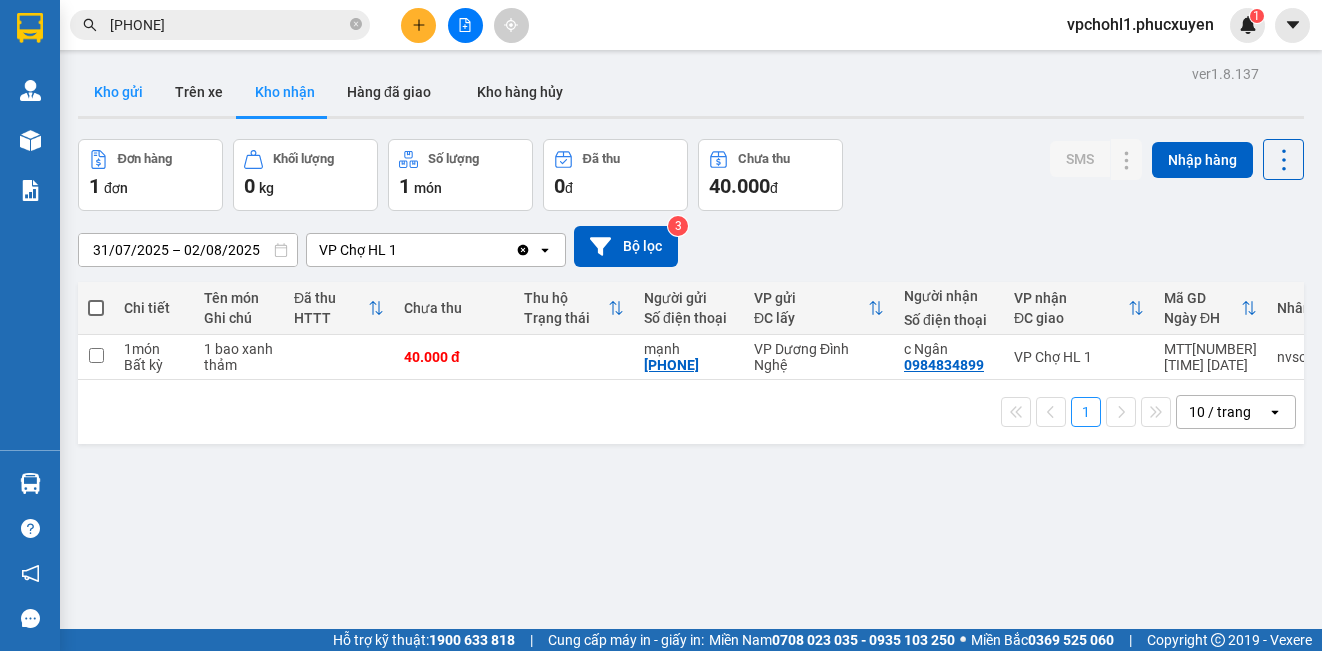 click on "Kho gửi" at bounding box center (118, 92) 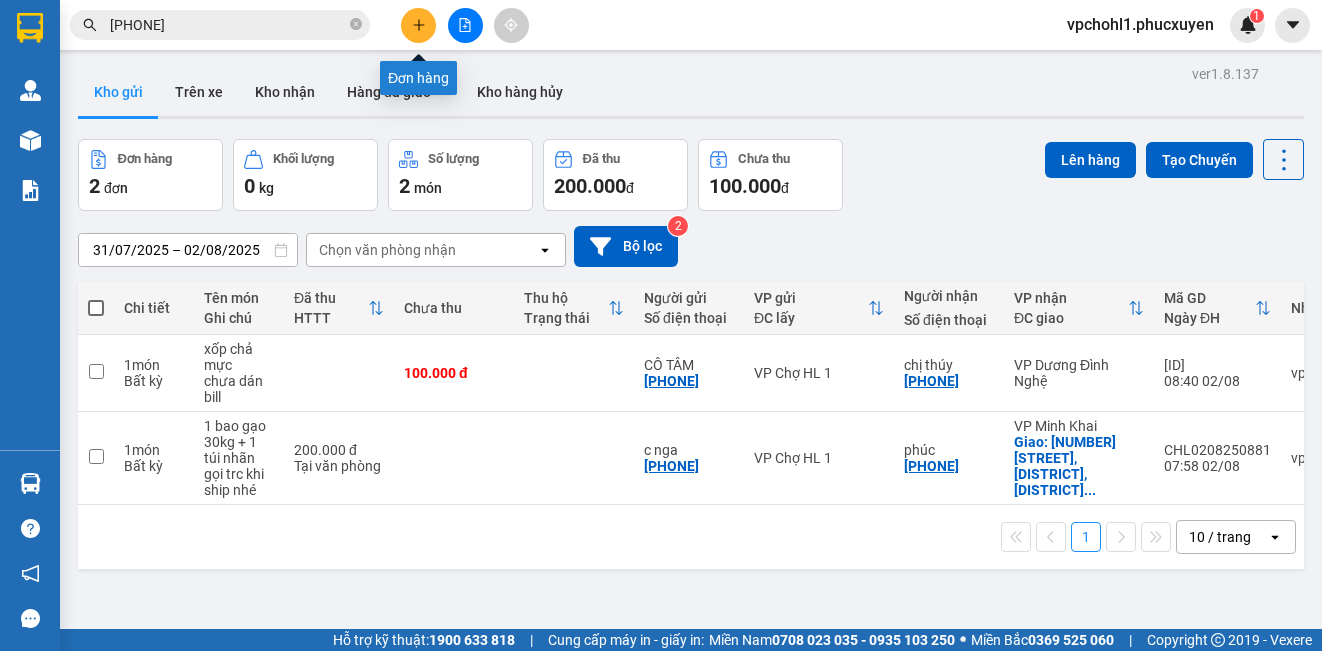 click 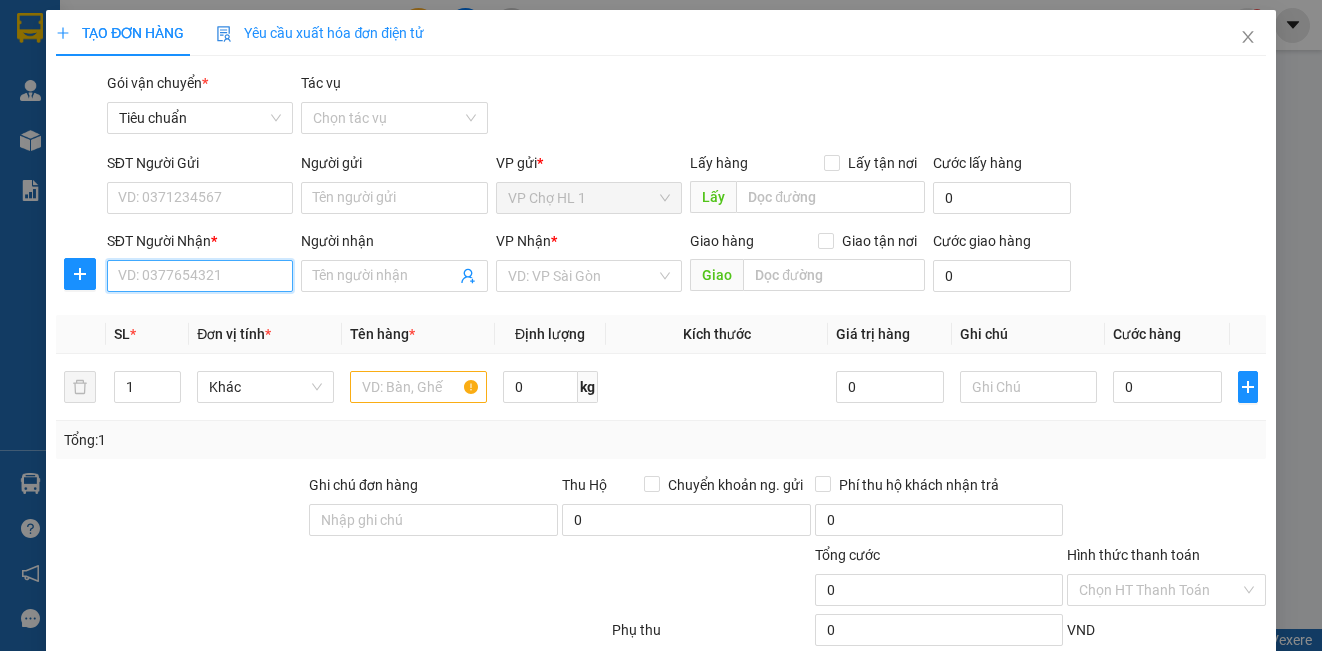 click on "SĐT Người Nhận  *" at bounding box center (200, 276) 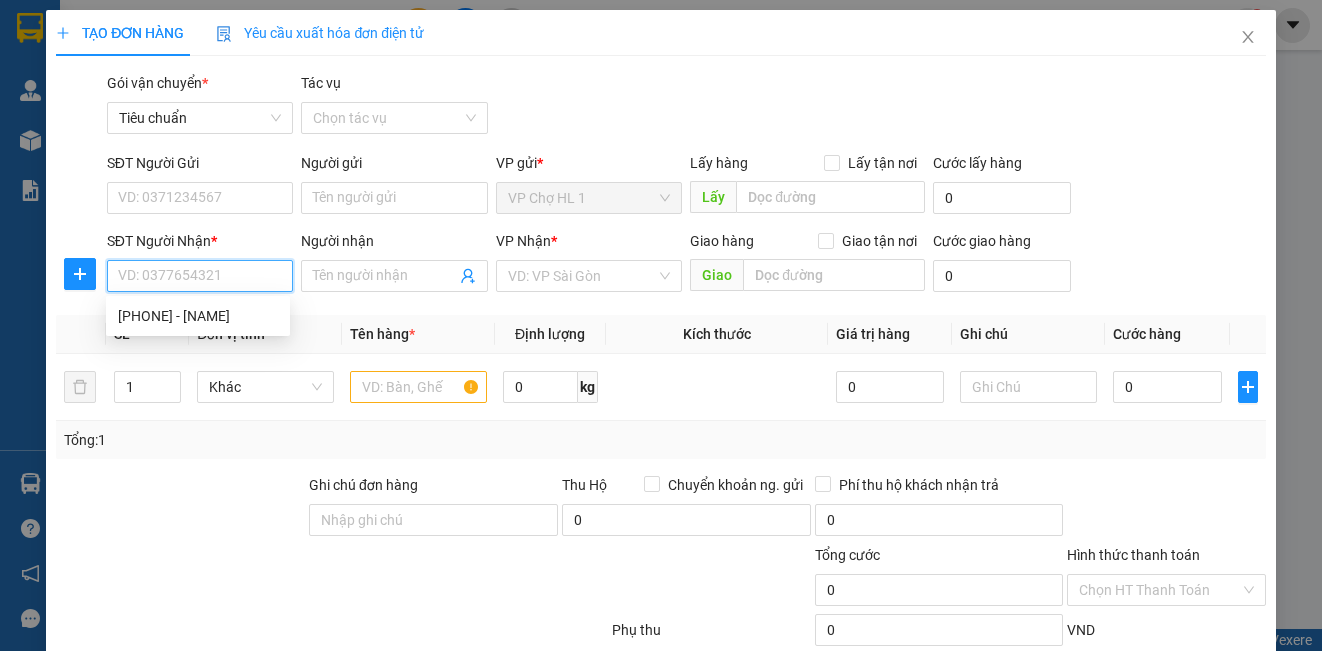 paste on "[PHONE]" 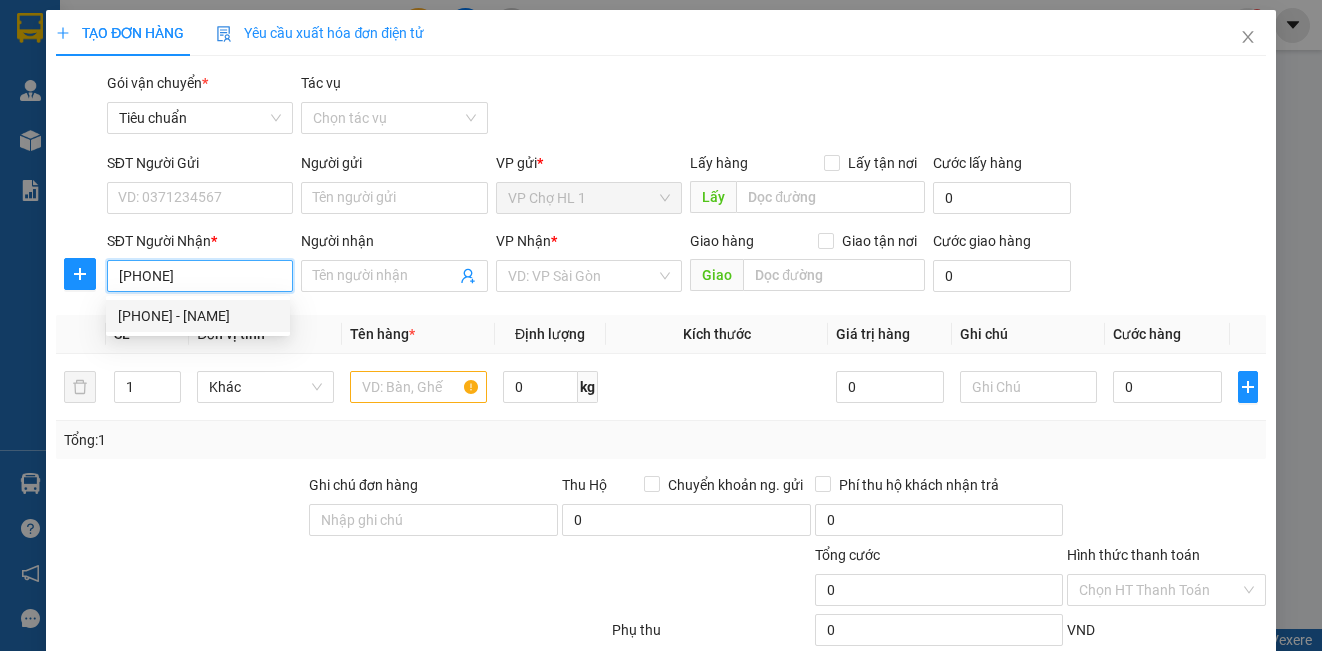 click on "[PHONE] - [NAME]" at bounding box center (198, 316) 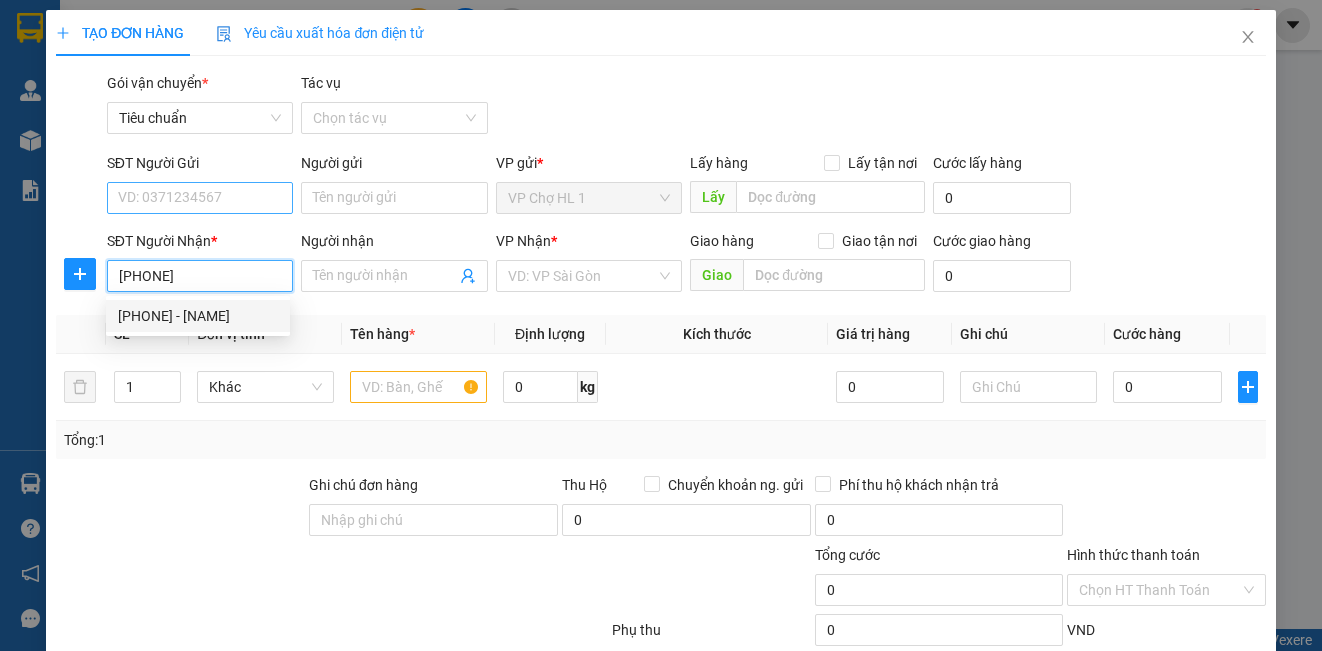 type on "[PHONE]" 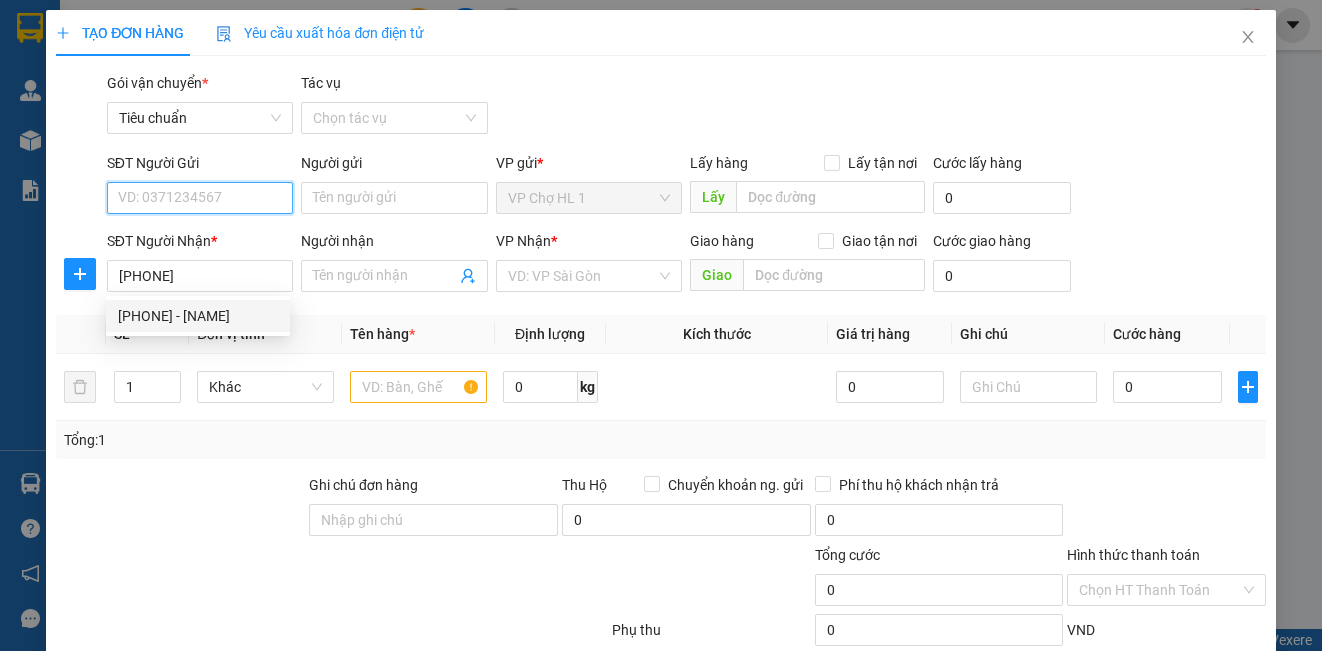 click on "SĐT Người Gửi" at bounding box center (200, 198) 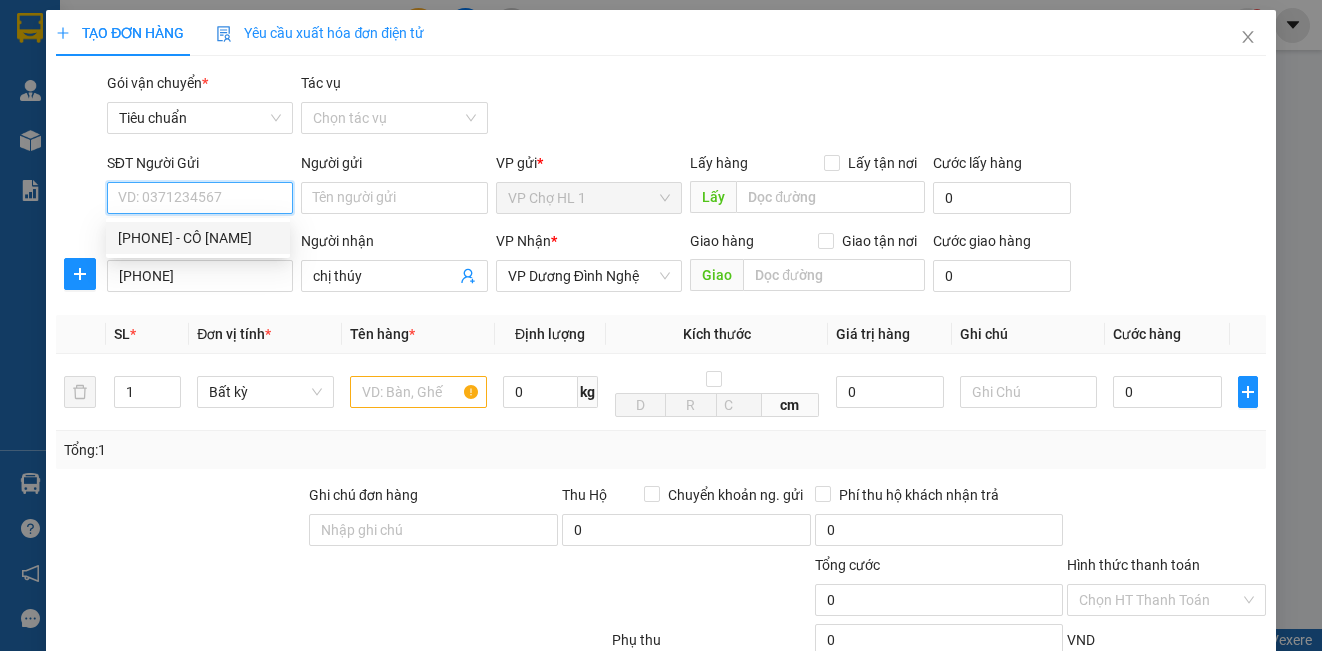 click on "[PHONE] - CÔ [NAME]" at bounding box center (198, 238) 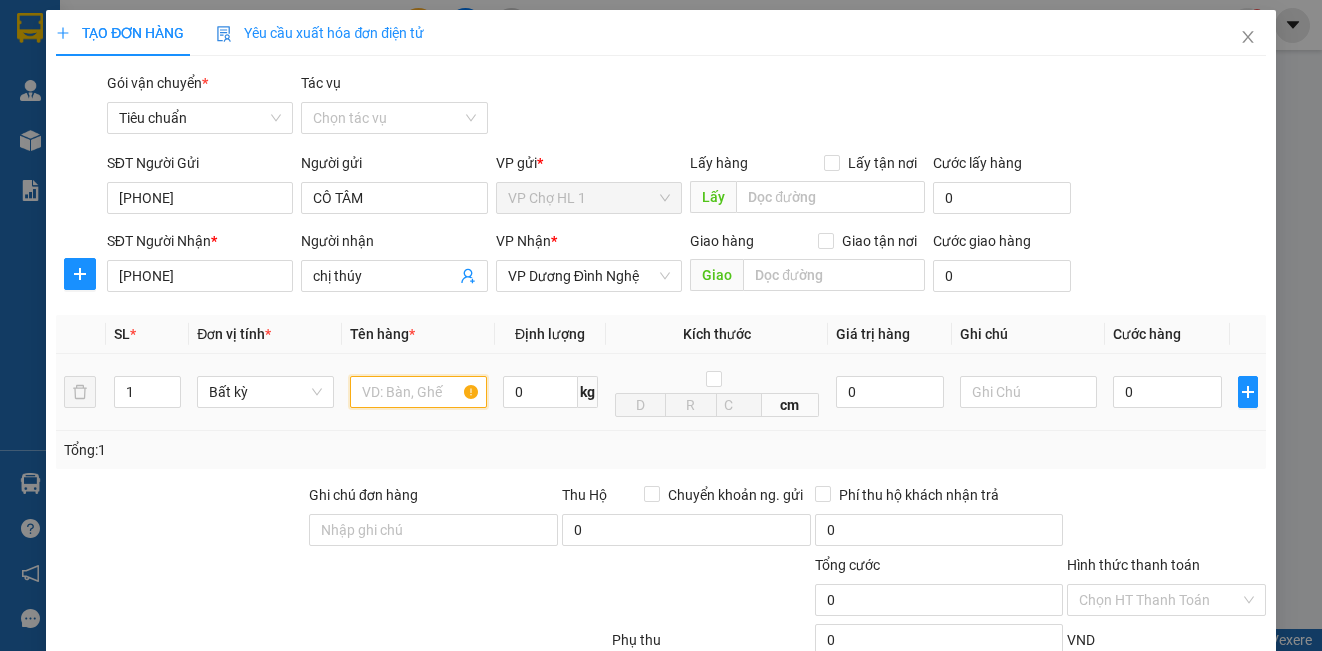 click at bounding box center [418, 392] 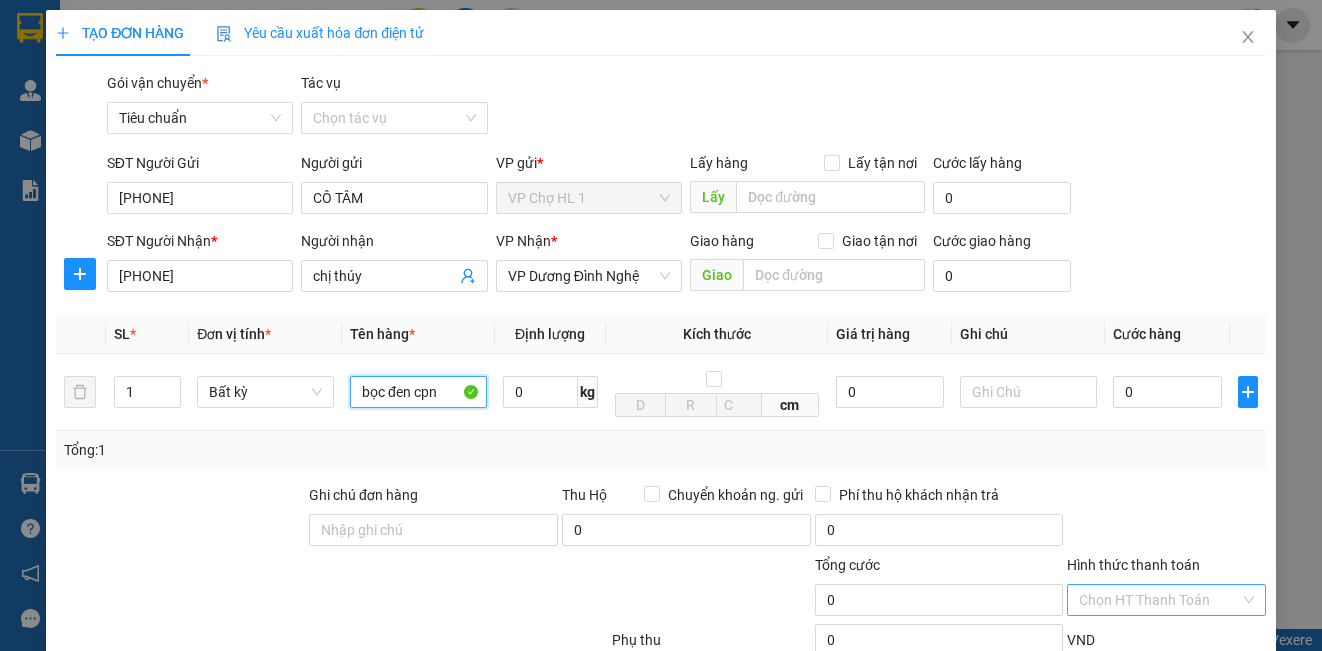 type on "bọc đen cpn" 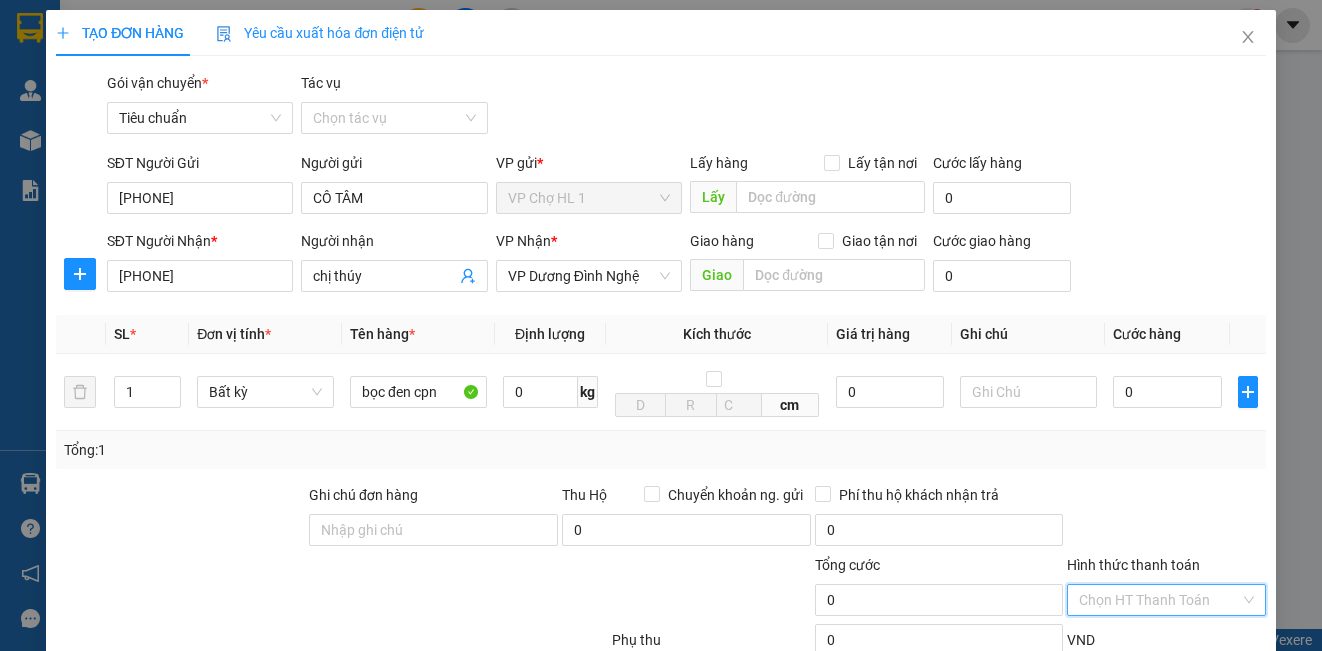 click on "Hình thức thanh toán" at bounding box center [1159, 600] 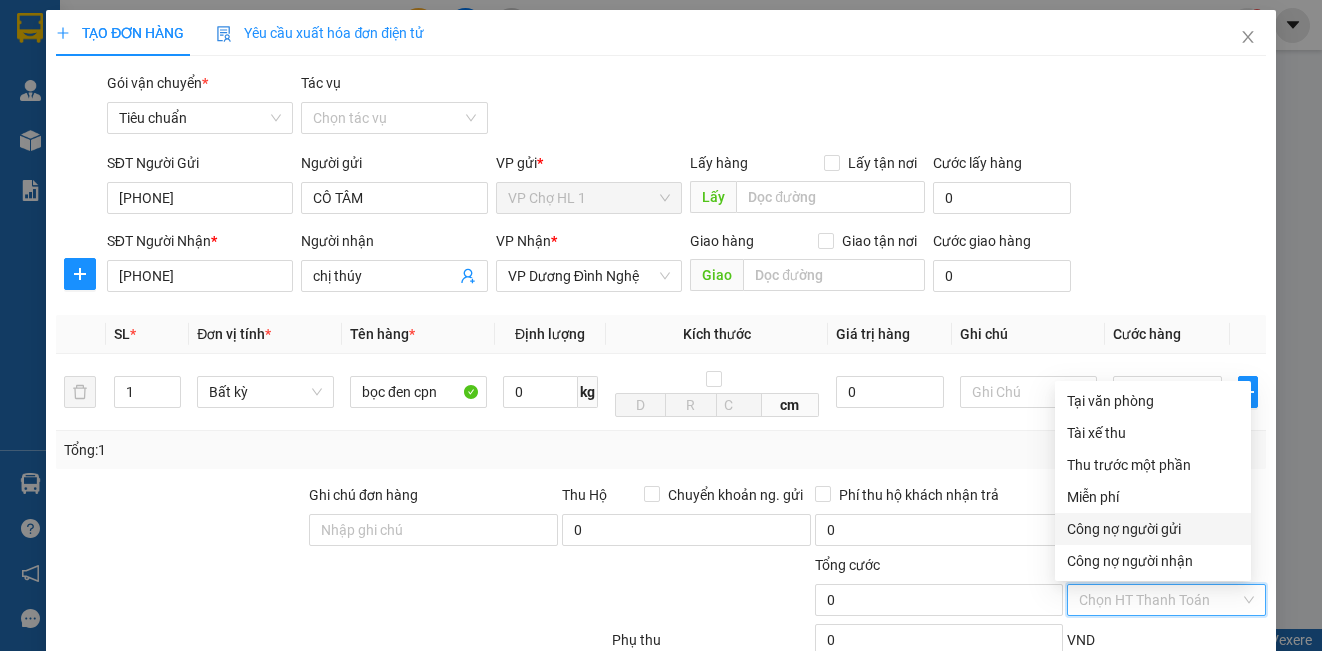 drag, startPoint x: 1107, startPoint y: 508, endPoint x: 1132, endPoint y: 496, distance: 27.730848 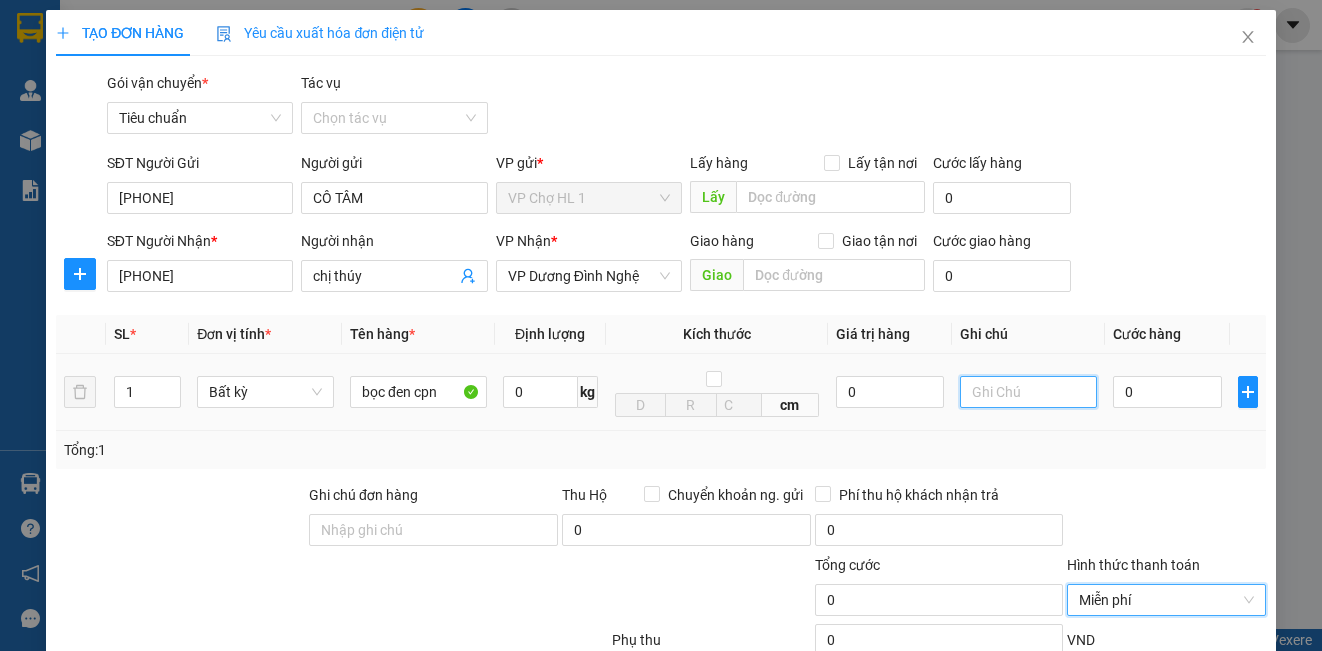 click at bounding box center [1028, 392] 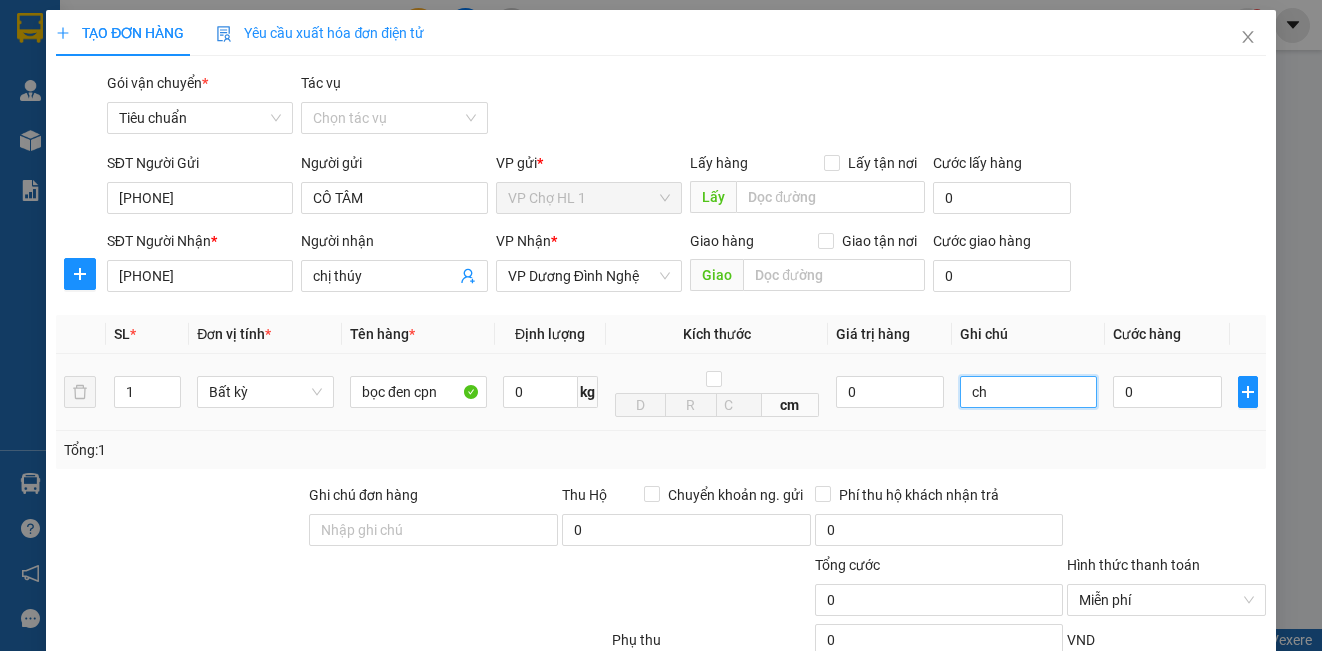 type on "c" 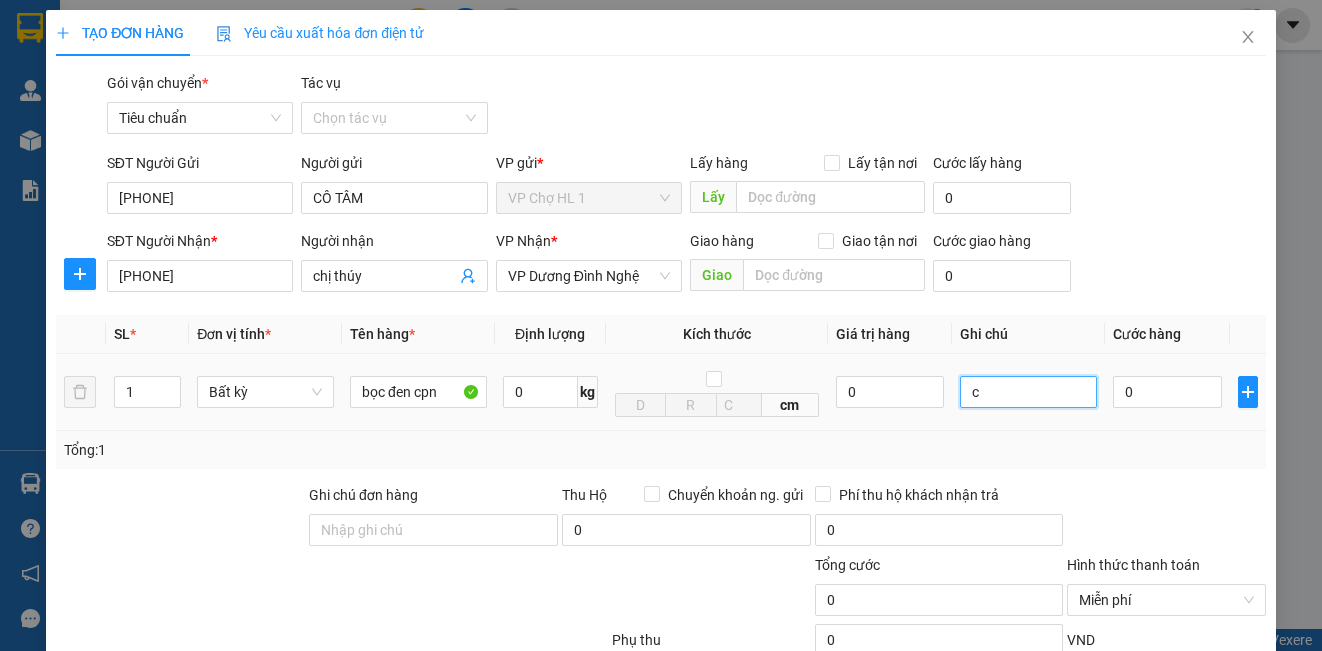 type 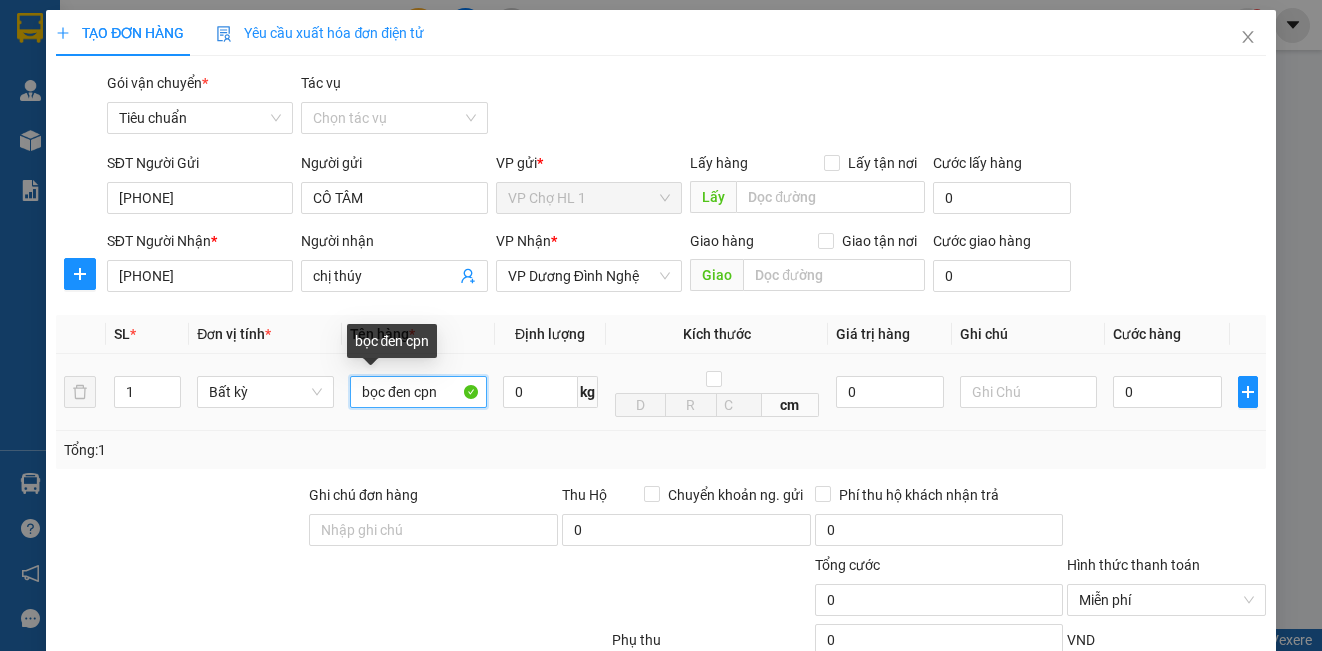 click on "bọc đen cpn" at bounding box center (418, 392) 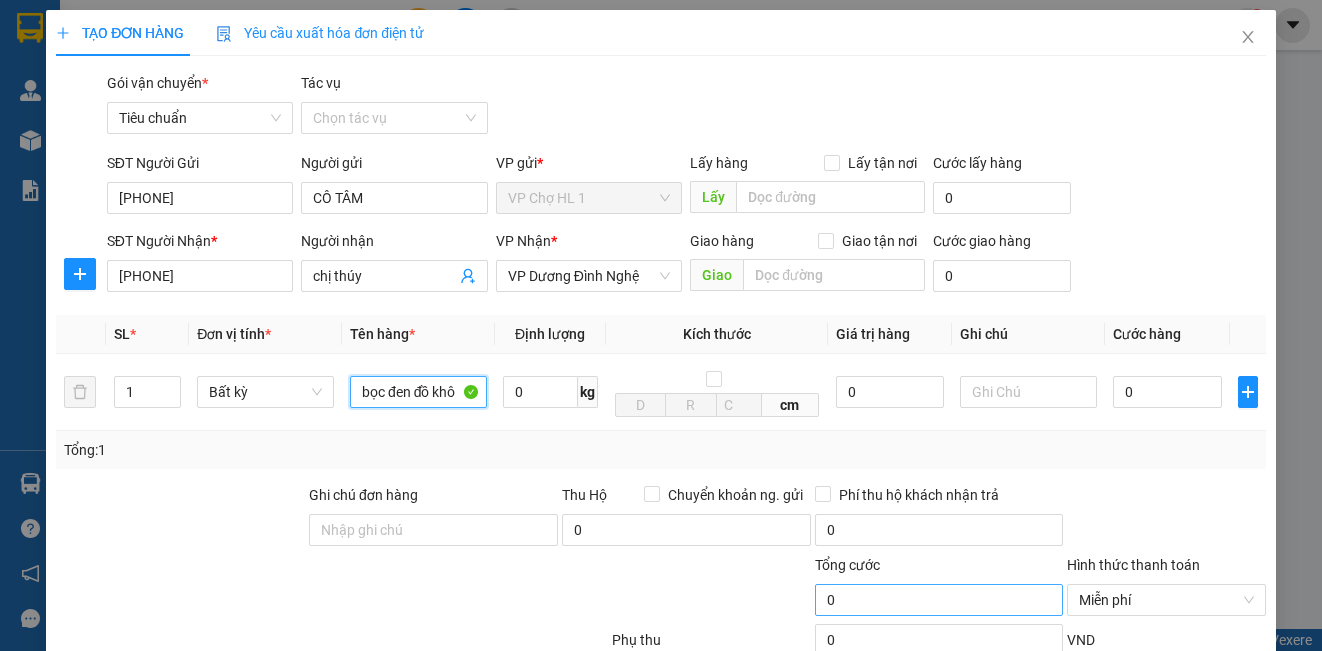 scroll, scrollTop: 202, scrollLeft: 0, axis: vertical 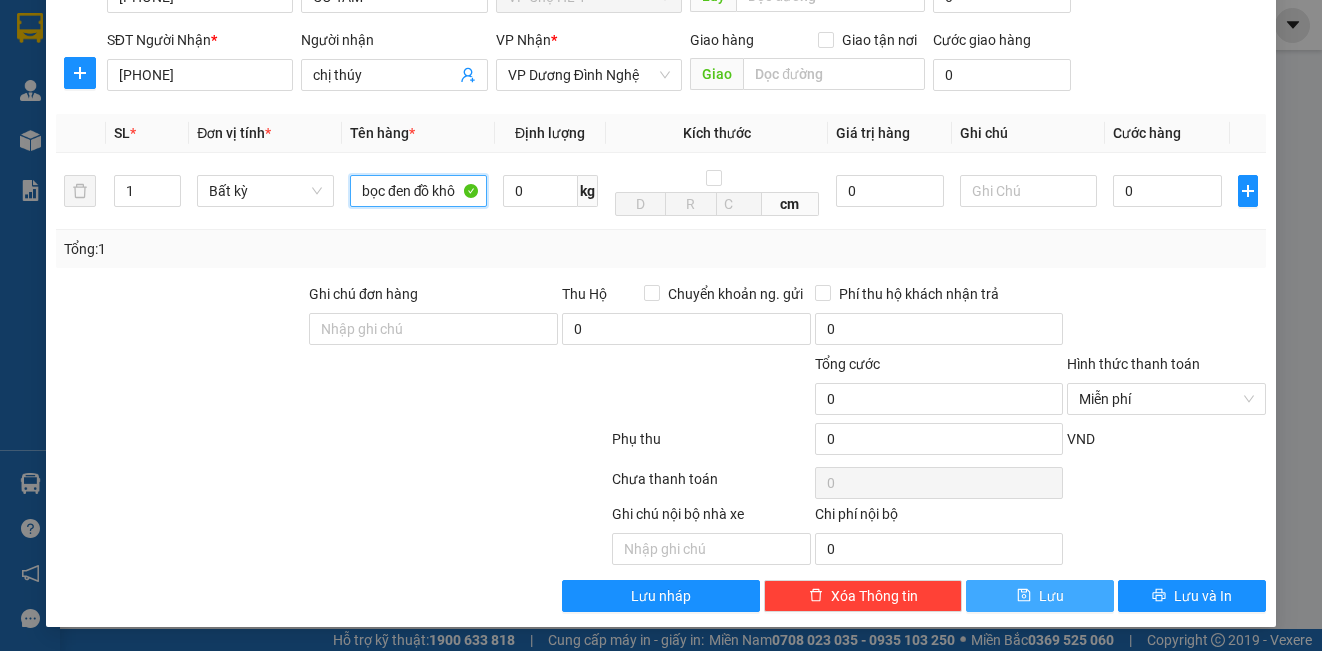 type on "bọc đen đồ khô" 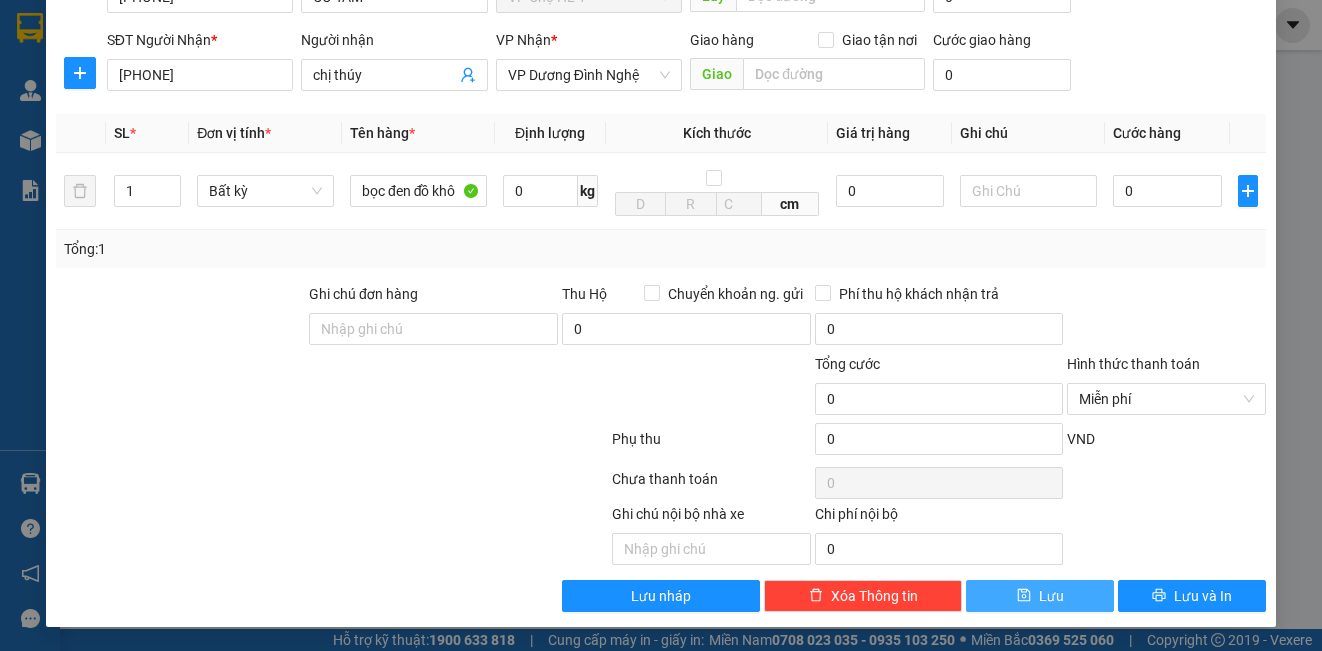 click on "Lưu" at bounding box center [1040, 596] 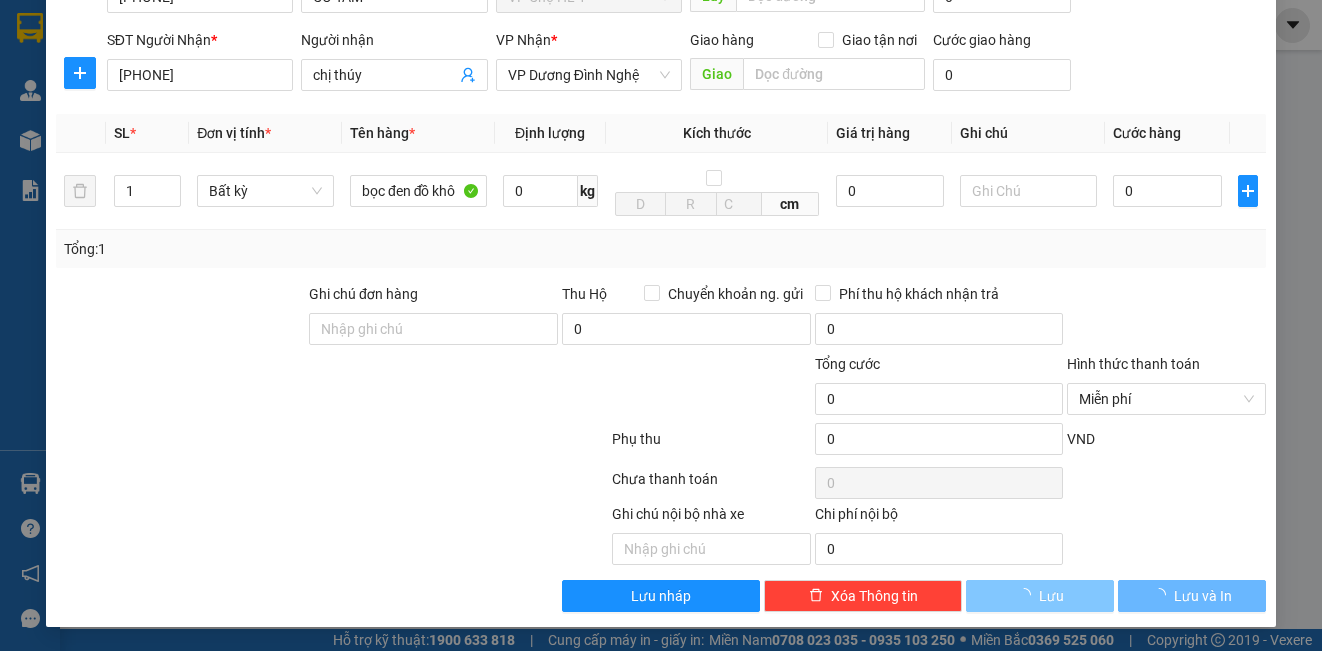 type 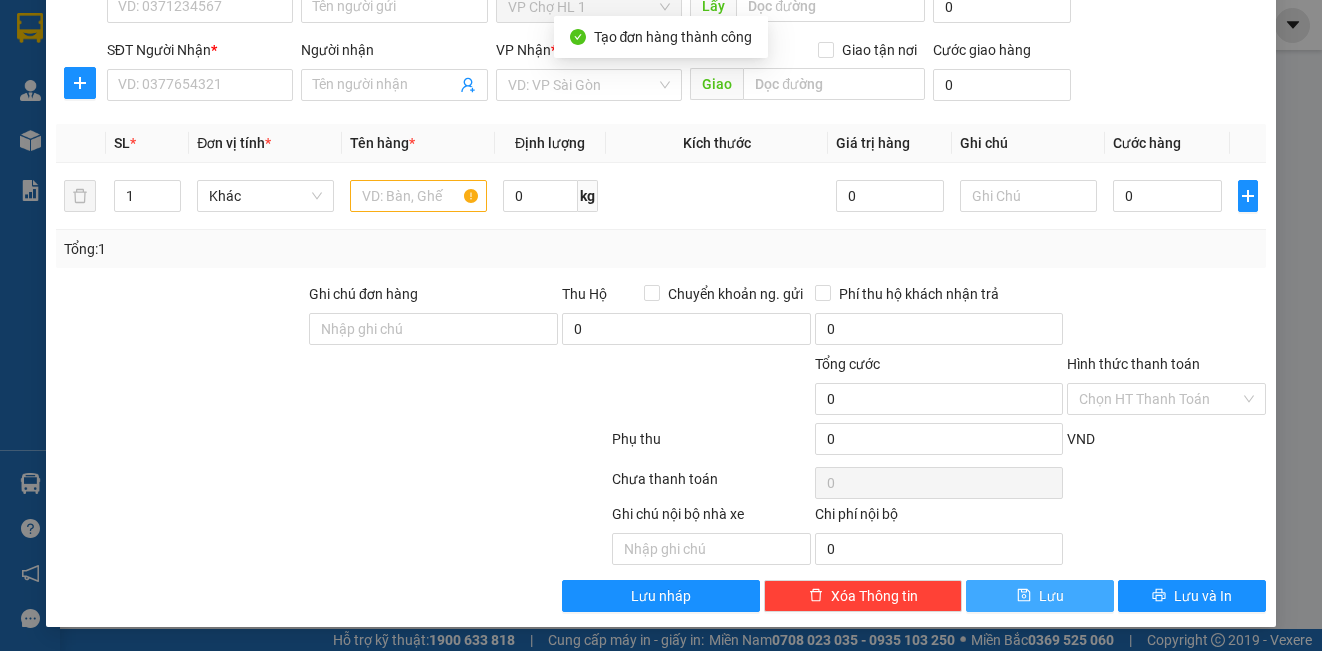 scroll, scrollTop: 0, scrollLeft: 0, axis: both 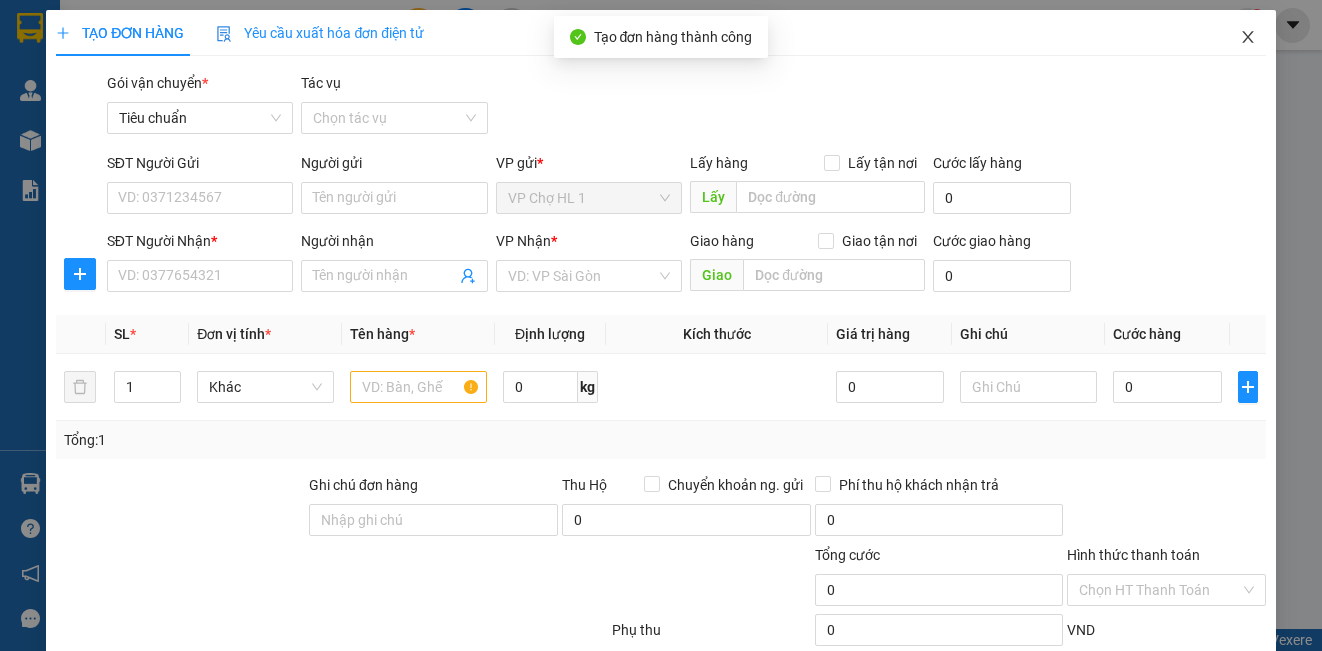 click 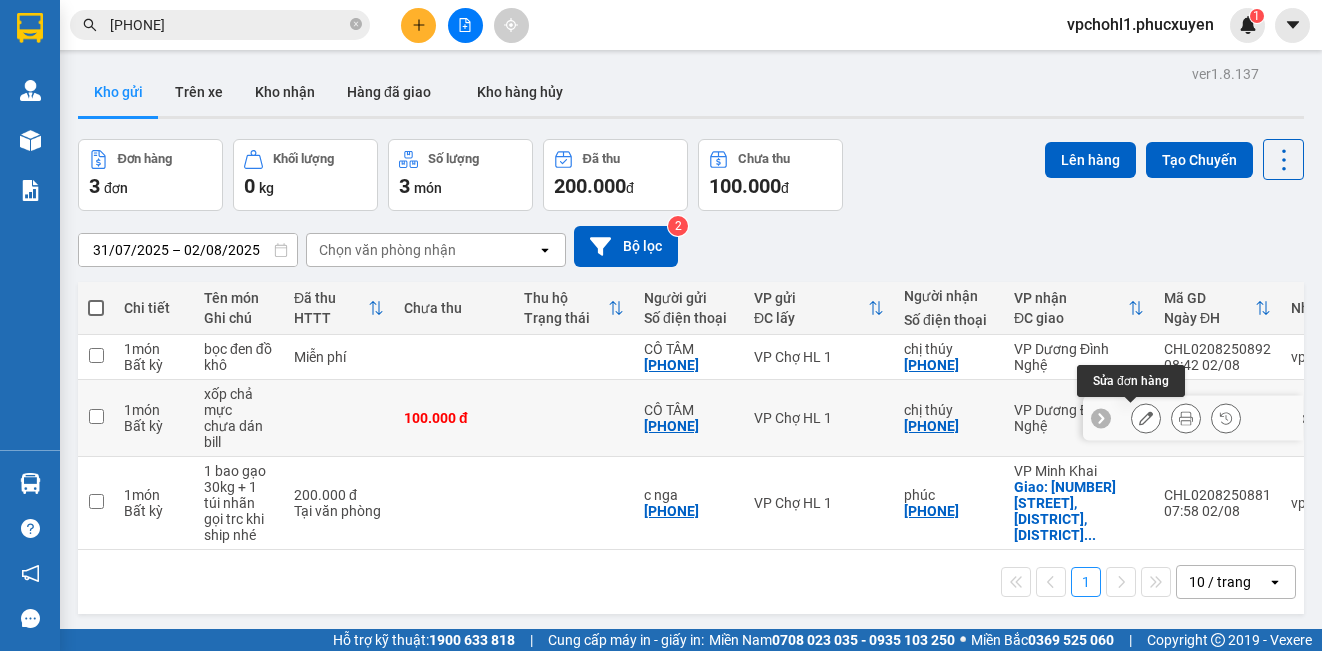 click 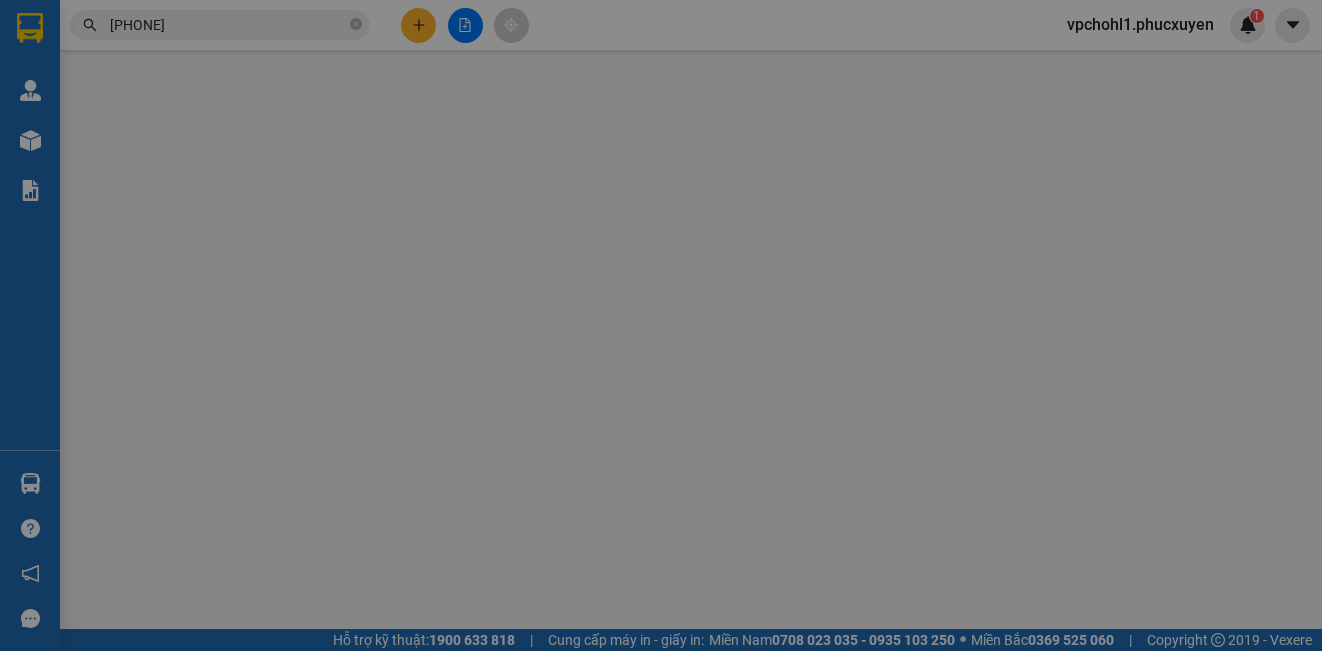 type on "[PHONE]" 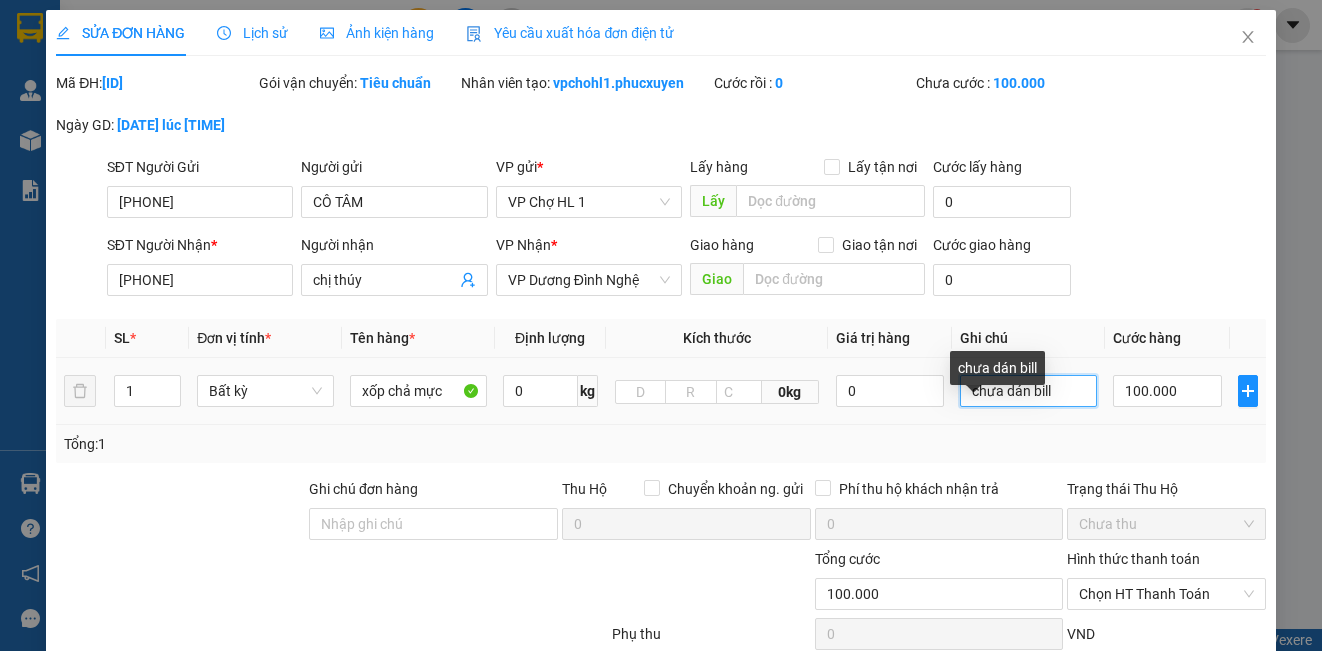 click on "chưa dán bill" at bounding box center [1028, 391] 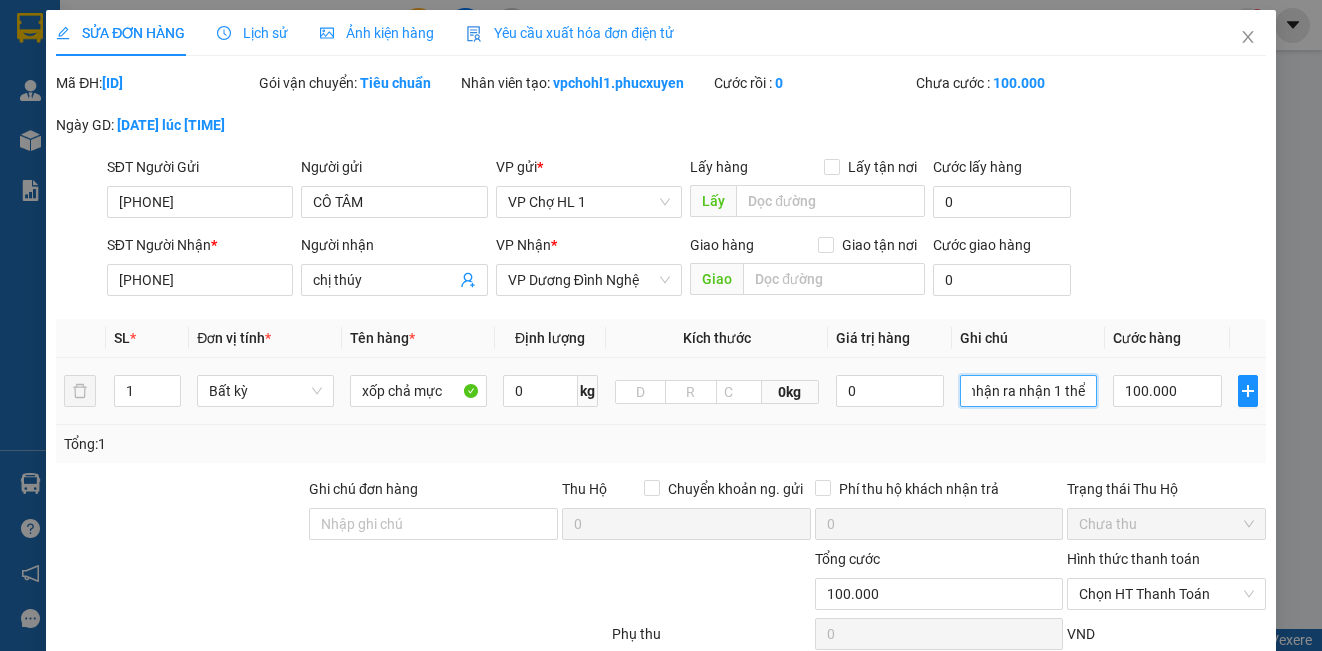 scroll, scrollTop: 0, scrollLeft: 356, axis: horizontal 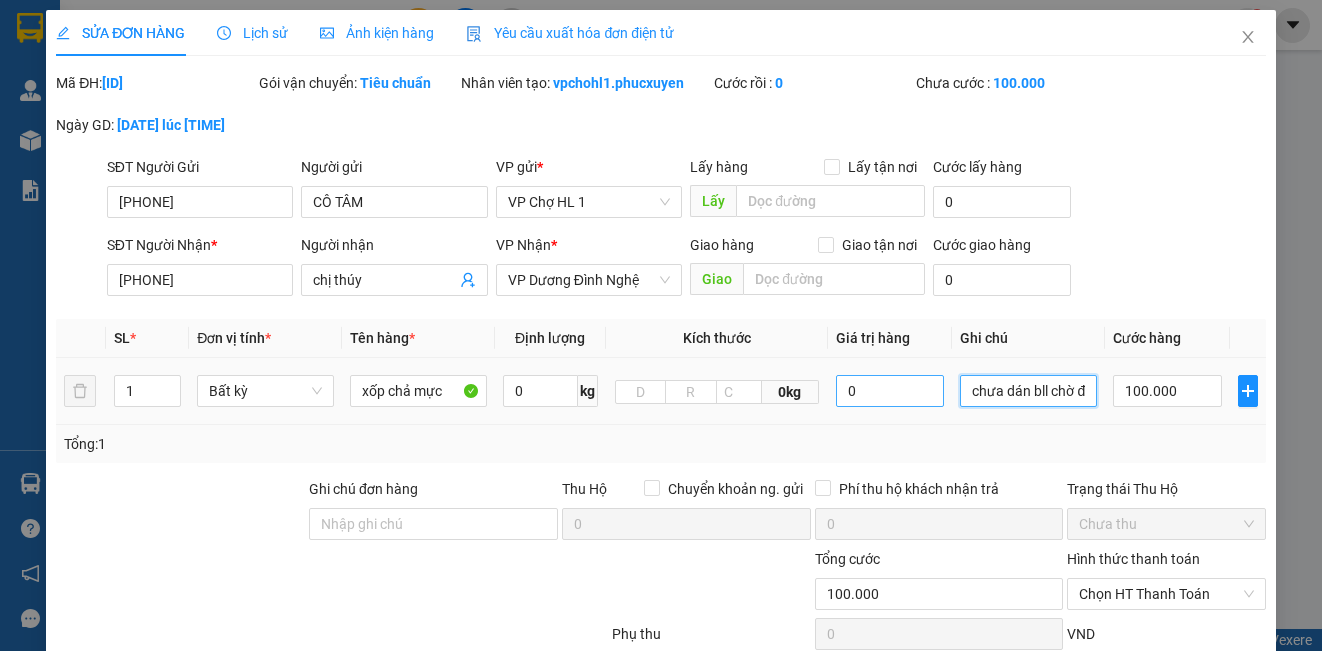 drag, startPoint x: 1077, startPoint y: 414, endPoint x: 917, endPoint y: 416, distance: 160.0125 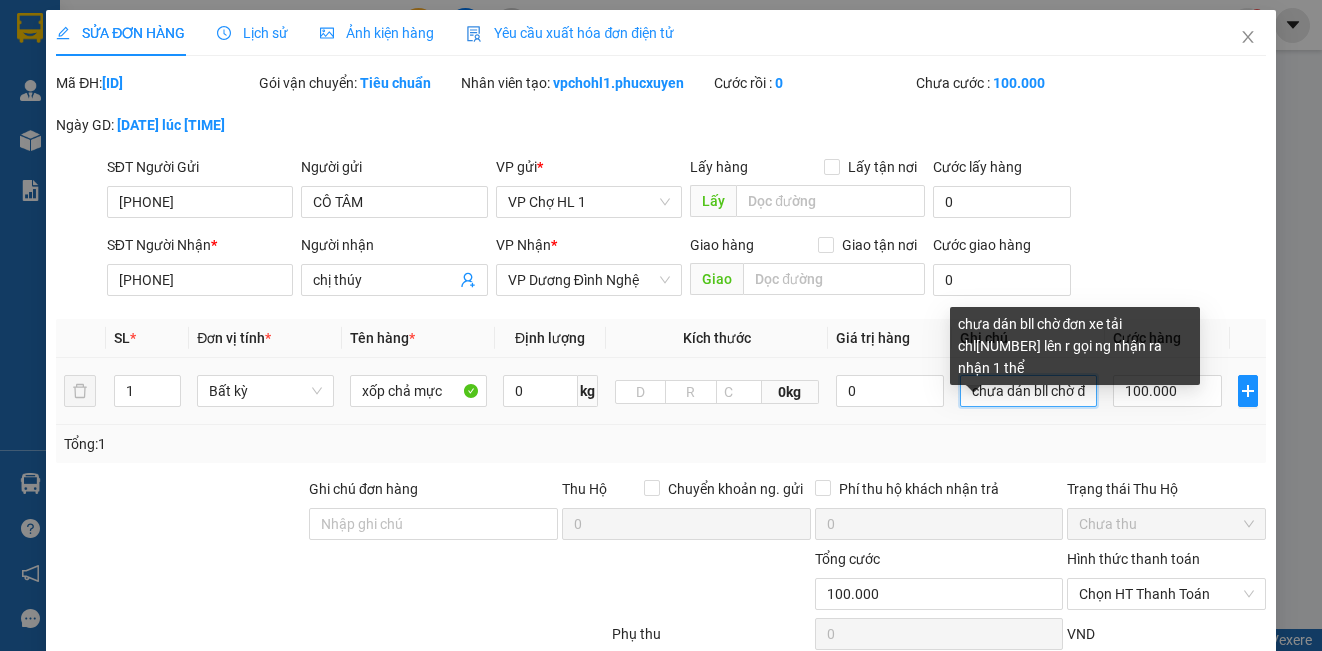click on "chưa dán bll chờ đơn xe tải chl[NUMBER] lên r gọi ng nhận ra nhận 1 thể" at bounding box center [1028, 391] 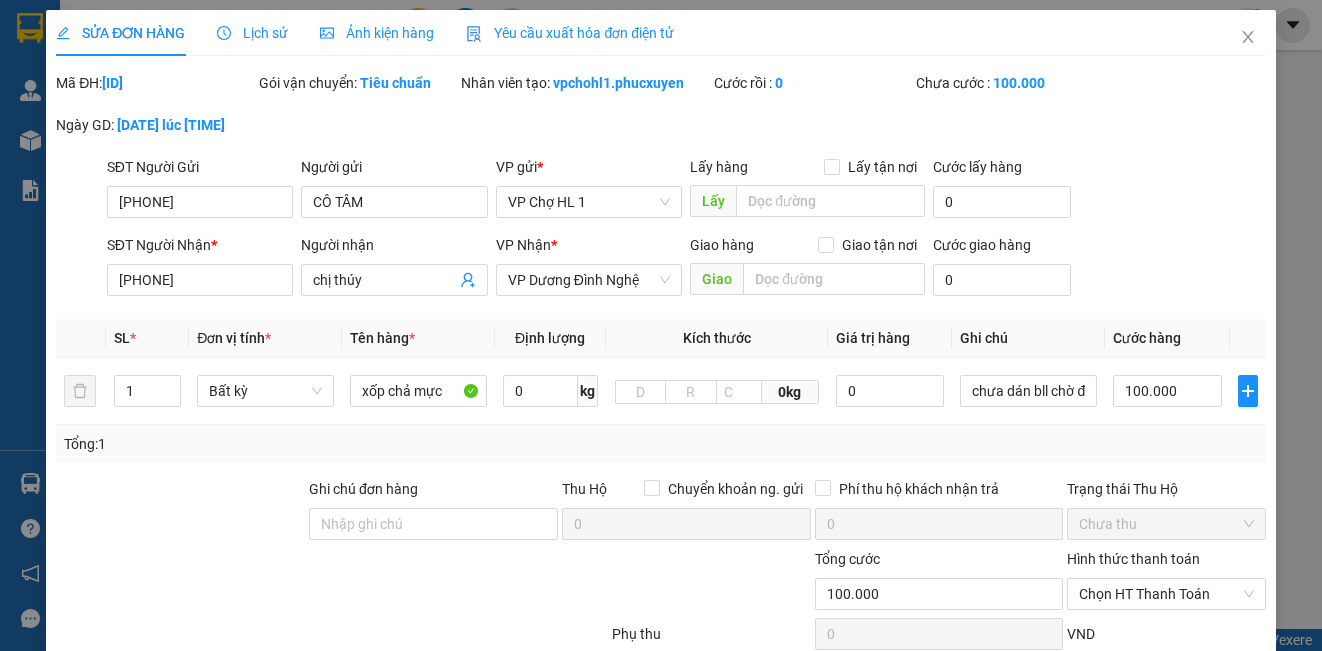 click on "SĐT Người Nhận  * [PHONE] Người nhận [NAME] VP Nhận  * VP Dương Đình Nghệ Giao hàng Giao tận nơi Giao Cước giao hàng 0" at bounding box center (686, 269) 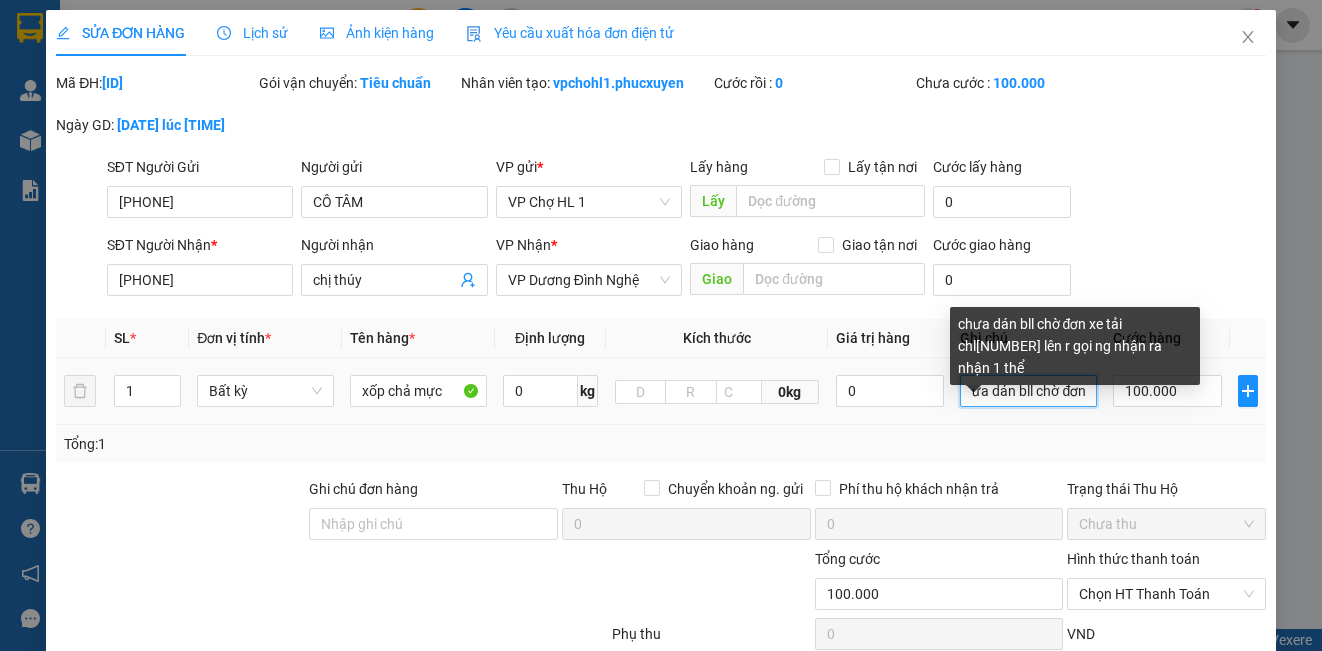 scroll, scrollTop: 0, scrollLeft: 48, axis: horizontal 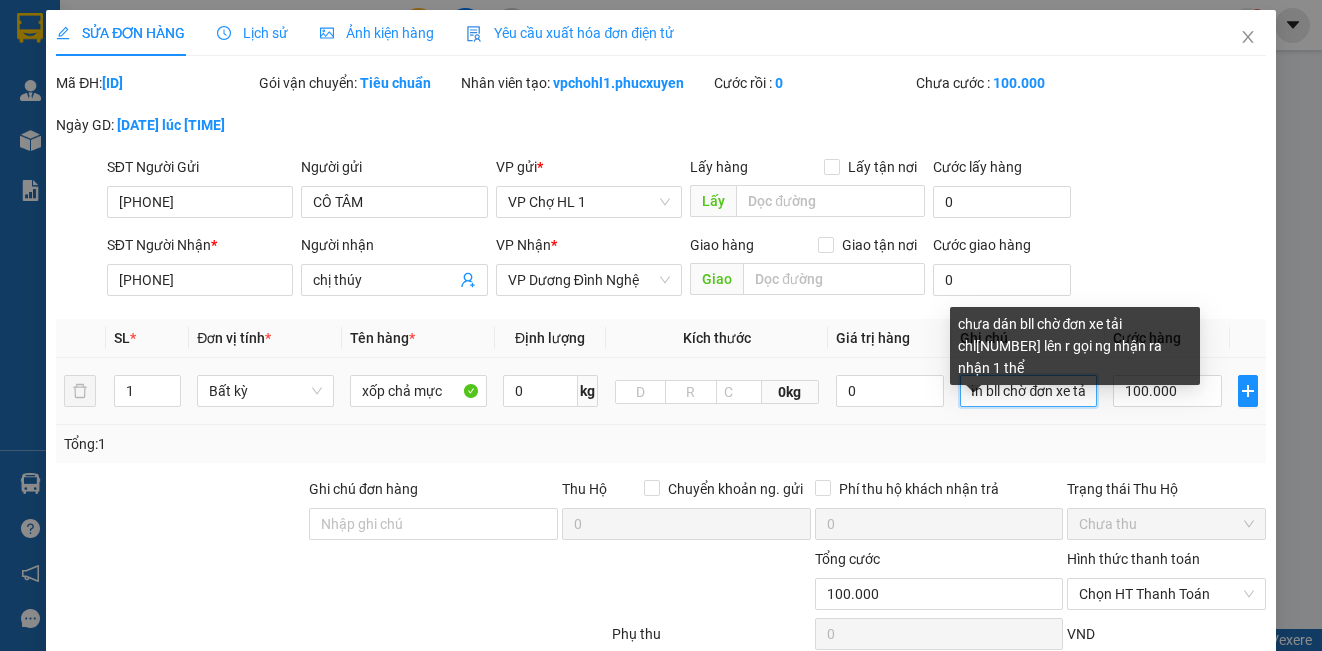 drag, startPoint x: 960, startPoint y: 415, endPoint x: 1043, endPoint y: 414, distance: 83.00603 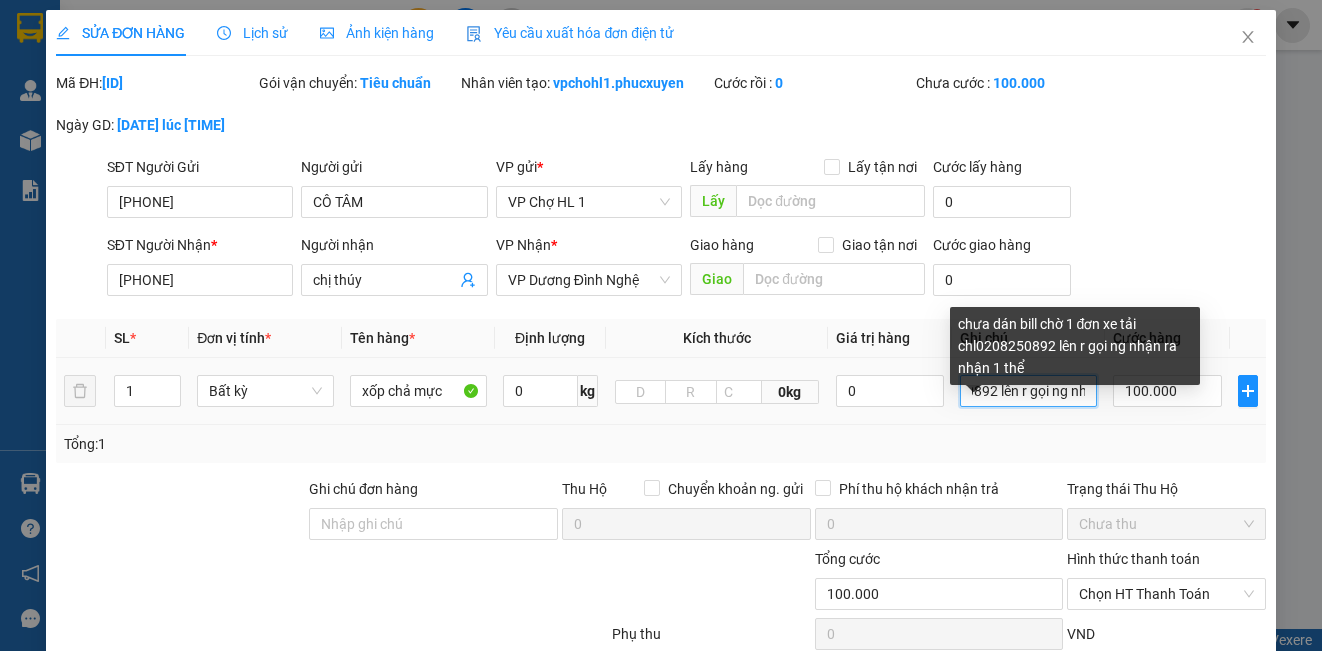 scroll, scrollTop: 0, scrollLeft: 367, axis: horizontal 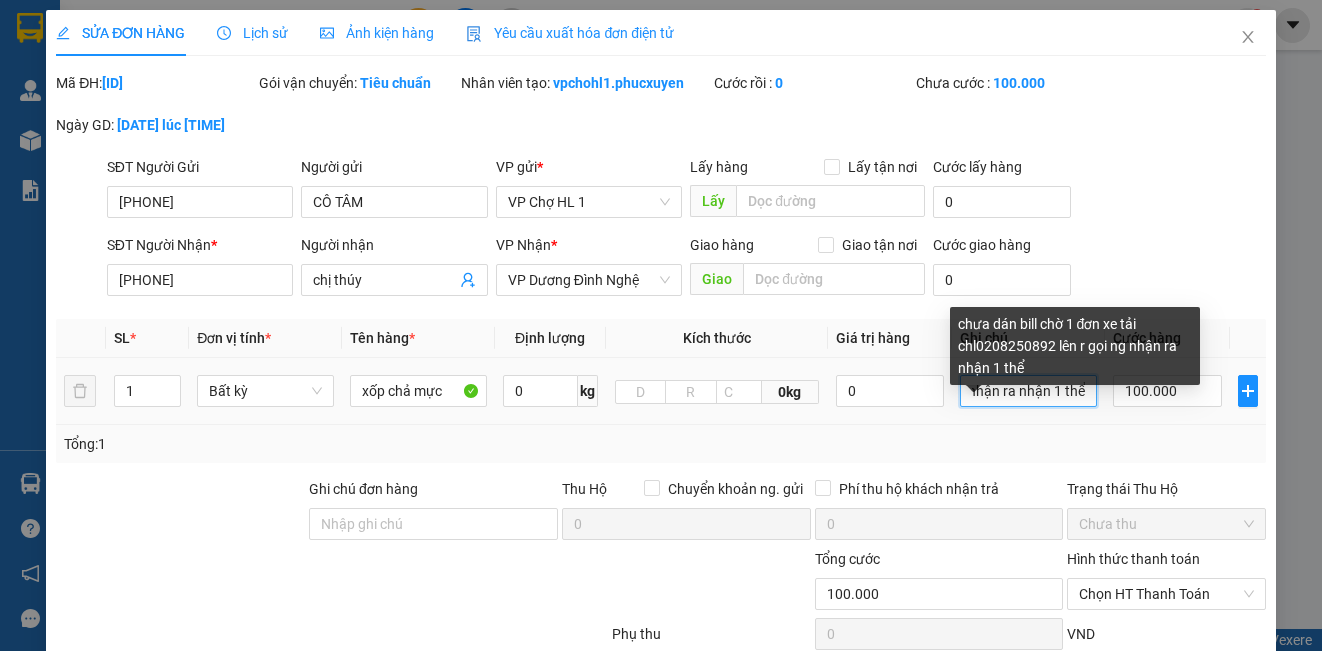 drag, startPoint x: 1023, startPoint y: 407, endPoint x: 1085, endPoint y: 412, distance: 62.201286 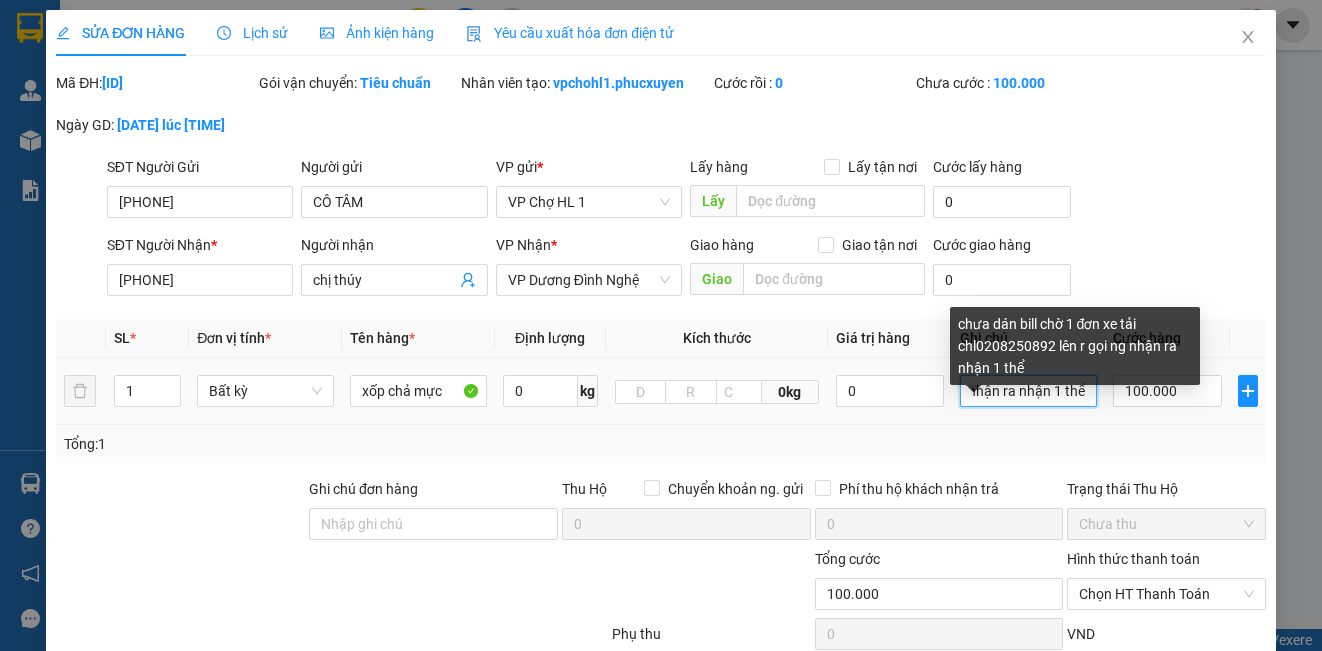 click on "chưa dán bill chờ 1 đơn xe tải chl0208250892 lên r gọi ng nhận ra nhận 1 thể" at bounding box center [1028, 391] 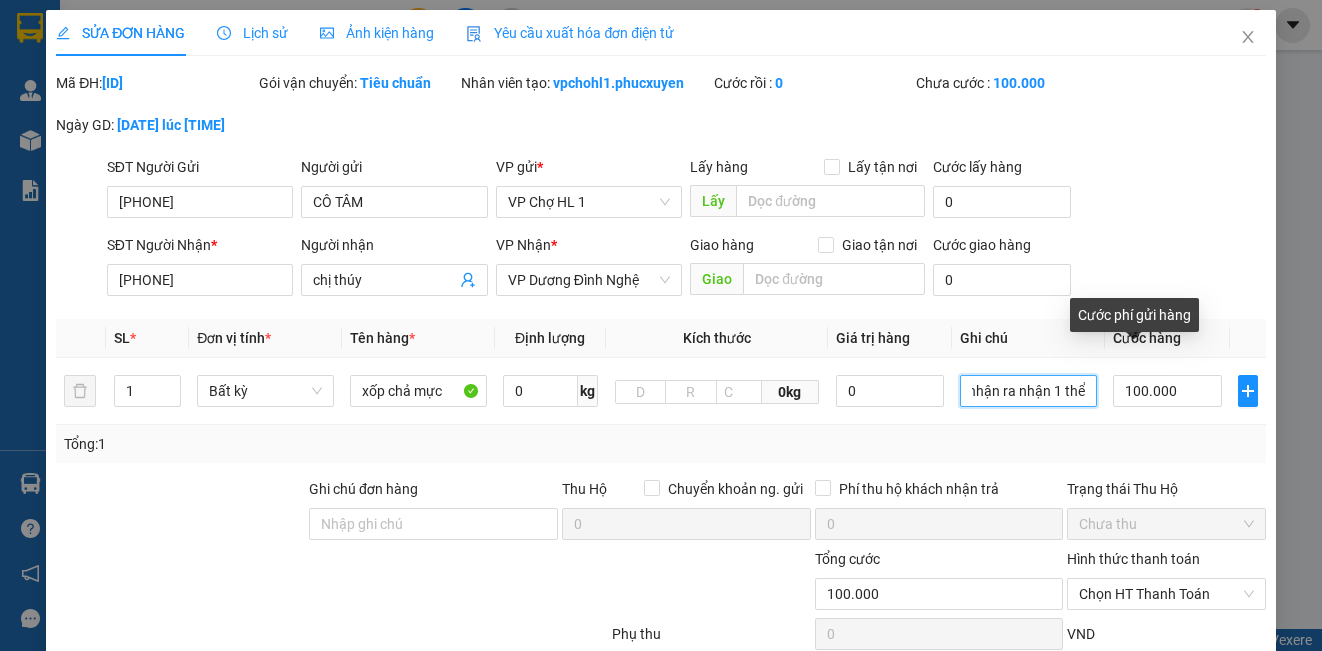 scroll, scrollTop: 217, scrollLeft: 0, axis: vertical 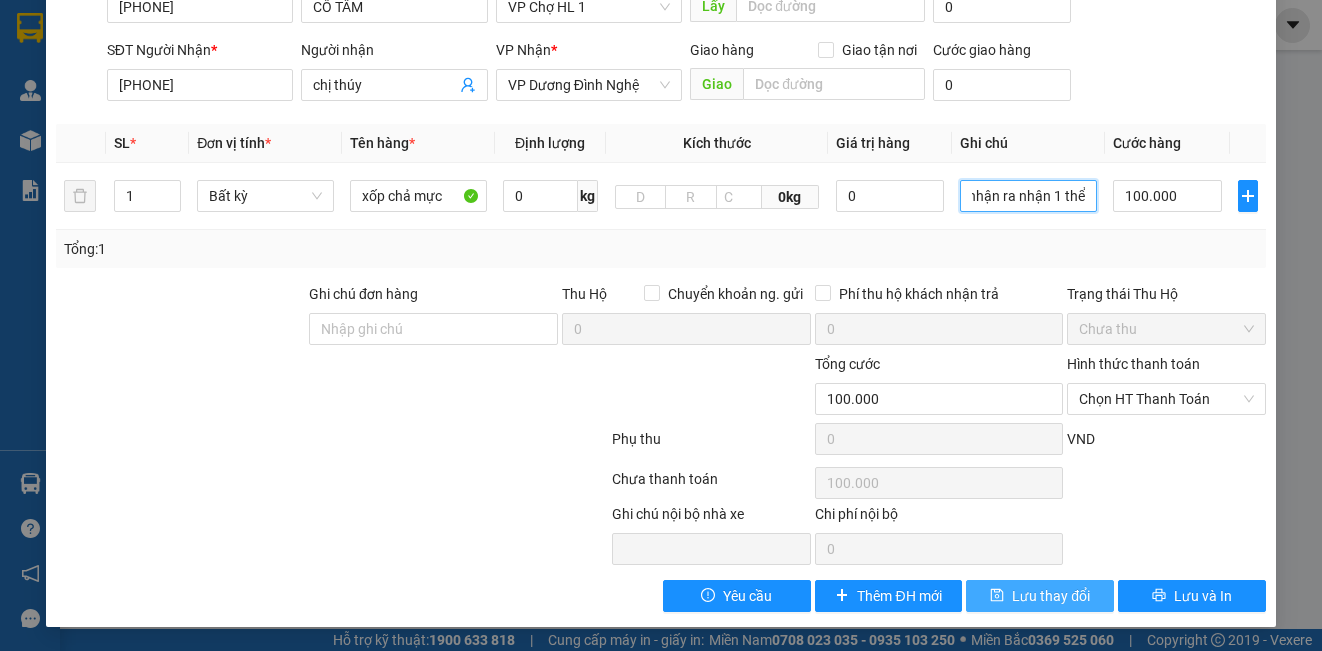 type on "chưa dán bill chờ 1 đơn xe tải chl0208250892 lên r gọi ng nhận ra nhận 1 thể" 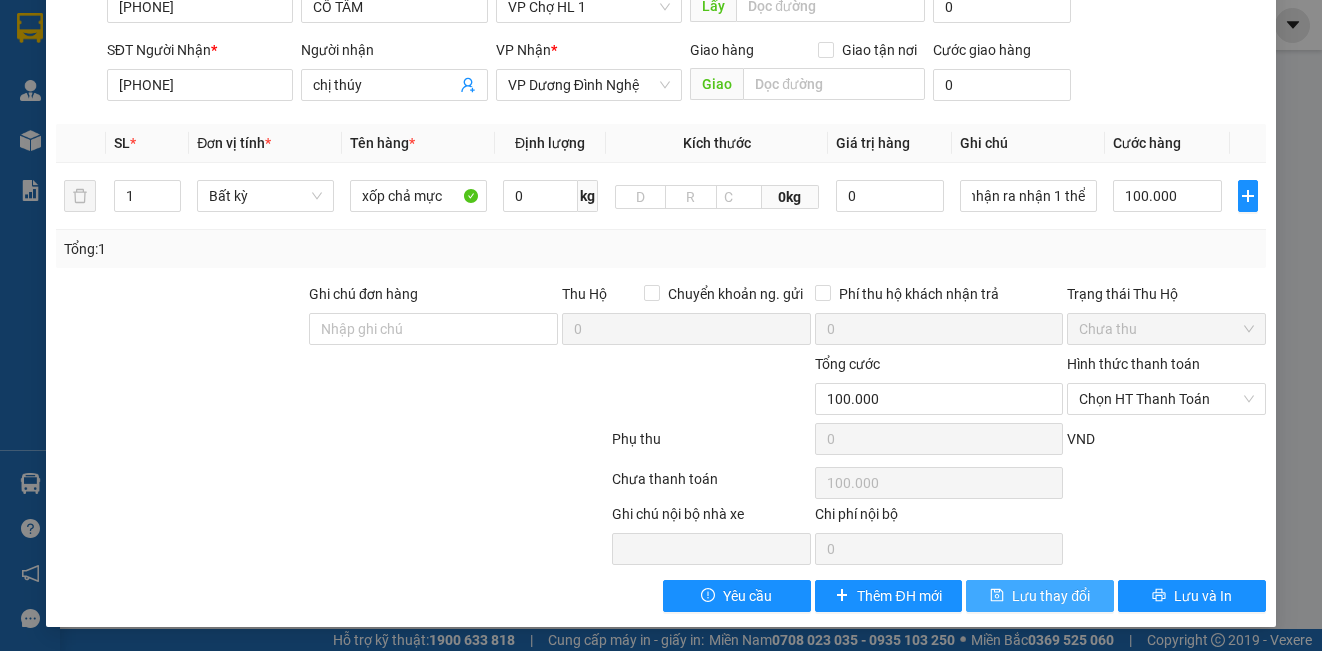 scroll, scrollTop: 0, scrollLeft: 0, axis: both 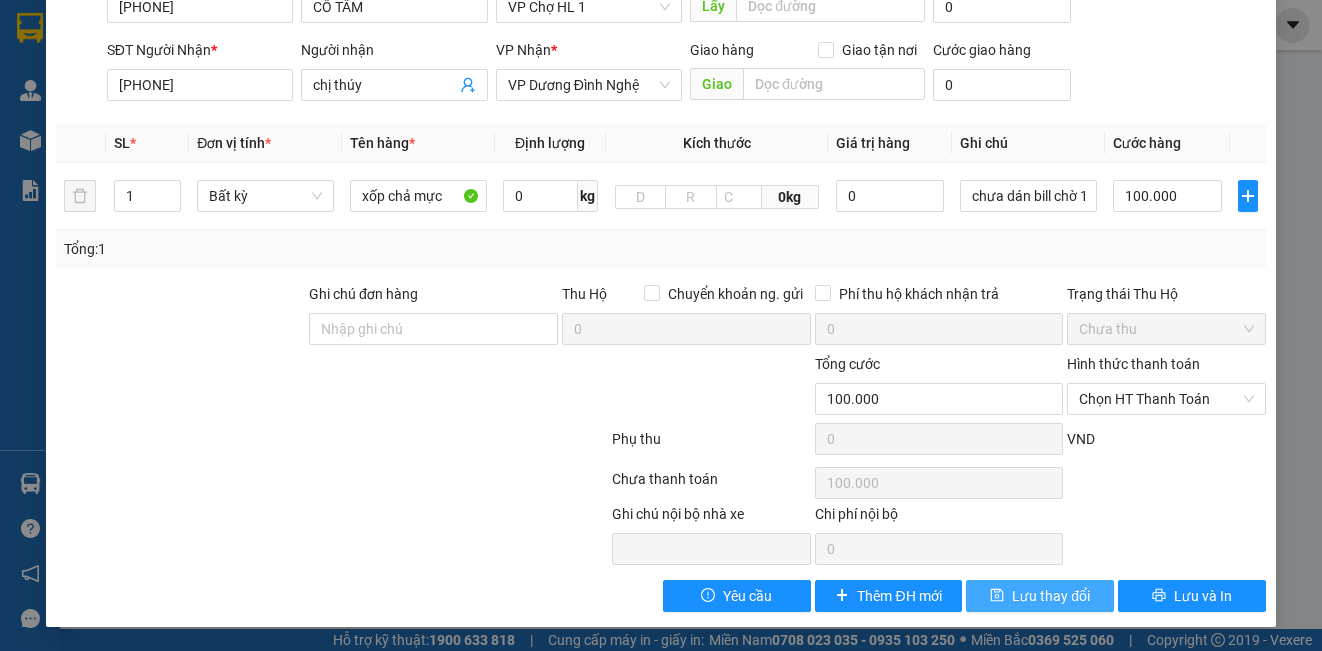 click on "Lưu thay đổi" at bounding box center (1051, 596) 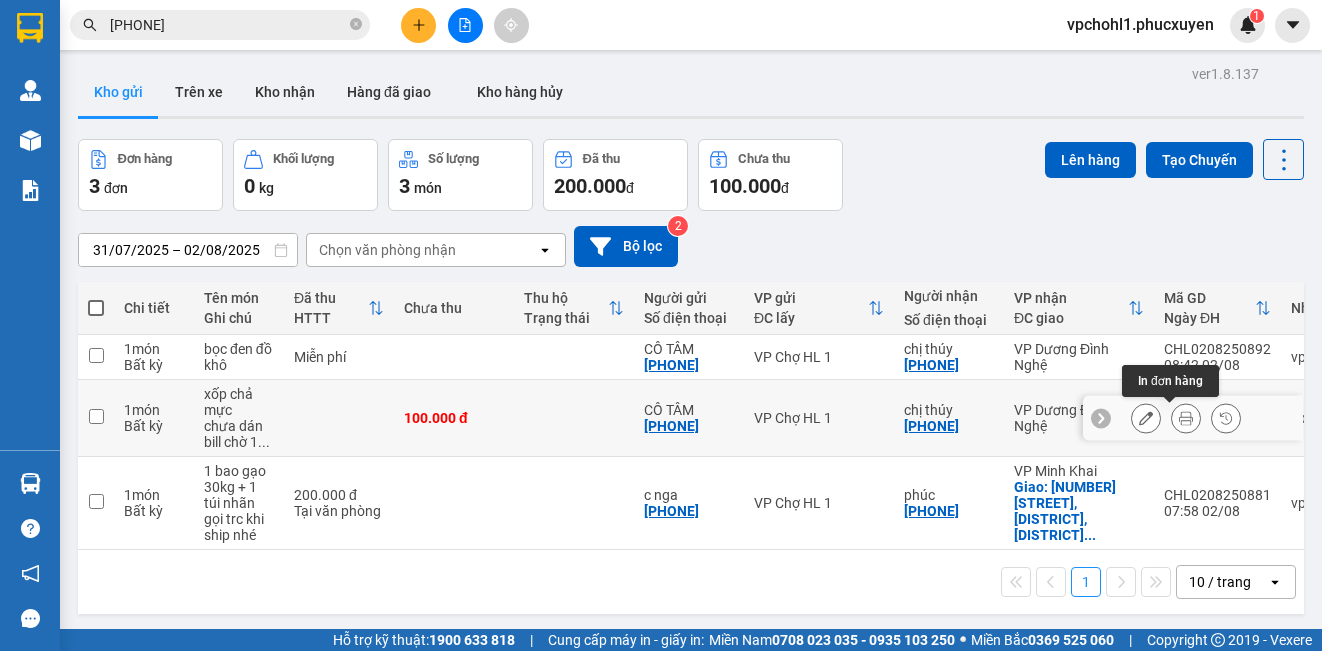 click 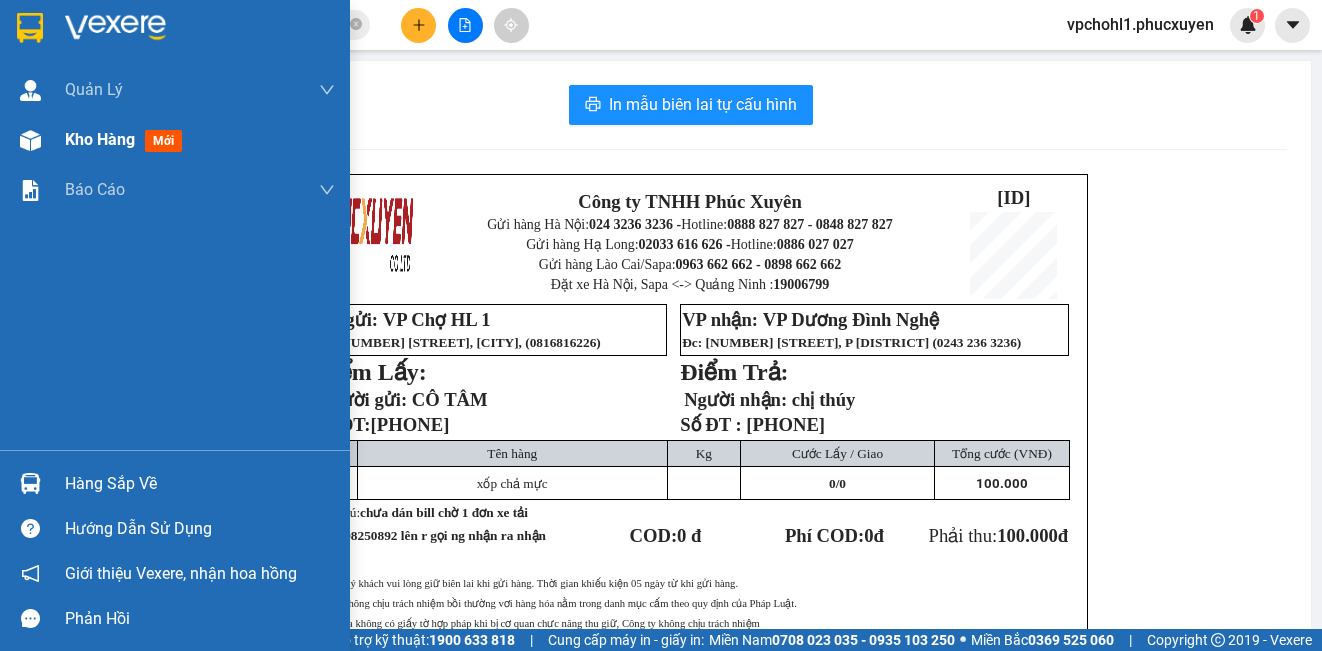 drag, startPoint x: 91, startPoint y: 153, endPoint x: 109, endPoint y: 134, distance: 26.172504 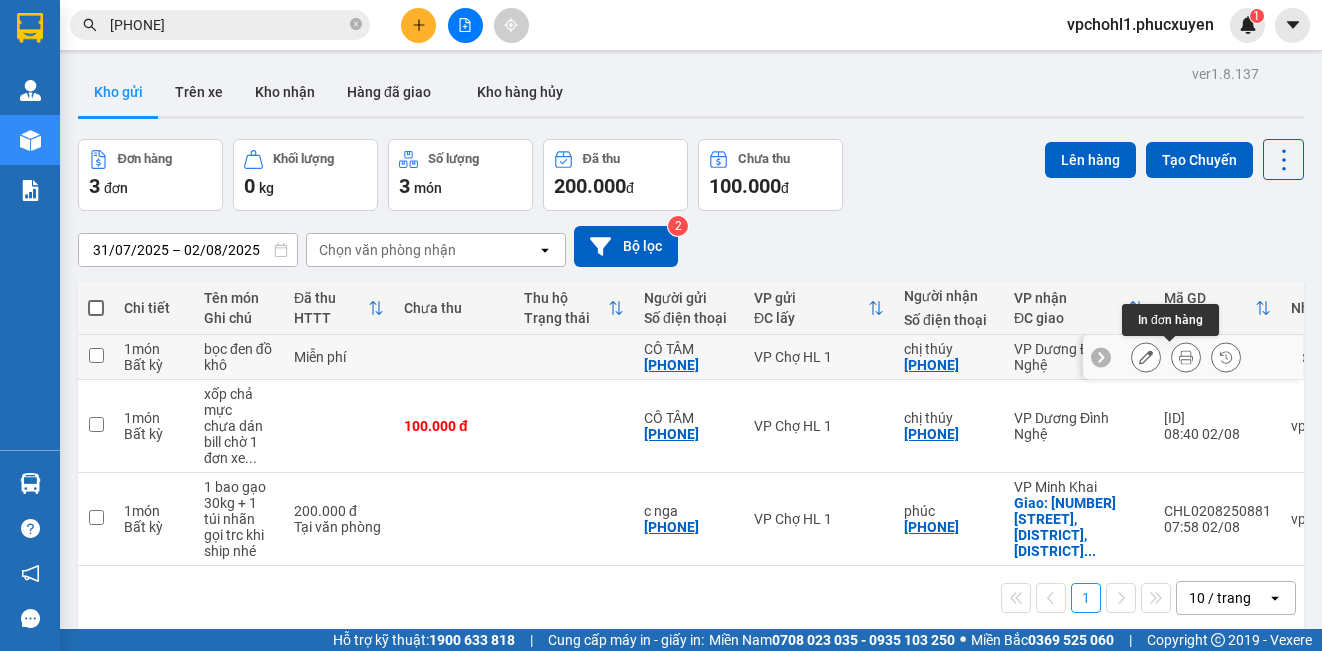 click at bounding box center (1186, 357) 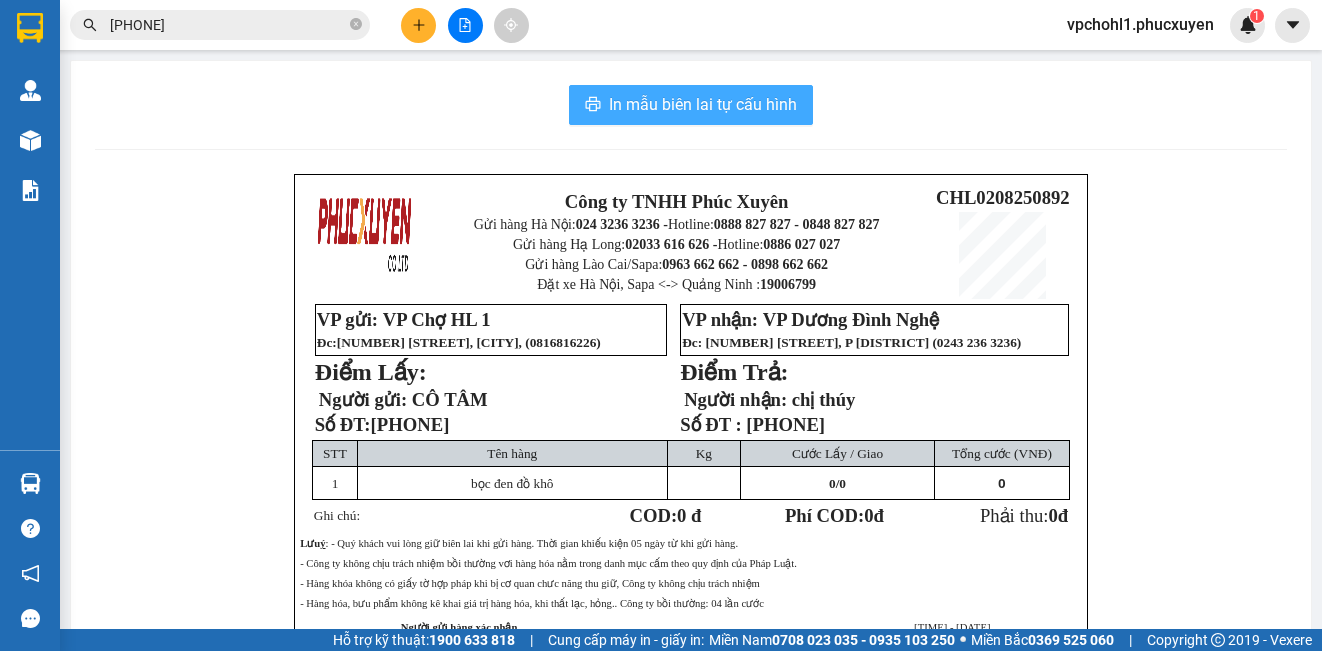 click on "In mẫu biên lai tự cấu hình" at bounding box center [703, 104] 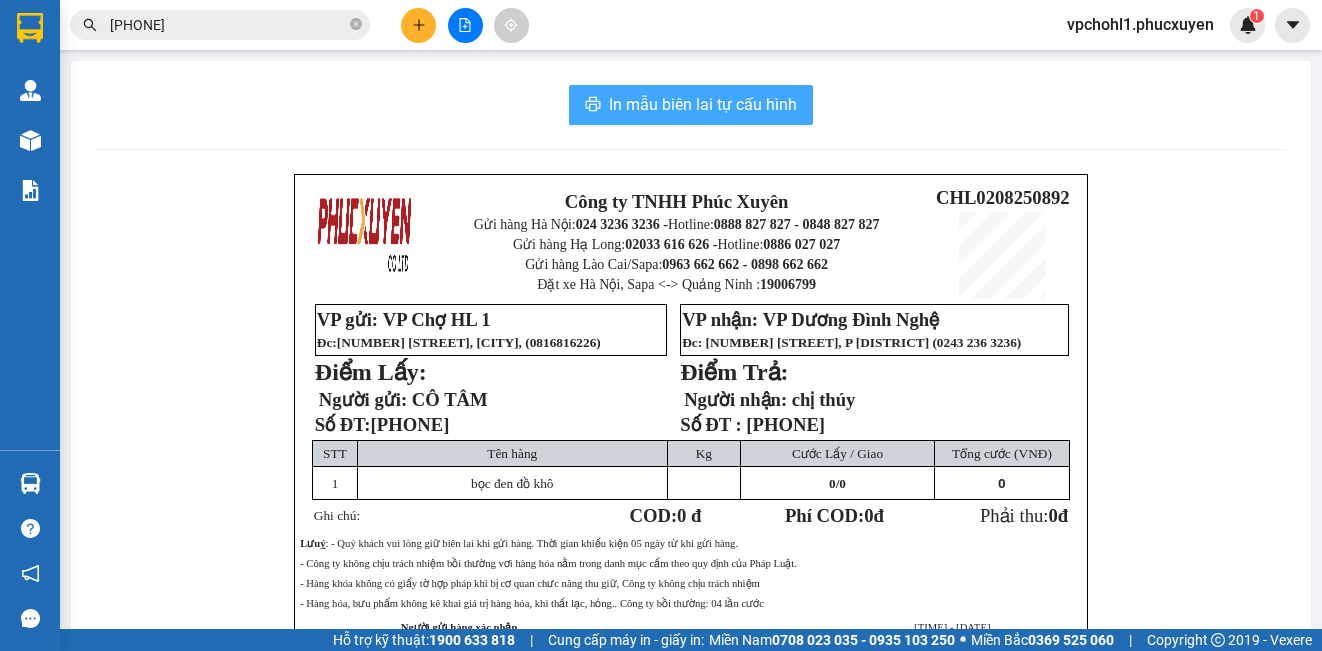 scroll, scrollTop: 0, scrollLeft: 0, axis: both 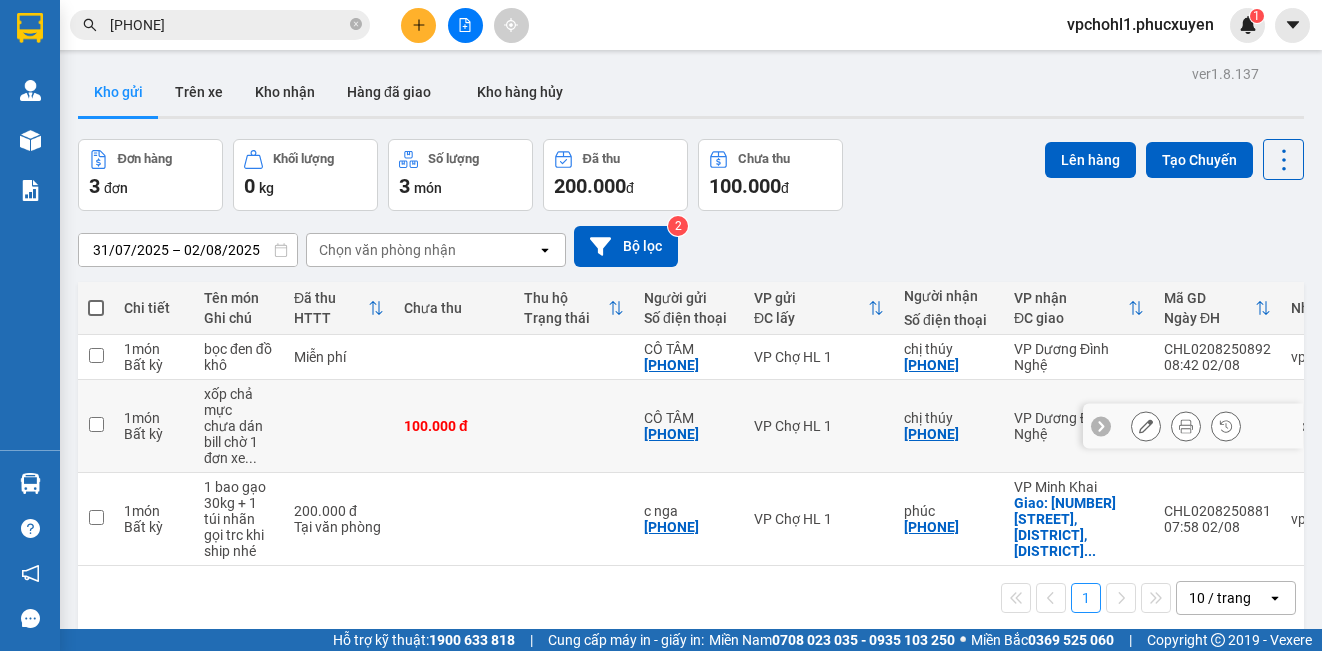 drag, startPoint x: 96, startPoint y: 421, endPoint x: 96, endPoint y: 441, distance: 20 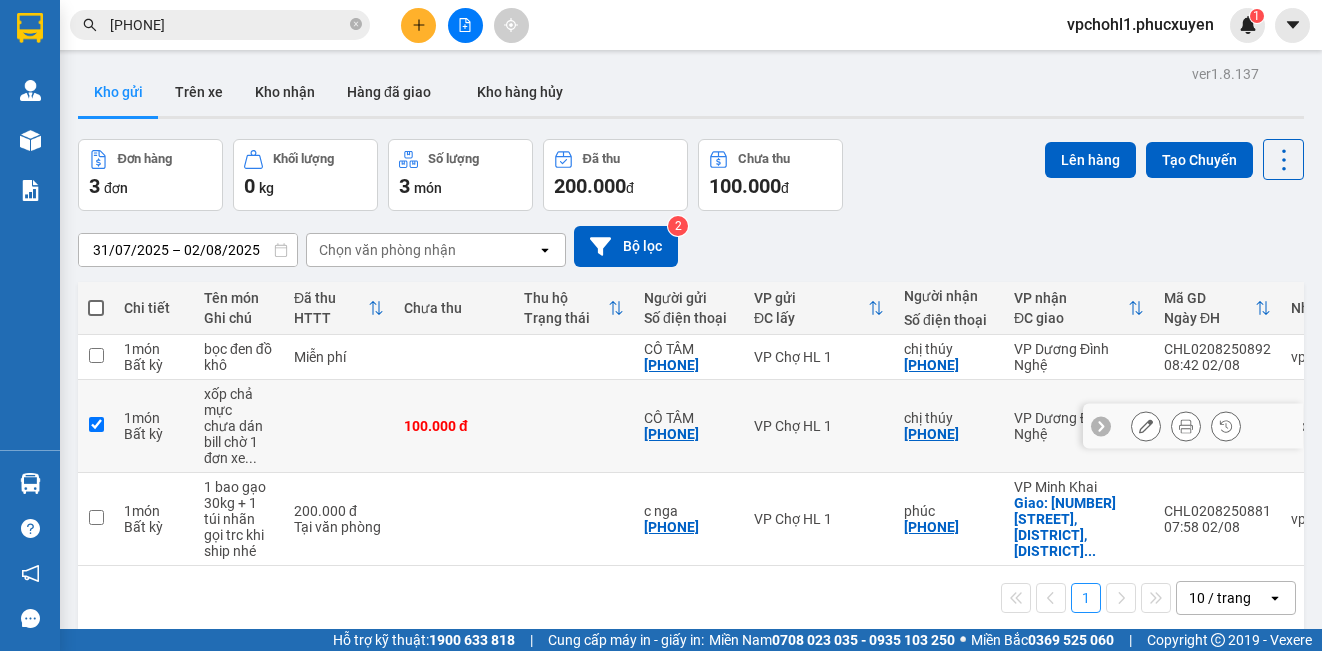 checkbox on "true" 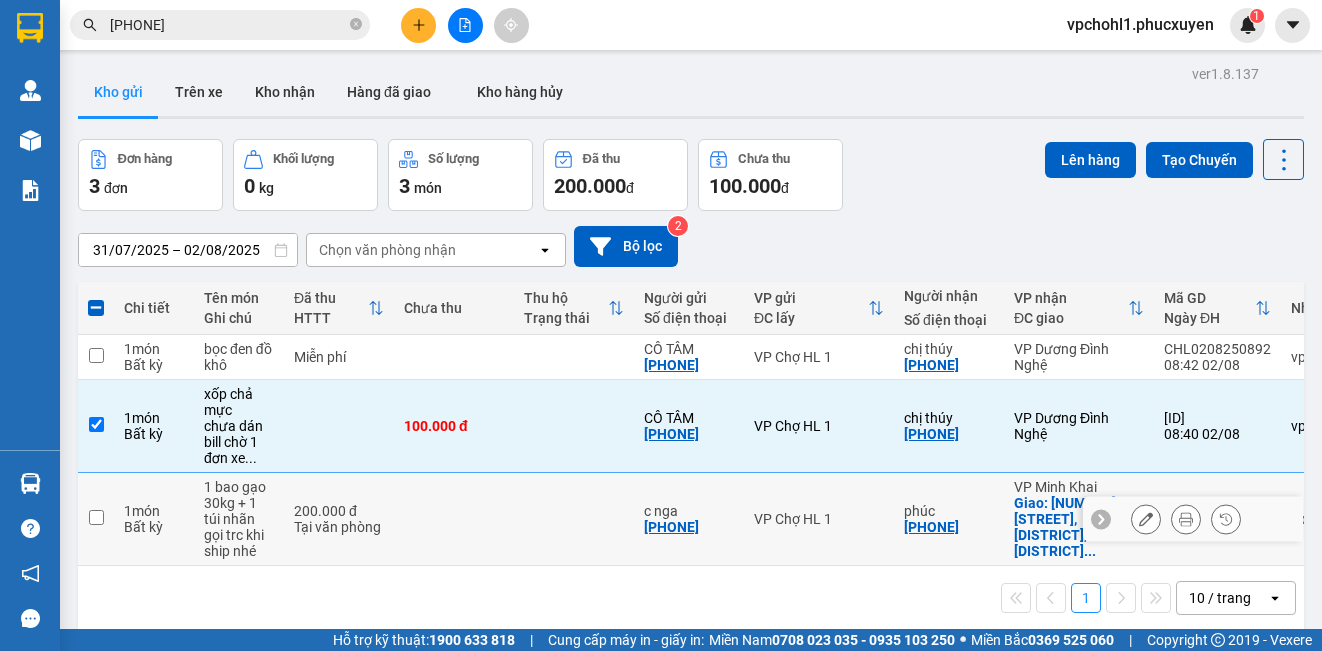click at bounding box center [96, 517] 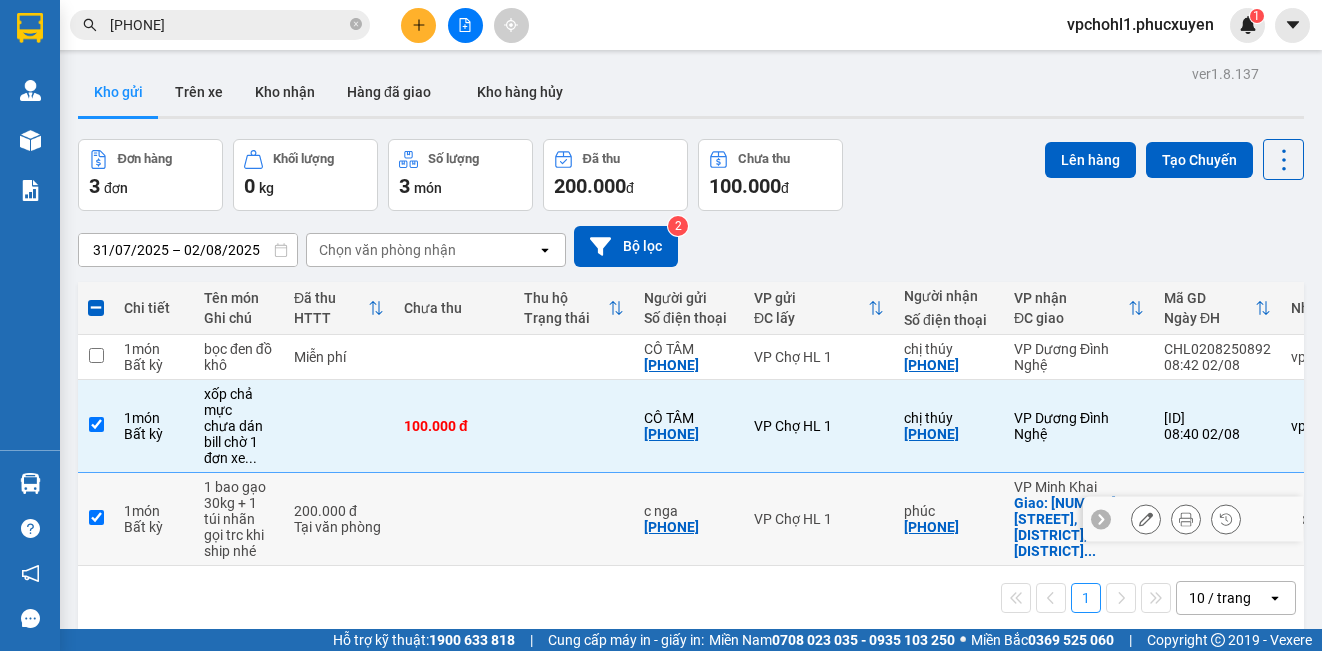 checkbox on "true" 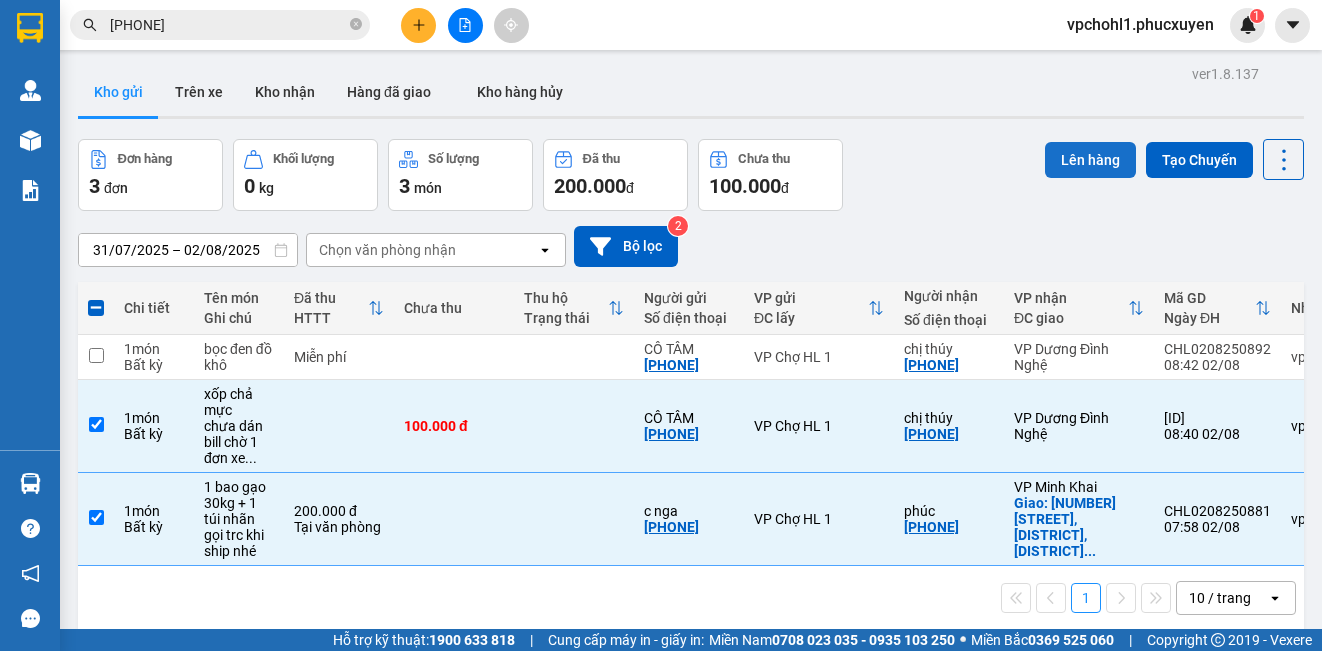 click on "Lên hàng" at bounding box center (1090, 160) 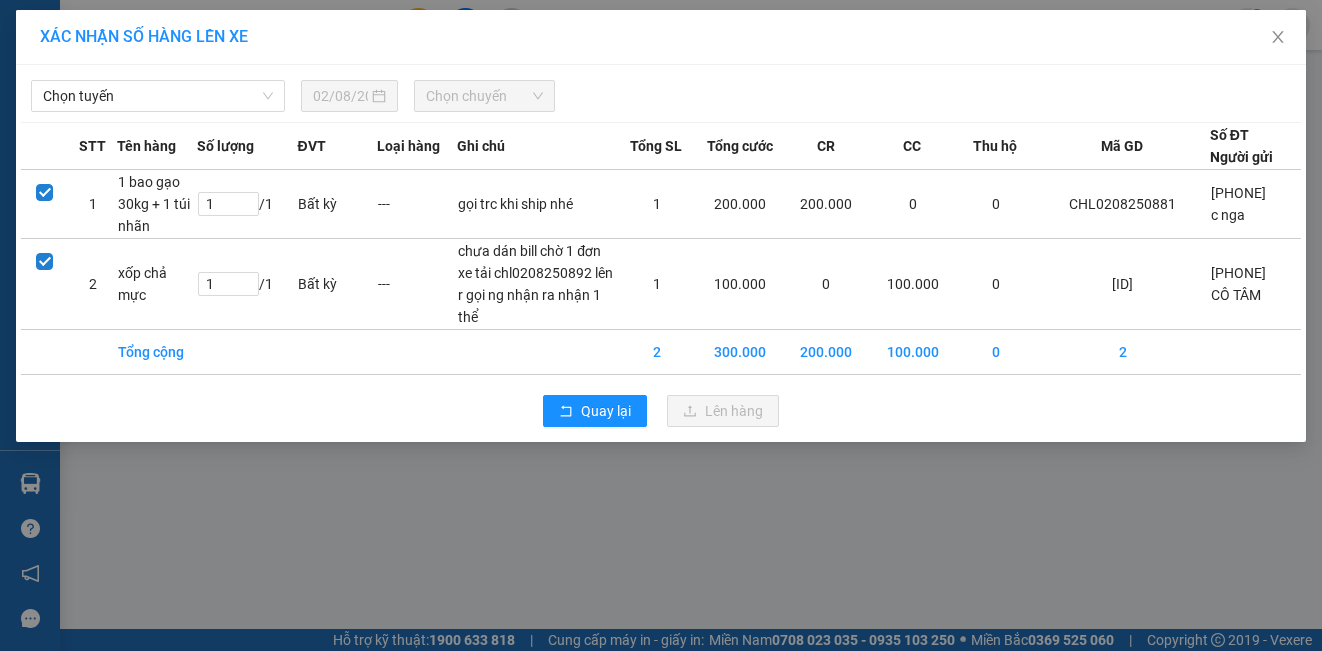 drag, startPoint x: 210, startPoint y: 105, endPoint x: 196, endPoint y: 114, distance: 16.643316 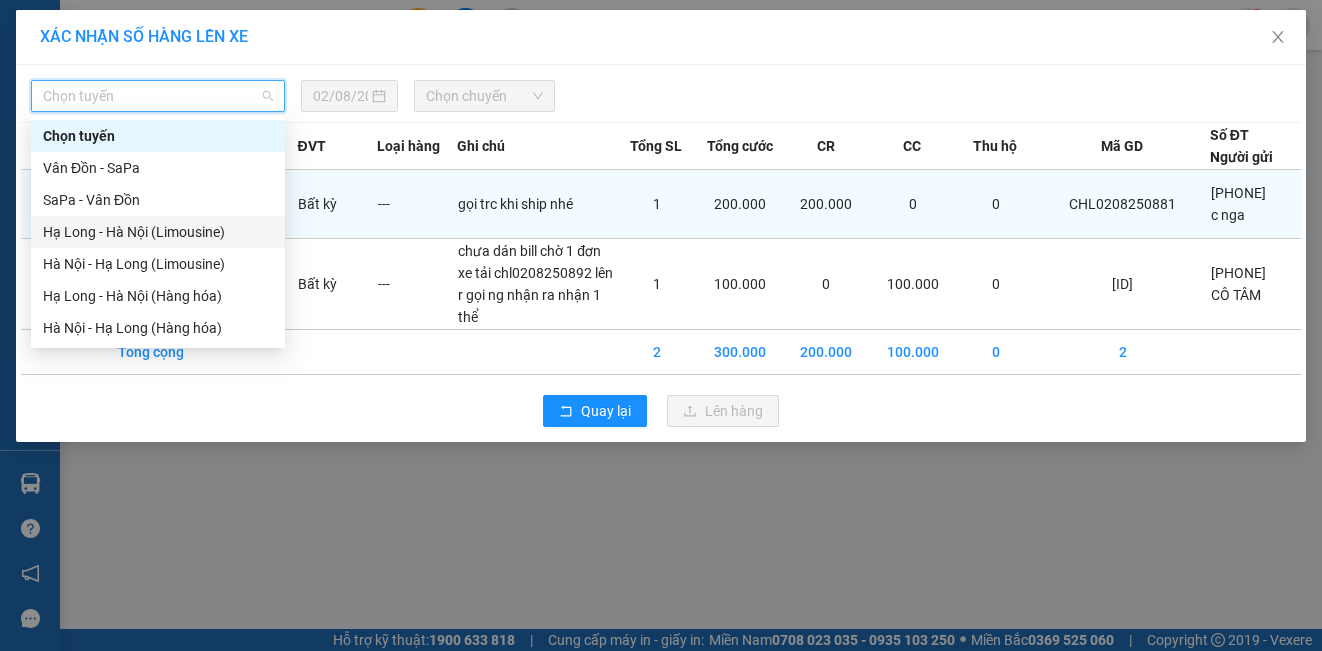 drag, startPoint x: 197, startPoint y: 241, endPoint x: 206, endPoint y: 221, distance: 21.931713 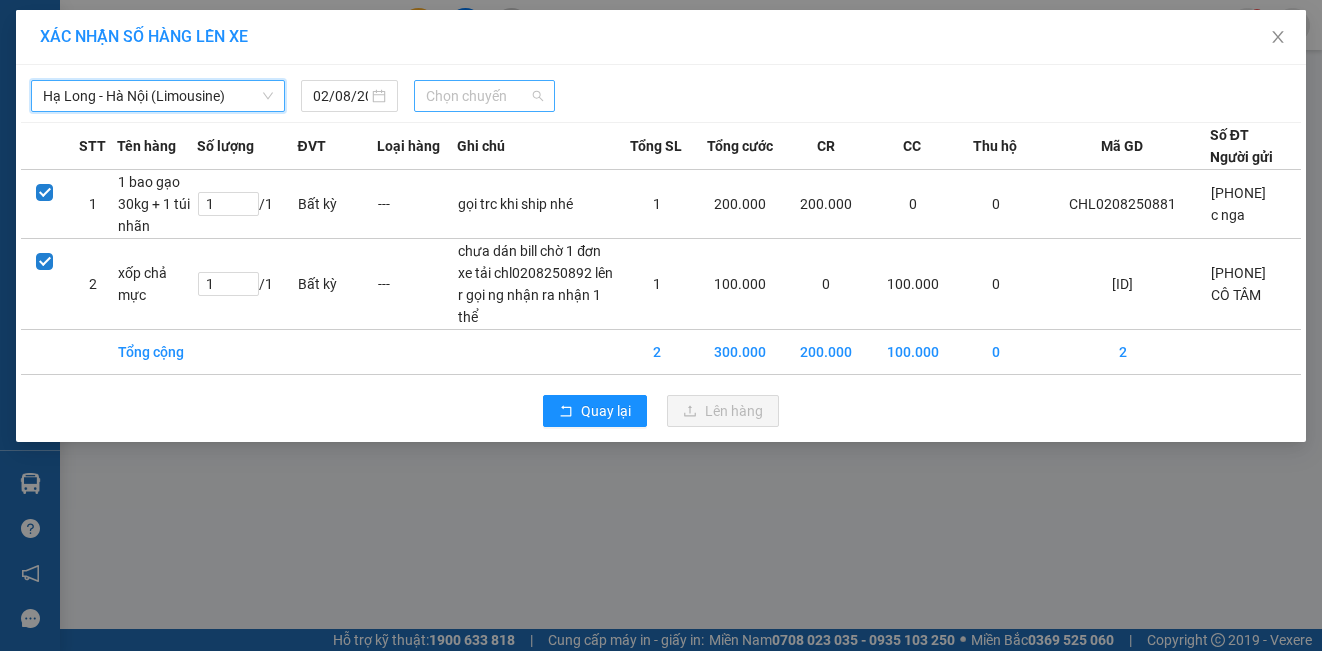 click on "Chọn chuyến" at bounding box center [485, 96] 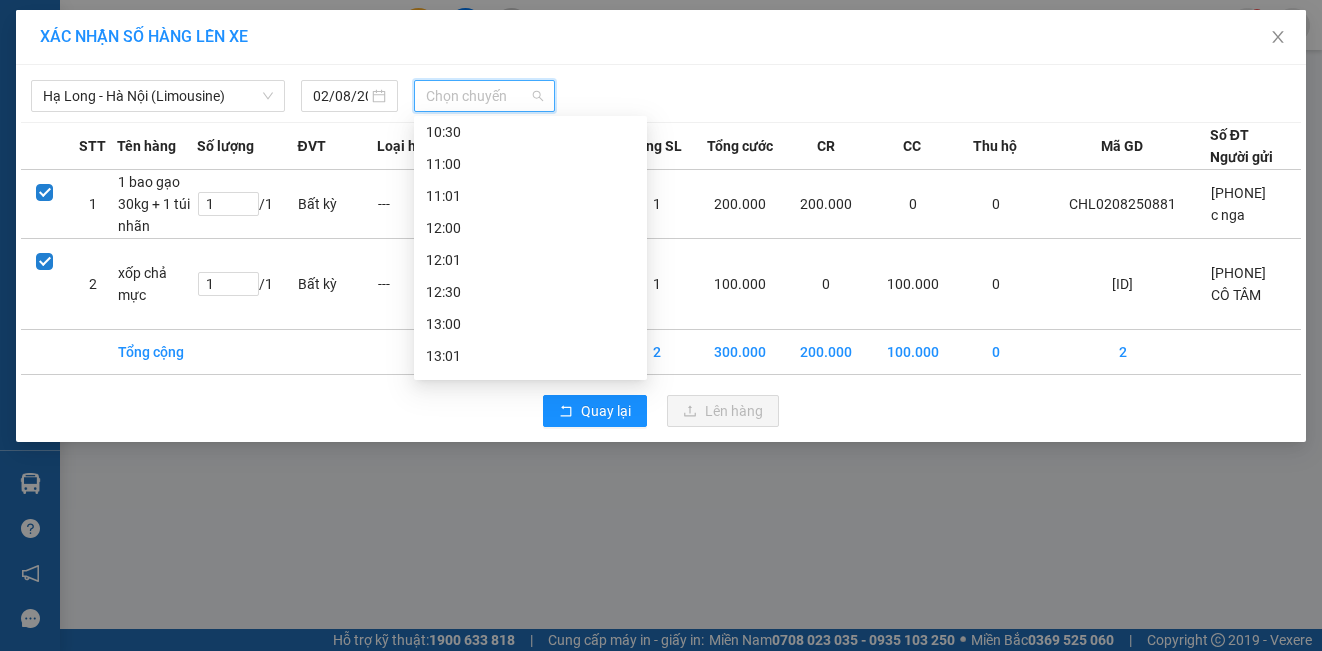 scroll, scrollTop: 700, scrollLeft: 0, axis: vertical 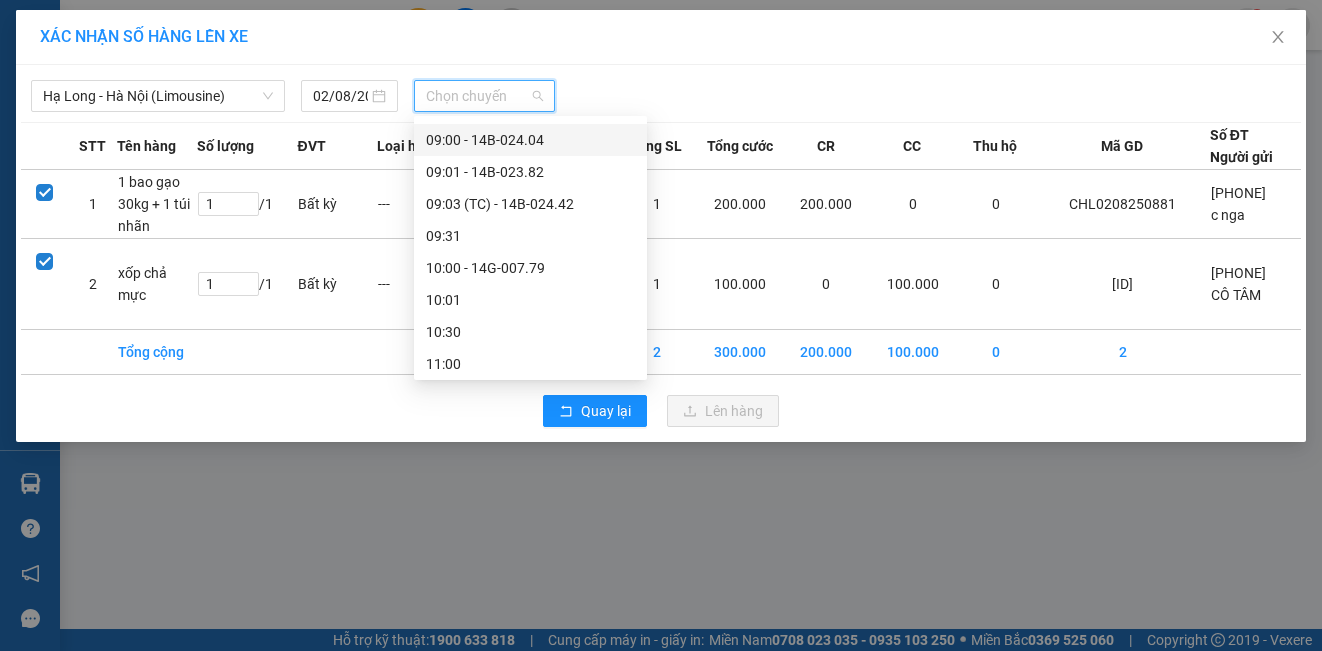 click on "09:00     - 14B-024.04" at bounding box center (530, 140) 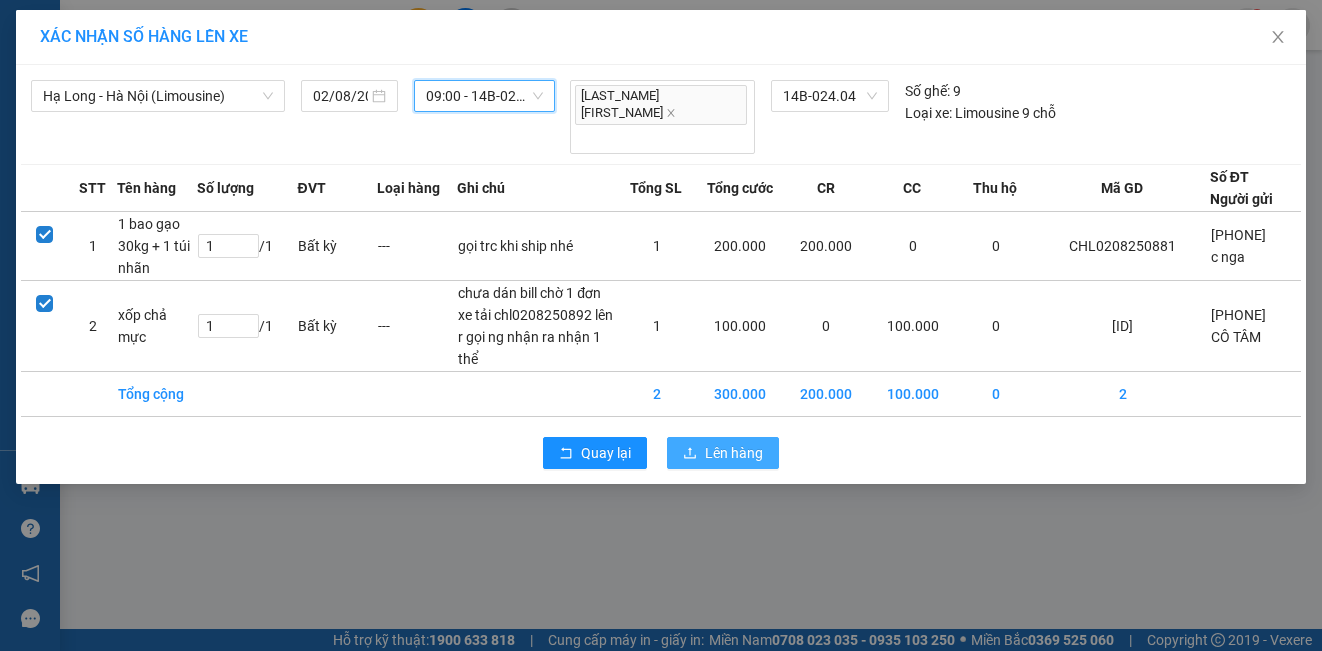 click on "Lên hàng" at bounding box center (734, 453) 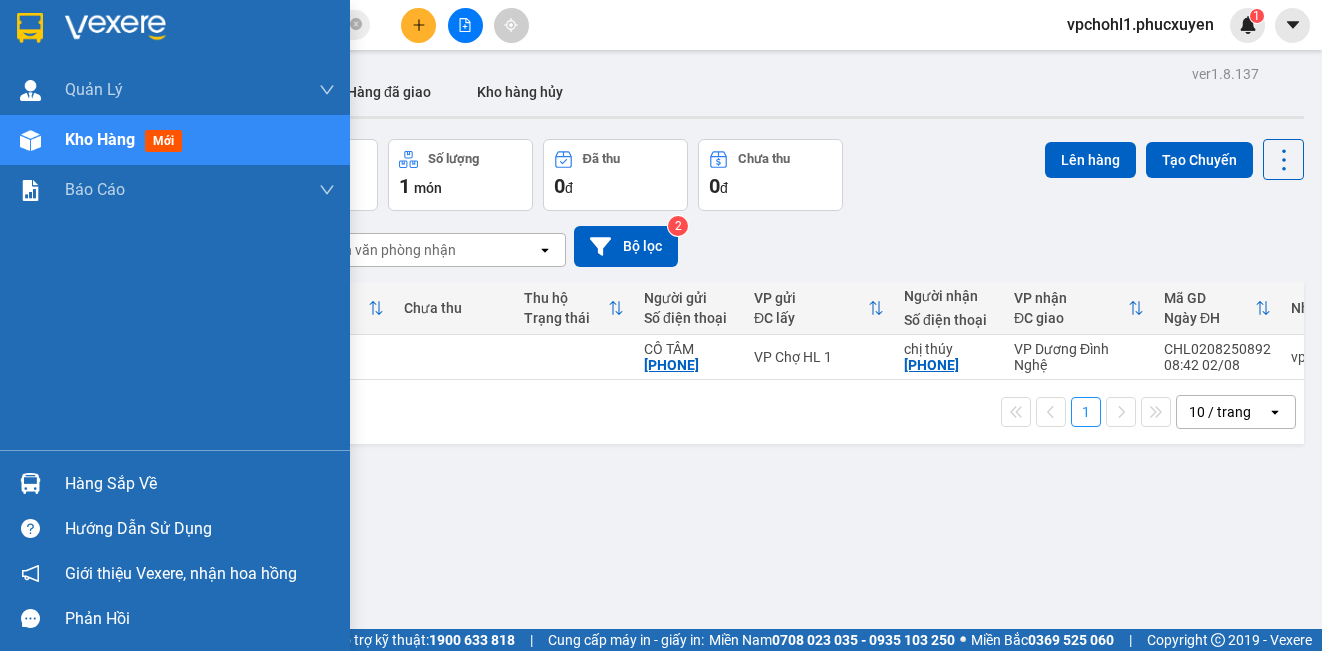click on "Hàng sắp về" at bounding box center [200, 484] 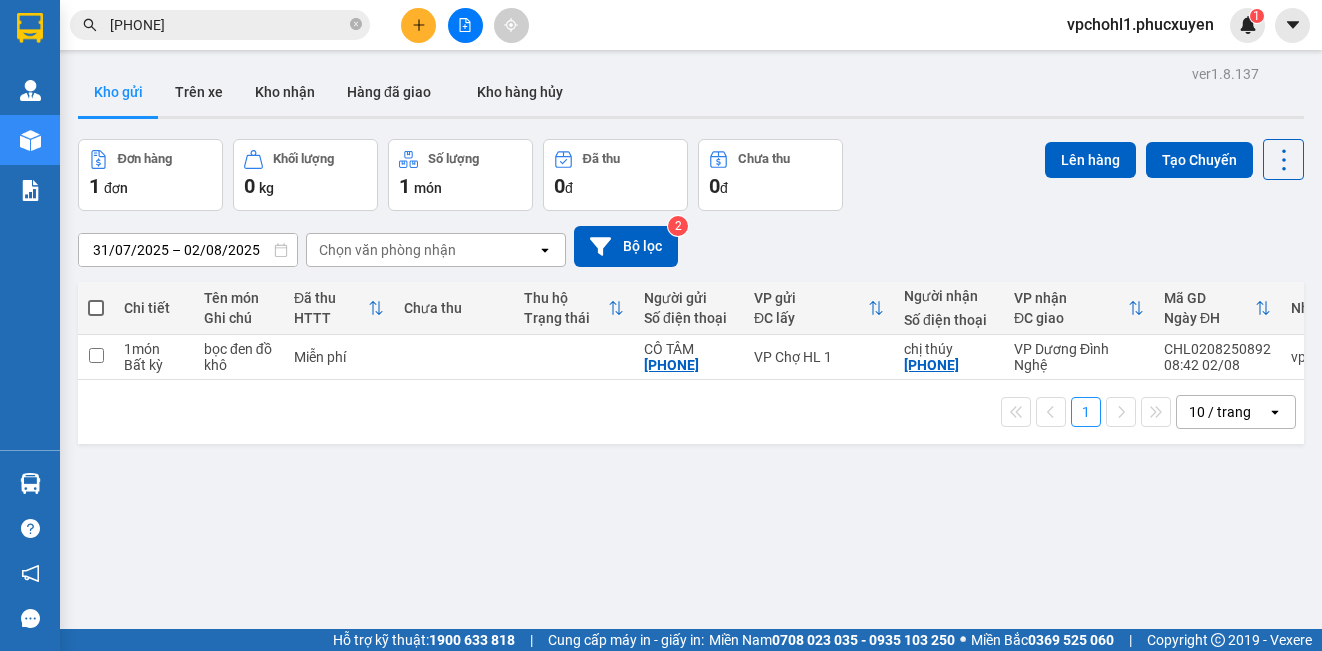 click on "Kết quả tìm kiếm ( 11 )  Bộ lọc  Mã ĐH Trạng thái Món hàng Thu hộ Tổng cước Chưa cước Người gửi VP Gửi Người nhận VP Nhận [ID] 08:03 - [DATE] Đã giao   14:22 - [DATE] xốp SL:  1 100.000 0399015722 [NAME]  VP Chợ HL 1 [PHONE] [NAME] VP Dương Đình Nghệ [ID] 08:45 - [DATE] Đã giao   16:51 - [DATE] xốp SL:  1 70.000 0399015722 [NAME]  VP Chợ HL 1 [PHONE] [NAME] VP Dương Đình Nghệ [ID] 09:16 - [DATE] Đã giao   15:49 - [DATE] xốp + túi cá dính kèm SL:  1 80.000 0399015722 [NAME]  VP Chợ HL 1 [PHONE] [NAME] VP Dương Đình Nghệ [ID] 09:17 - [DATE] Đã giao   20:16 - [DATE] thùng carton đồ khô+ túi đen cá khô dính... SL:  1 70.000 0399015722 [NAME]  VP Chợ HL 1 [PHONE] [NAME] VP Dương Đình Nghệ [ID] 09:03 - [DATE] Đã giao   18:10 - [DATE] xốp + 1 túi mực khô dính kèm SL:  1 70.000 0399015722 [NAME]  VP Chợ HL 1 [PHONE] [NAME] Đã giao" at bounding box center (661, 325) 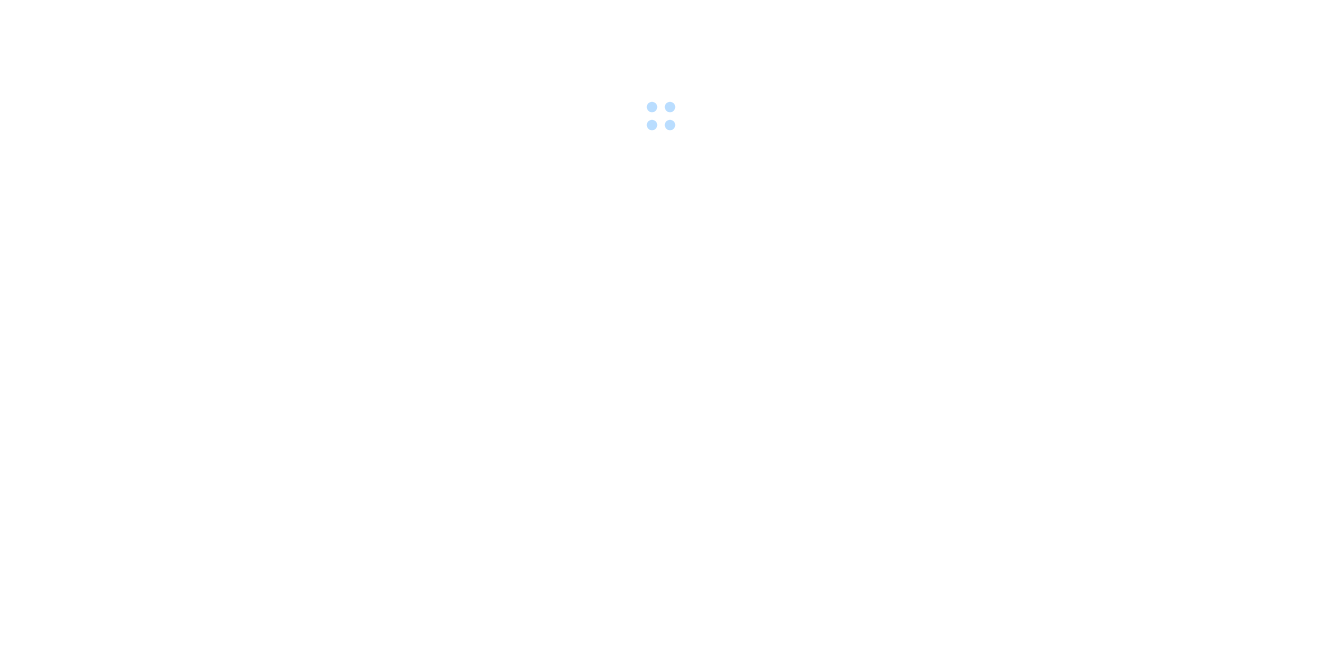 scroll, scrollTop: 0, scrollLeft: 0, axis: both 